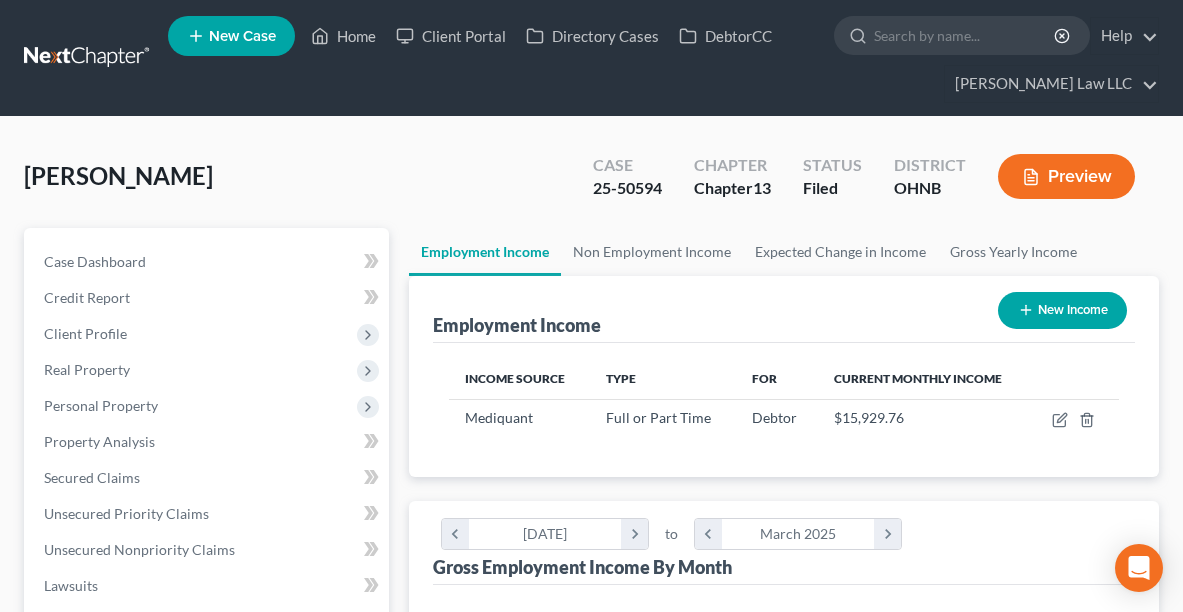 scroll, scrollTop: 871, scrollLeft: 0, axis: vertical 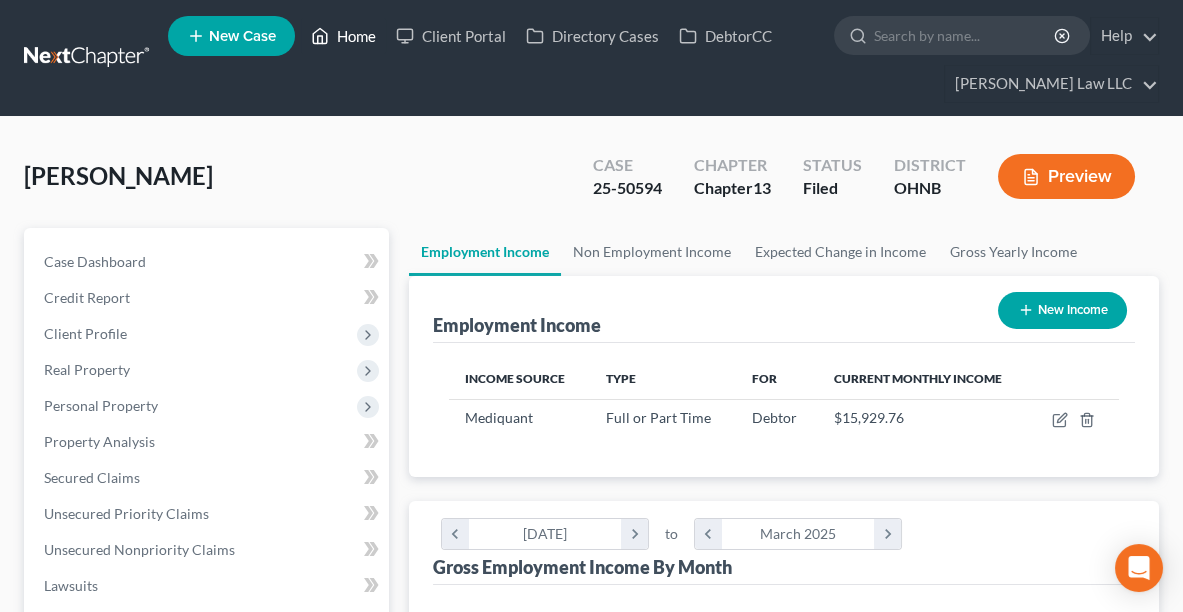 click on "Home" at bounding box center (343, 36) 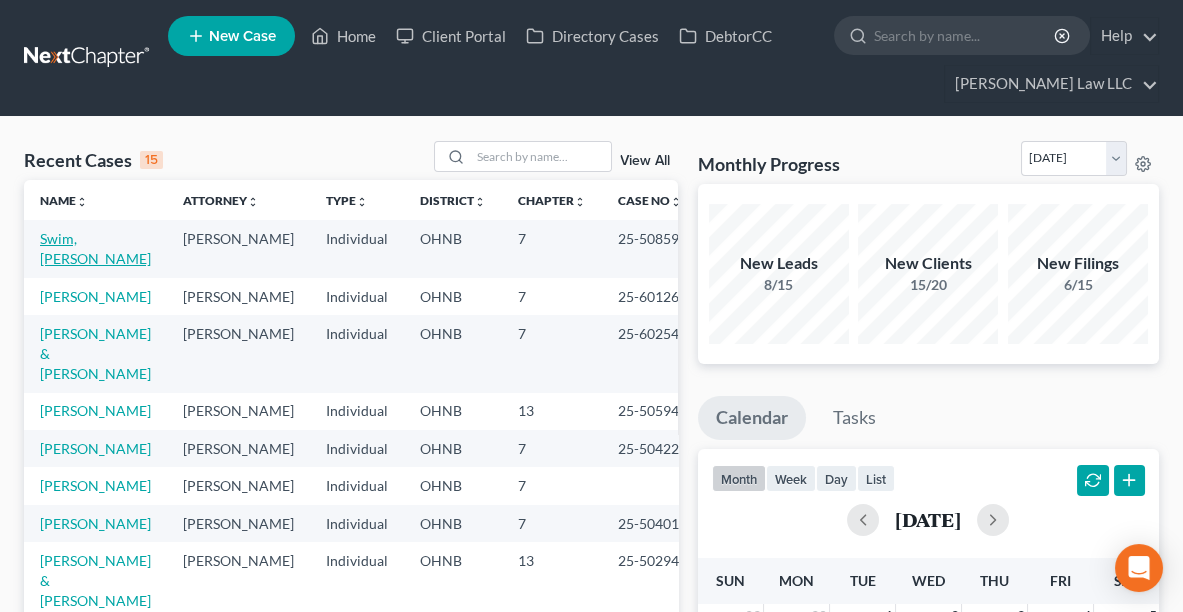 click on "Swim, [PERSON_NAME]" at bounding box center [95, 248] 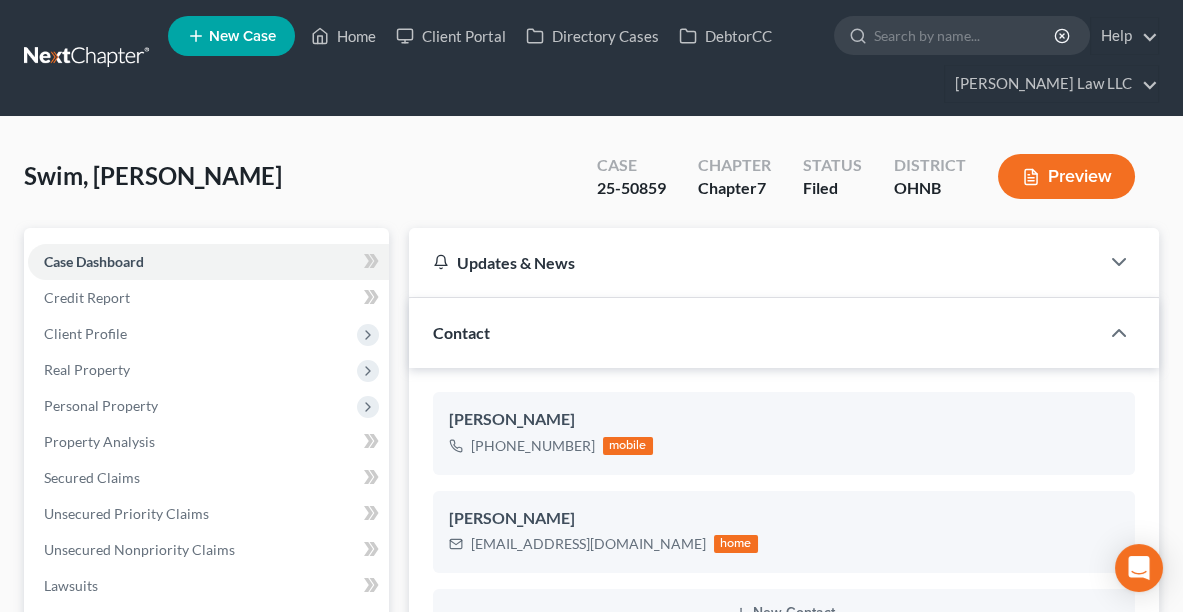scroll, scrollTop: 350, scrollLeft: 0, axis: vertical 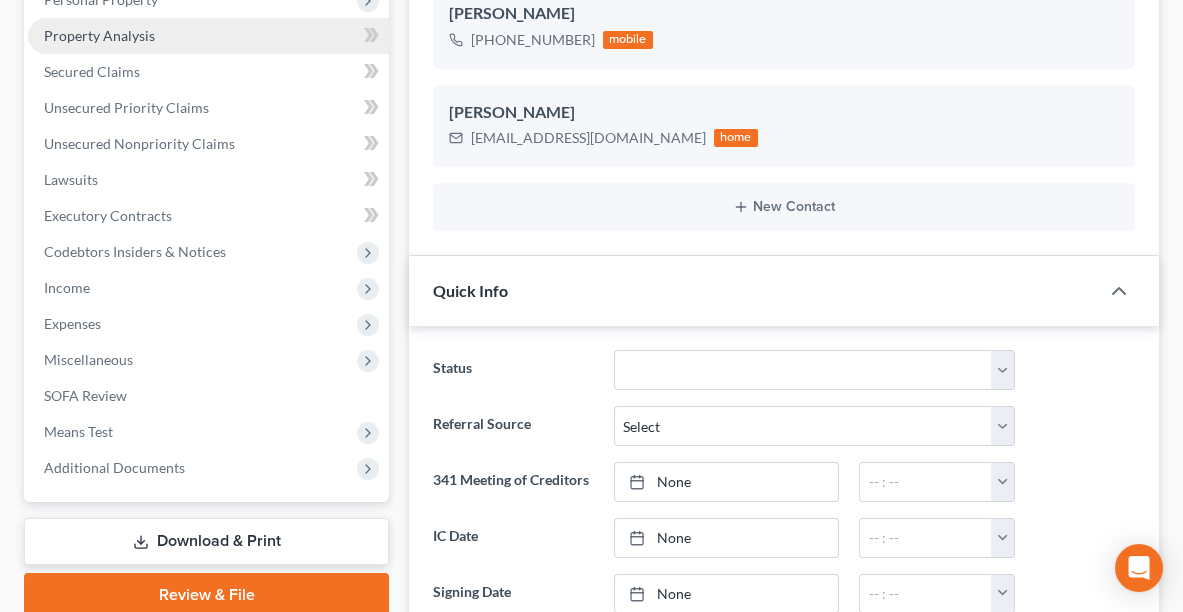 click on "Property Analysis" at bounding box center [99, 35] 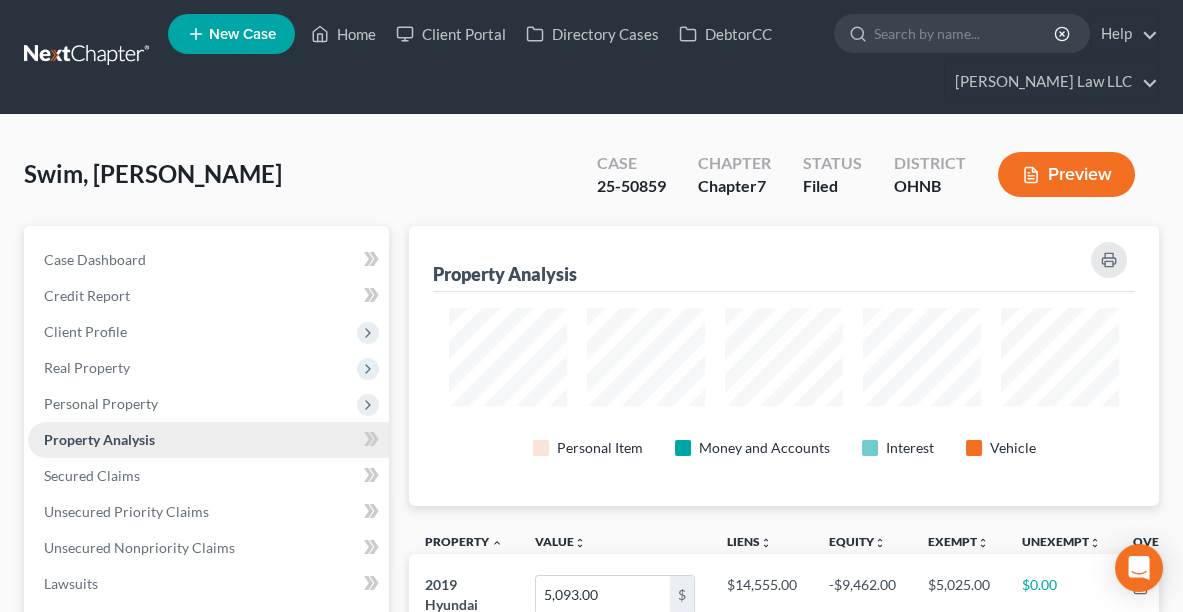 scroll, scrollTop: 0, scrollLeft: 0, axis: both 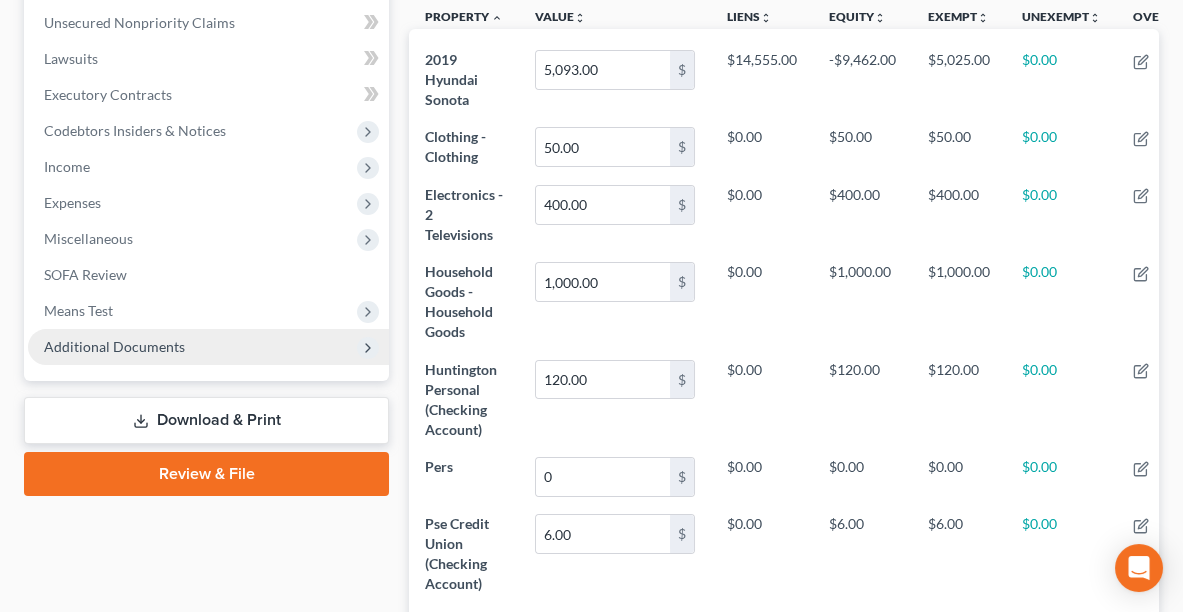 click on "Additional Documents" at bounding box center [208, 347] 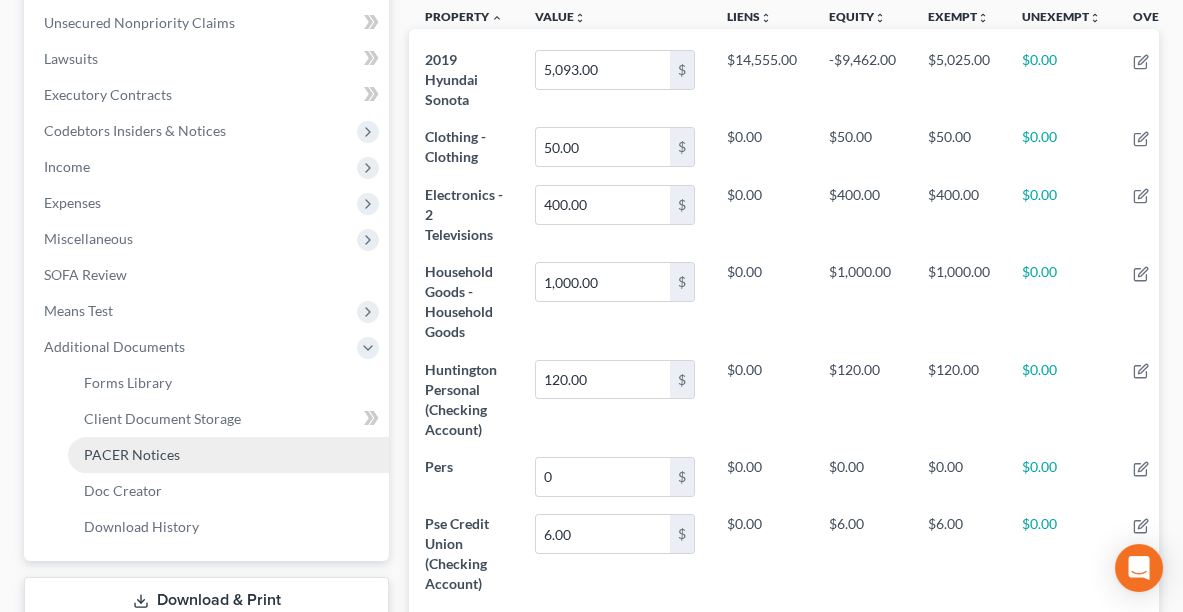 click on "PACER Notices" at bounding box center [132, 454] 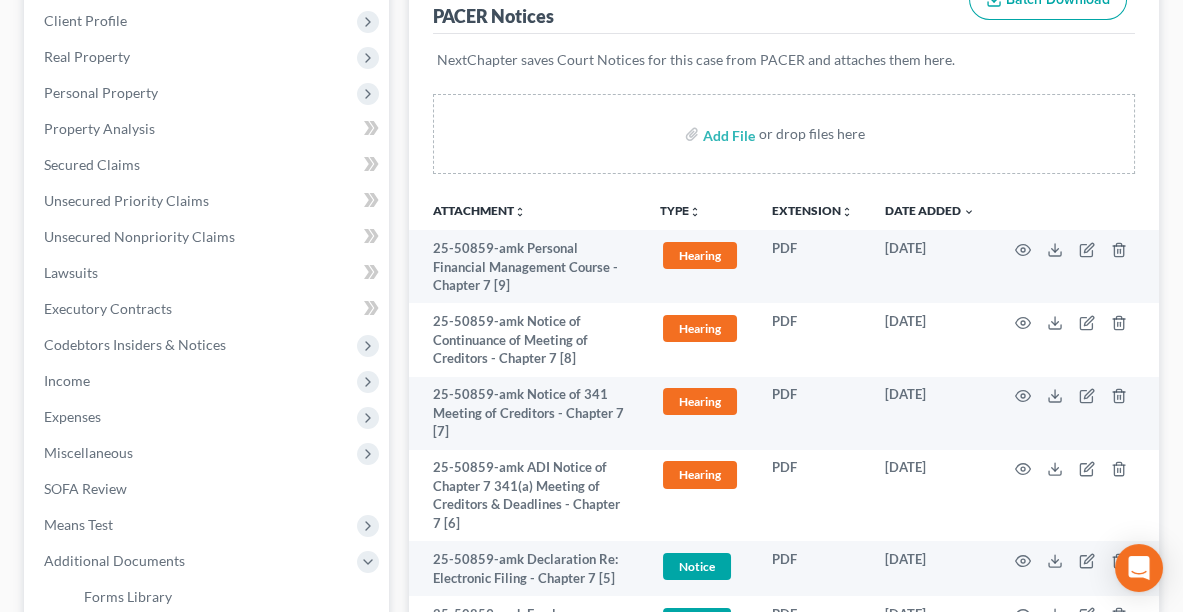 scroll, scrollTop: 0, scrollLeft: 0, axis: both 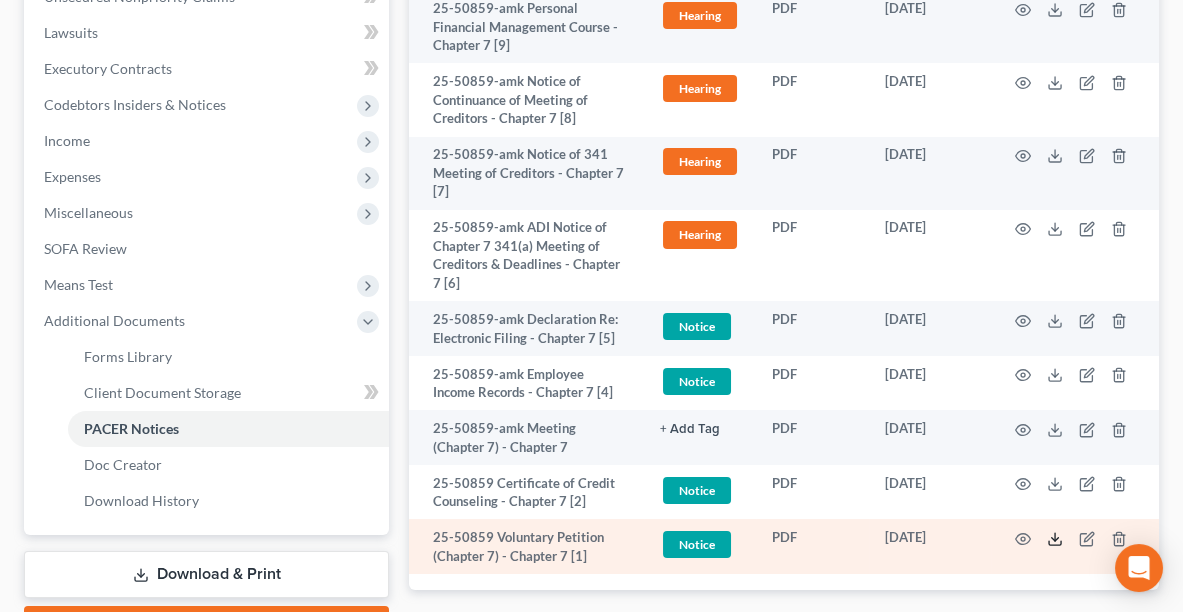 click 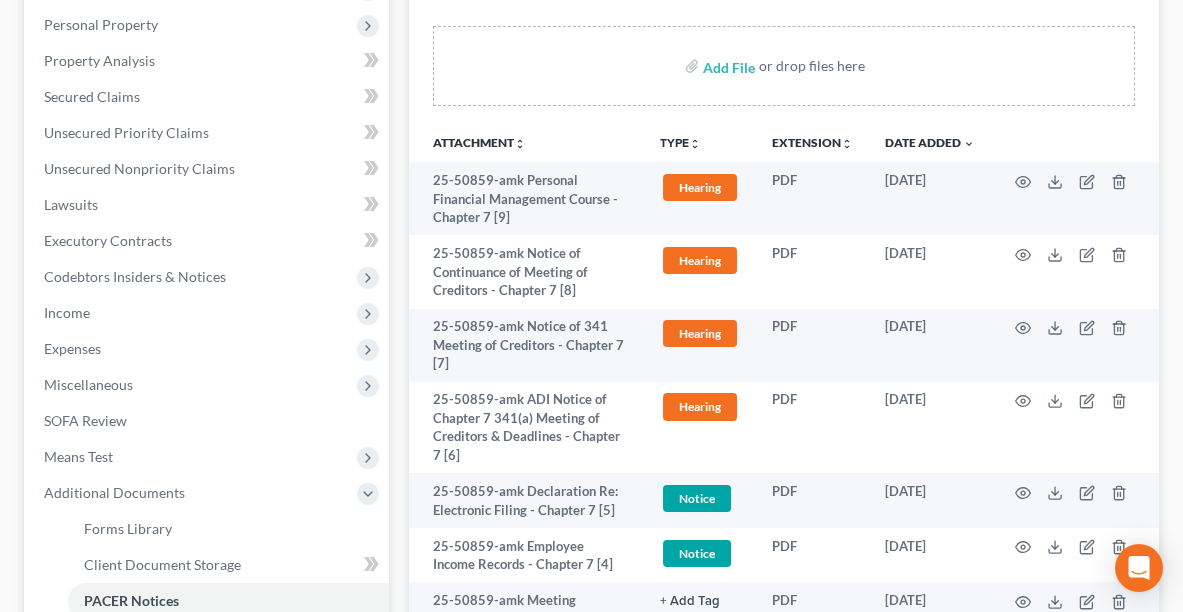 scroll, scrollTop: 383, scrollLeft: 0, axis: vertical 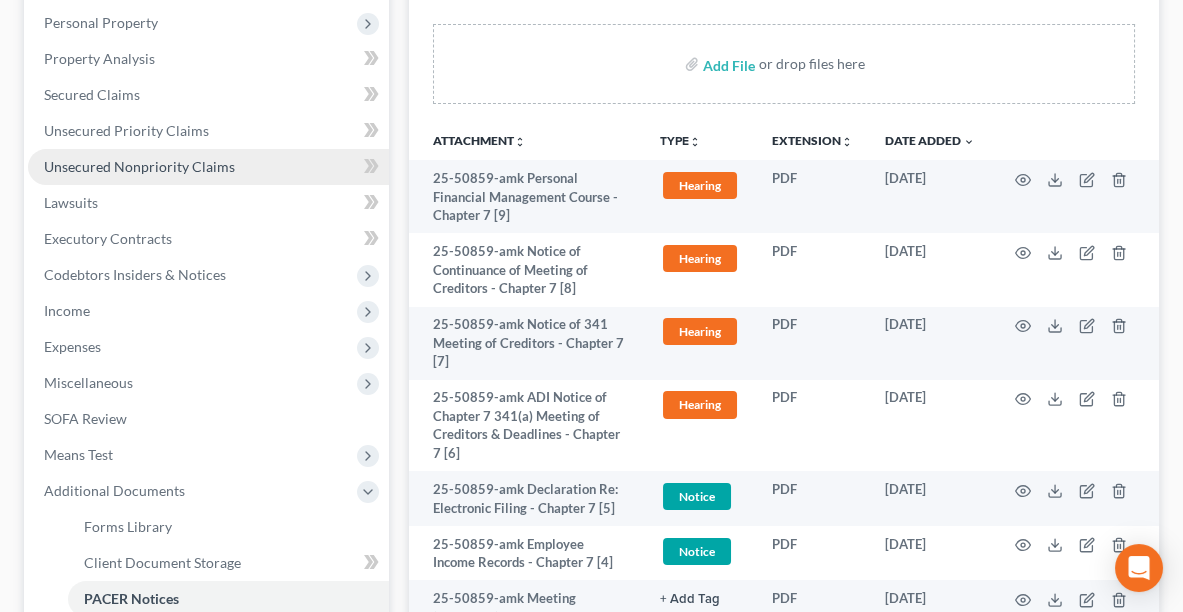 click on "Unsecured Nonpriority Claims" at bounding box center (139, 166) 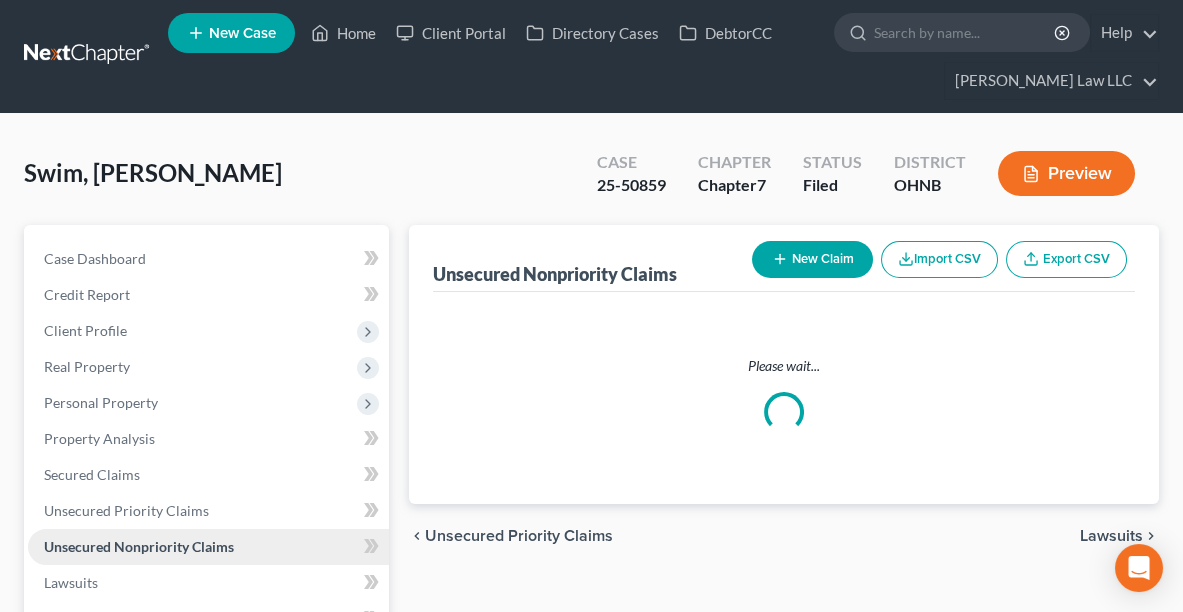 scroll, scrollTop: 0, scrollLeft: 0, axis: both 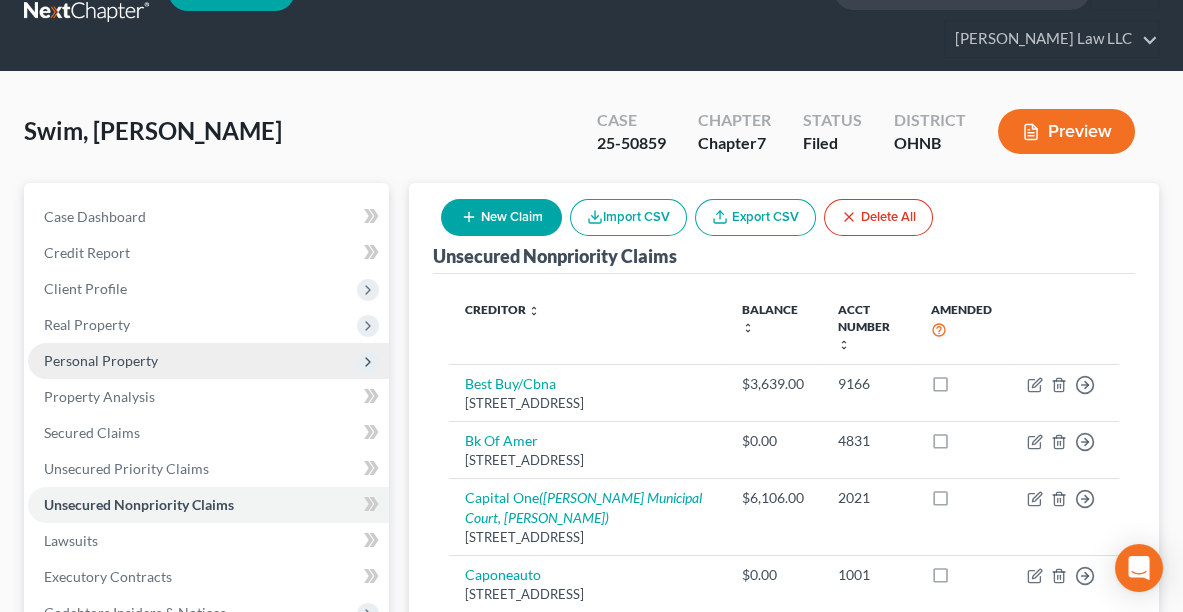 click on "Personal Property" at bounding box center (101, 360) 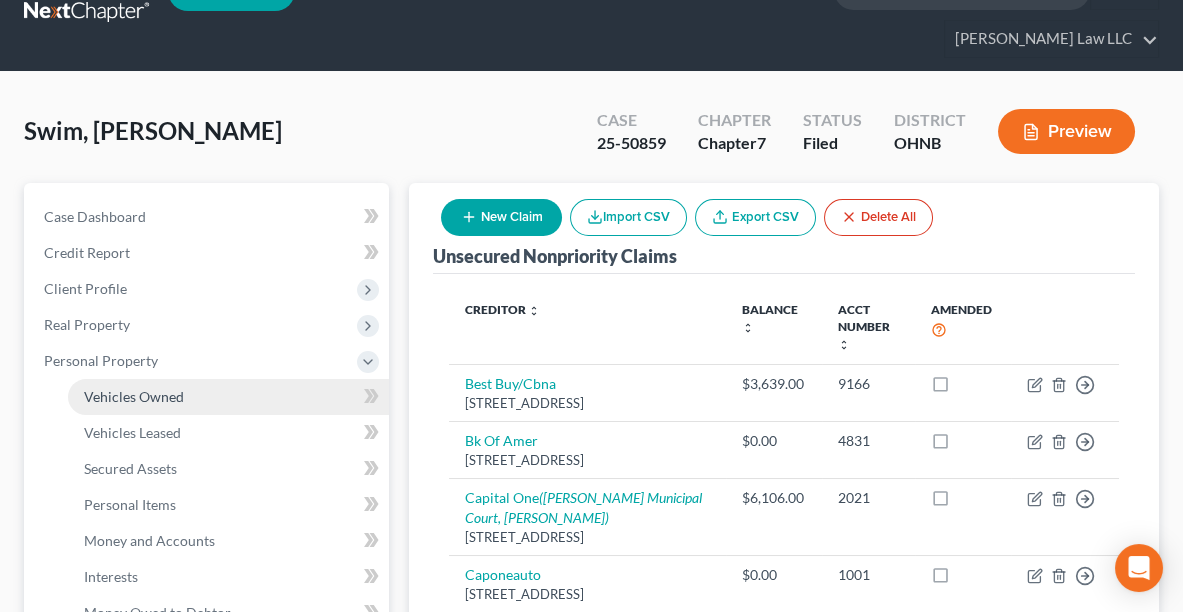 click on "Vehicles Owned" at bounding box center [134, 396] 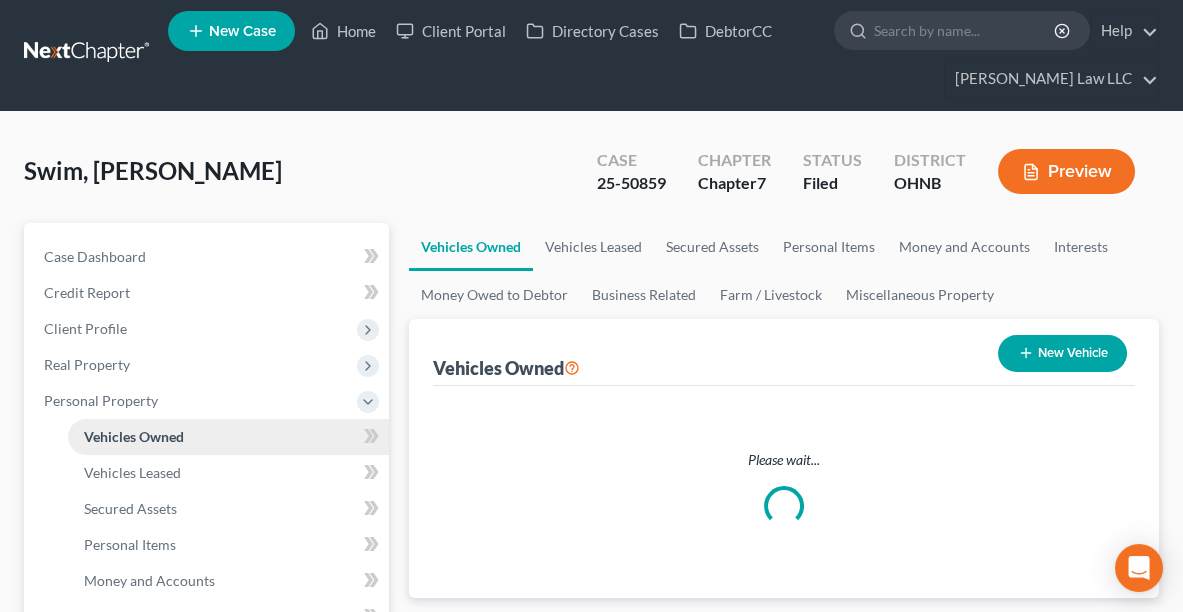 scroll, scrollTop: 0, scrollLeft: 0, axis: both 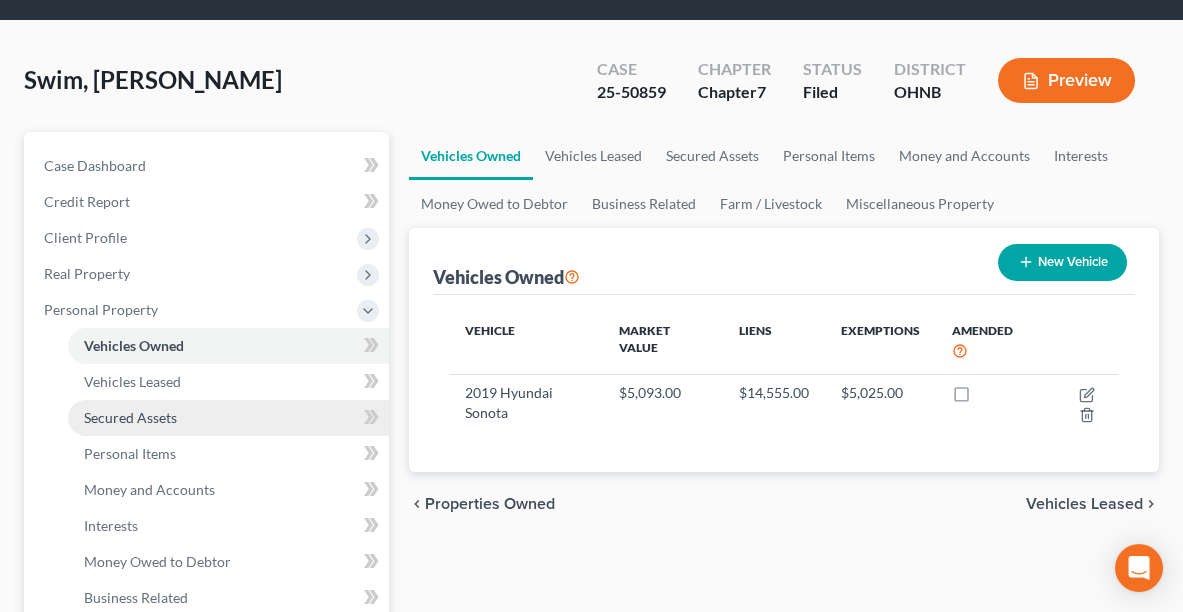 click on "Secured Assets" at bounding box center [228, 418] 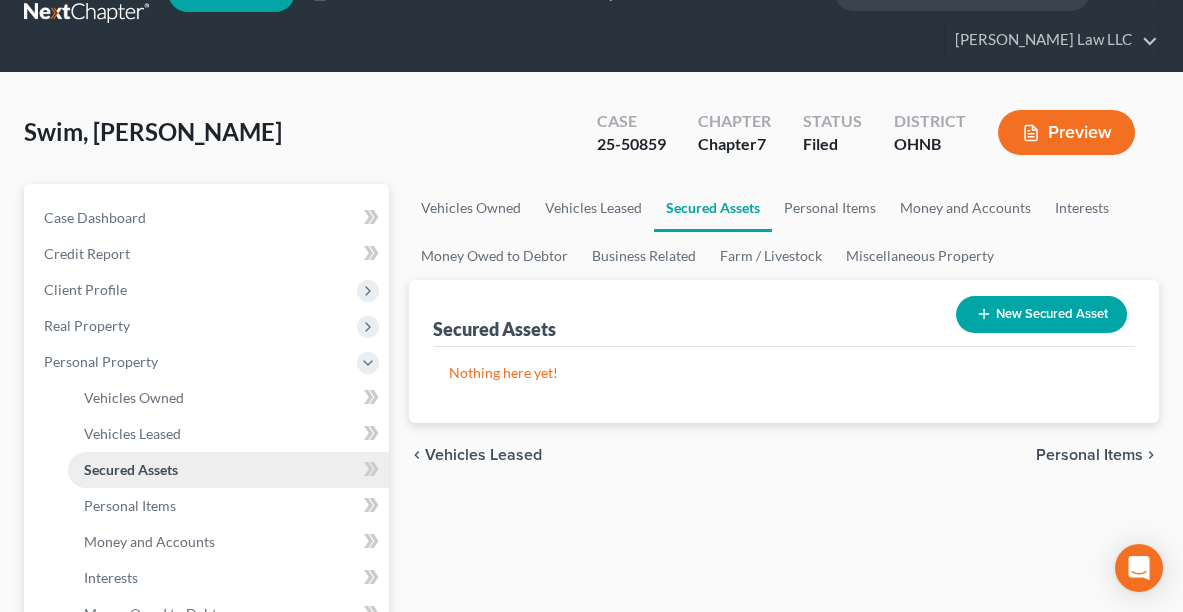 scroll, scrollTop: 0, scrollLeft: 0, axis: both 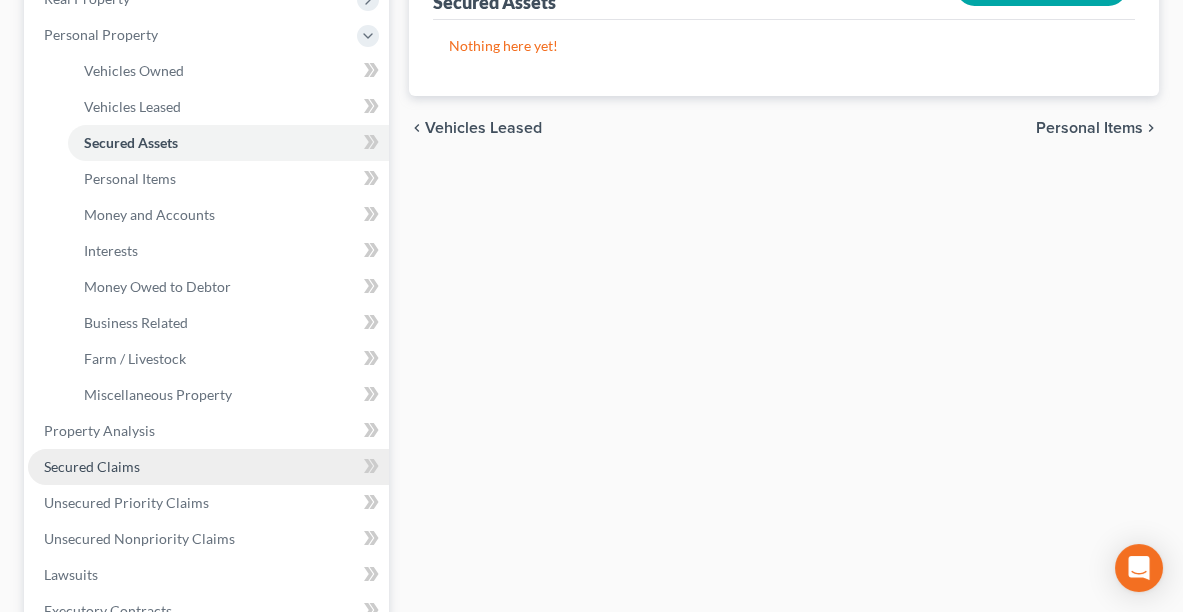 click on "Secured Claims" at bounding box center (92, 466) 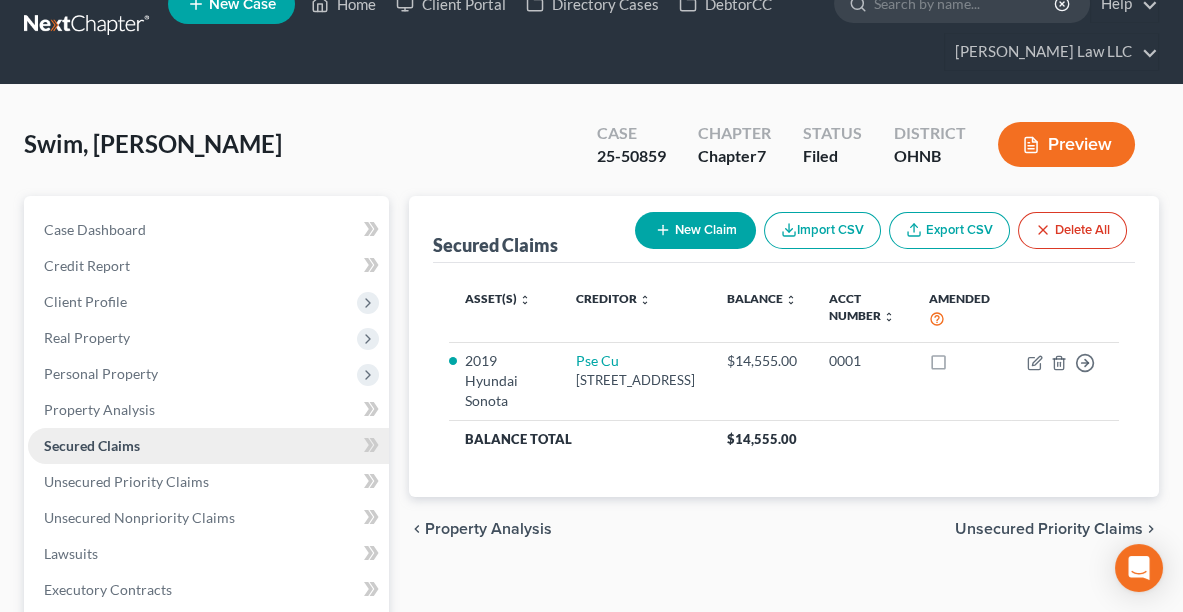 scroll, scrollTop: 0, scrollLeft: 0, axis: both 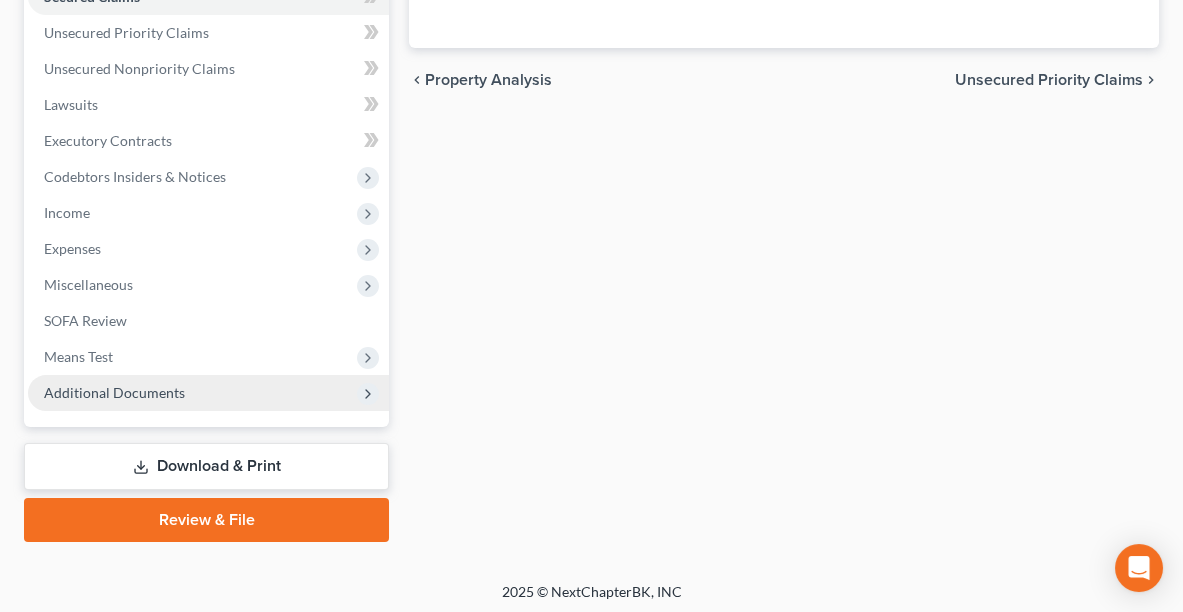 click on "Additional Documents" at bounding box center [114, 392] 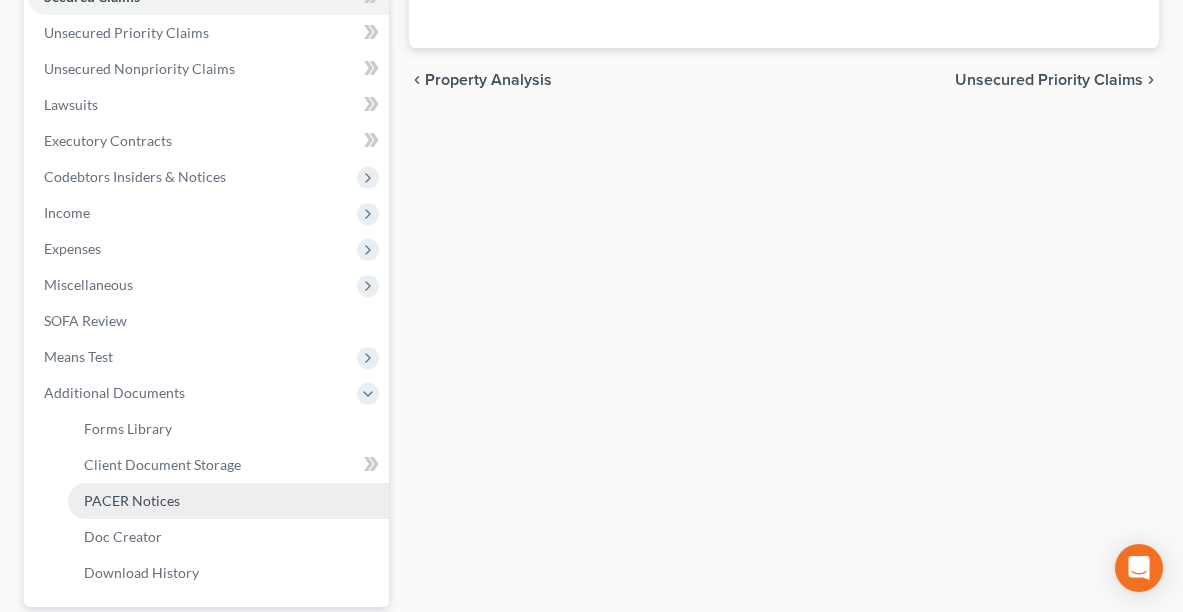 click on "PACER Notices" at bounding box center (132, 500) 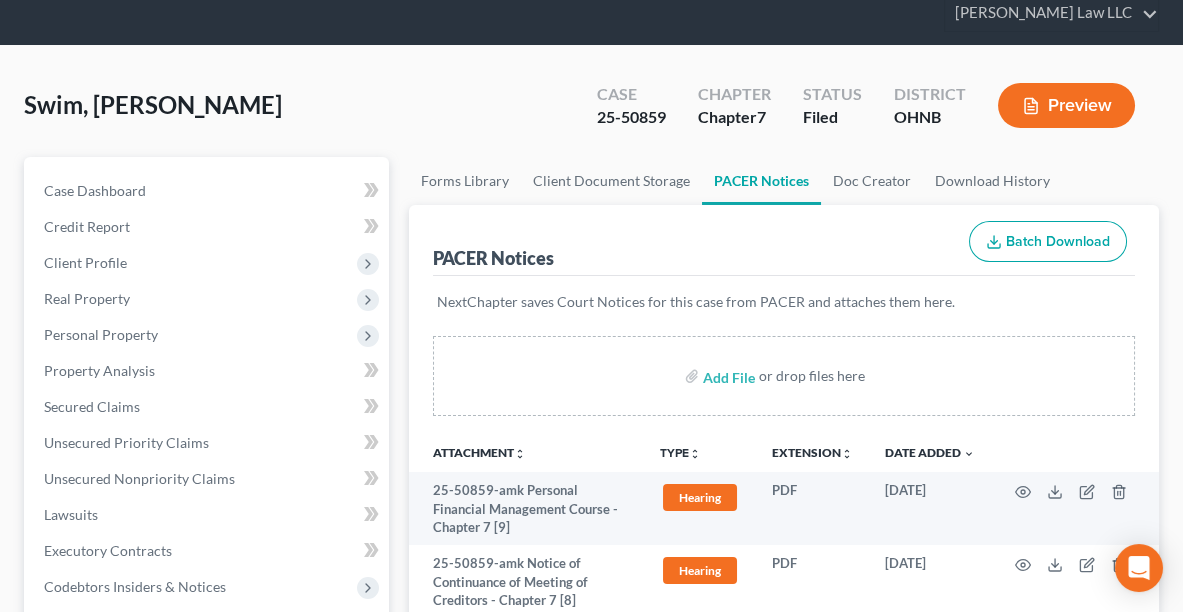 scroll, scrollTop: 0, scrollLeft: 0, axis: both 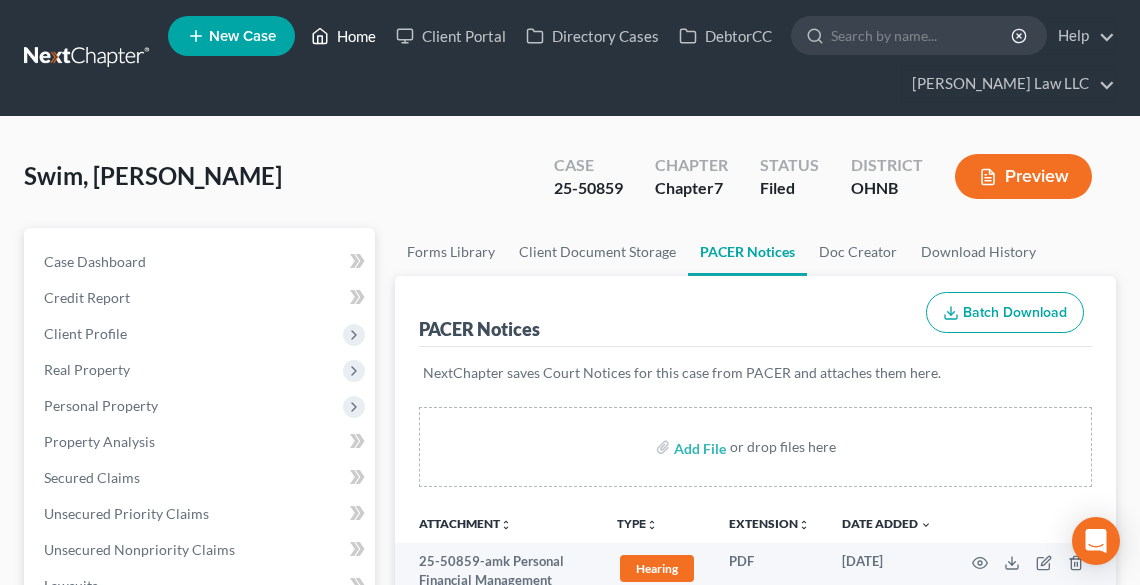 click on "Home" at bounding box center (343, 36) 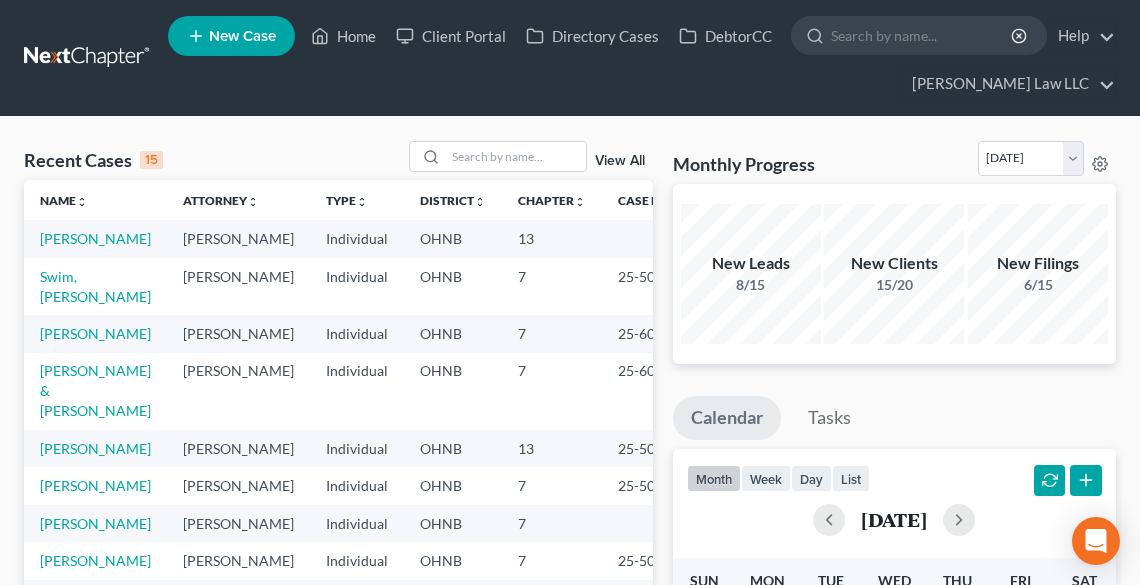 click on "New Case" at bounding box center (231, 36) 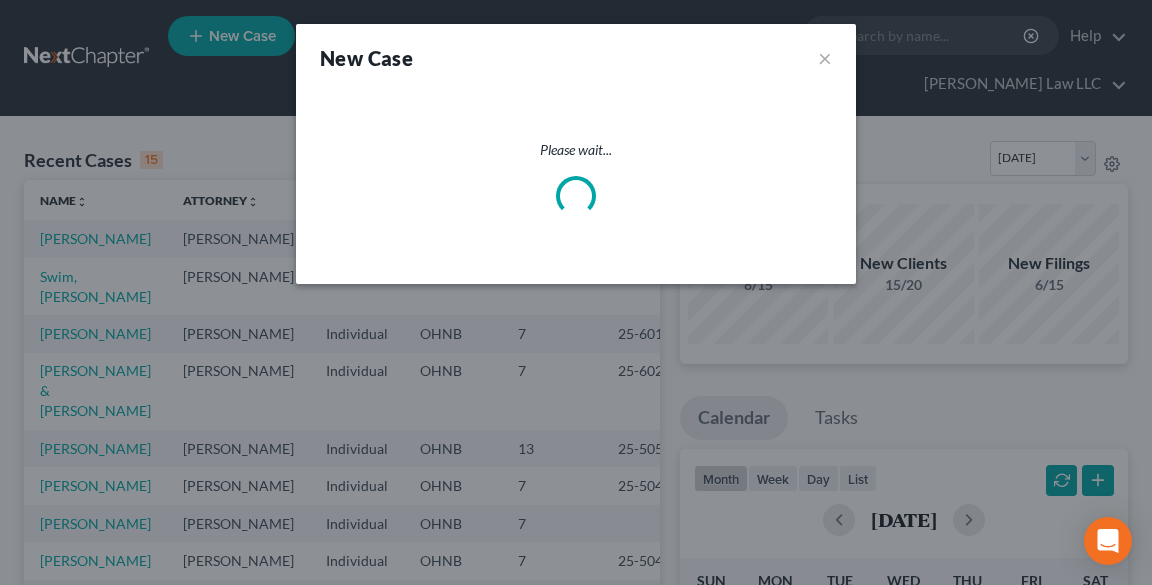 select on "61" 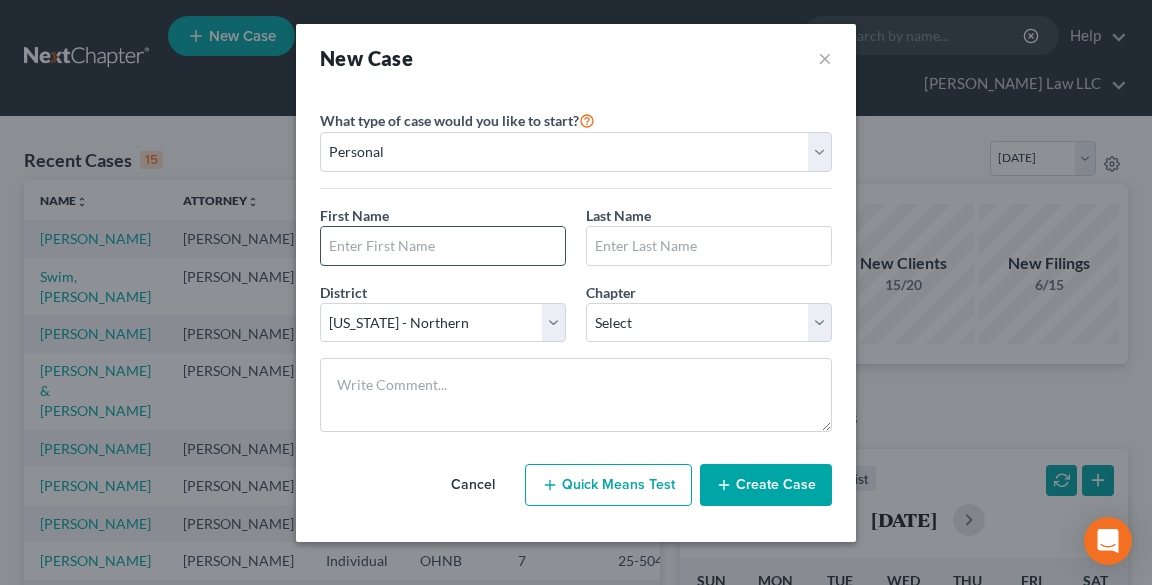 click at bounding box center [443, 246] 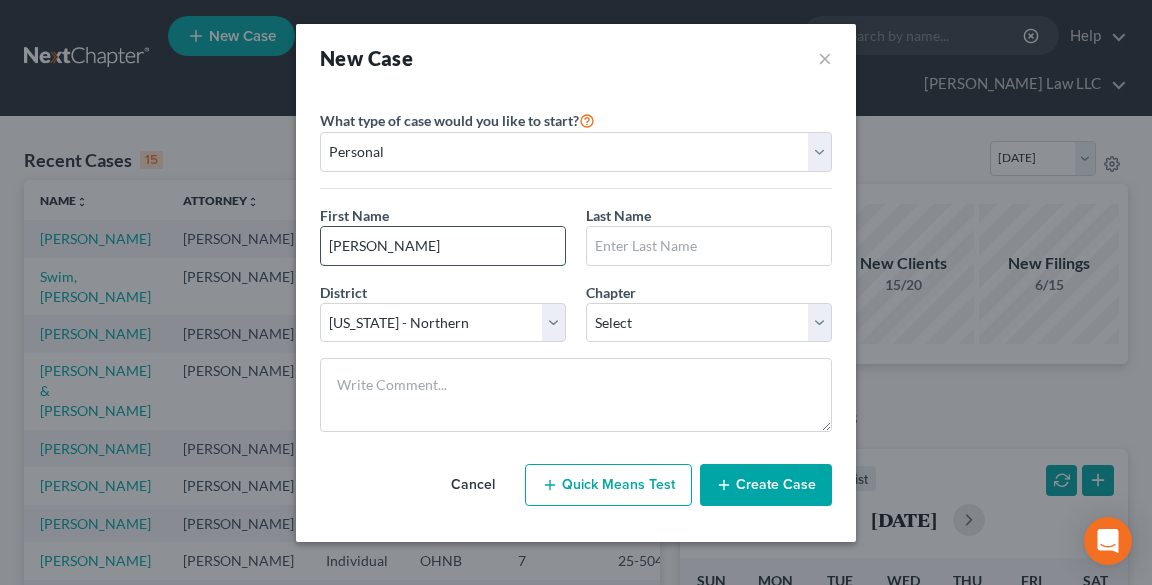 type on "[PERSON_NAME]" 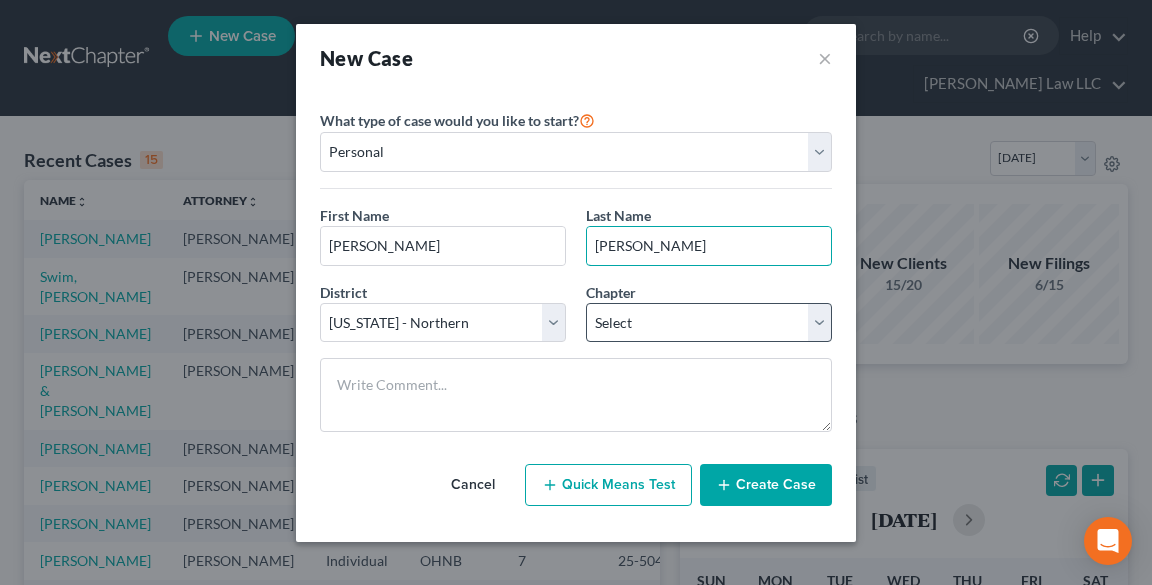 type on "[PERSON_NAME]" 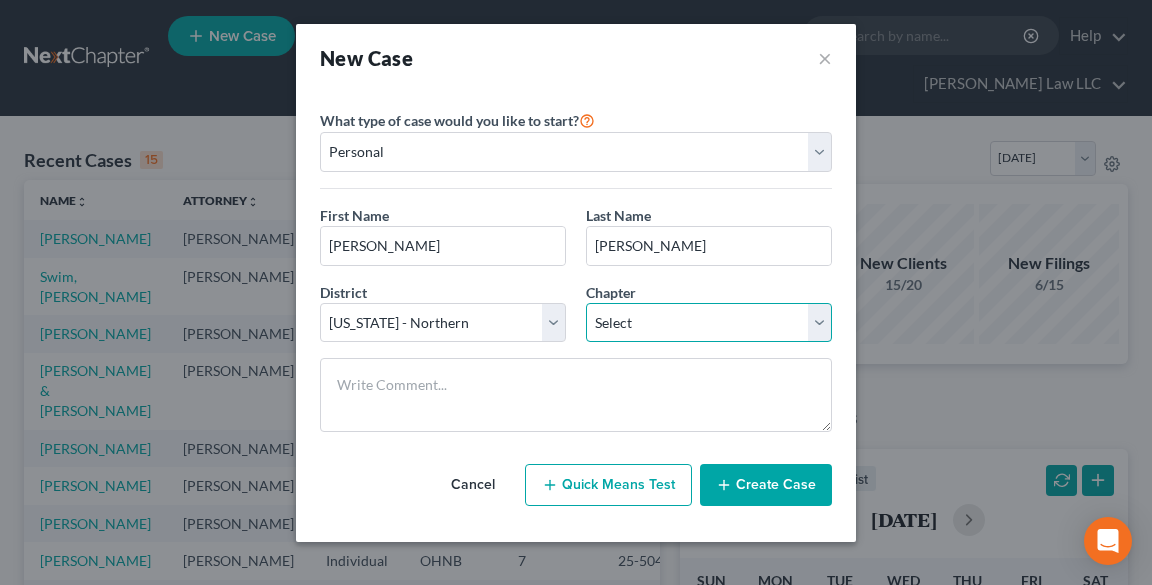 click on "Select 7 11 12 13" at bounding box center (709, 323) 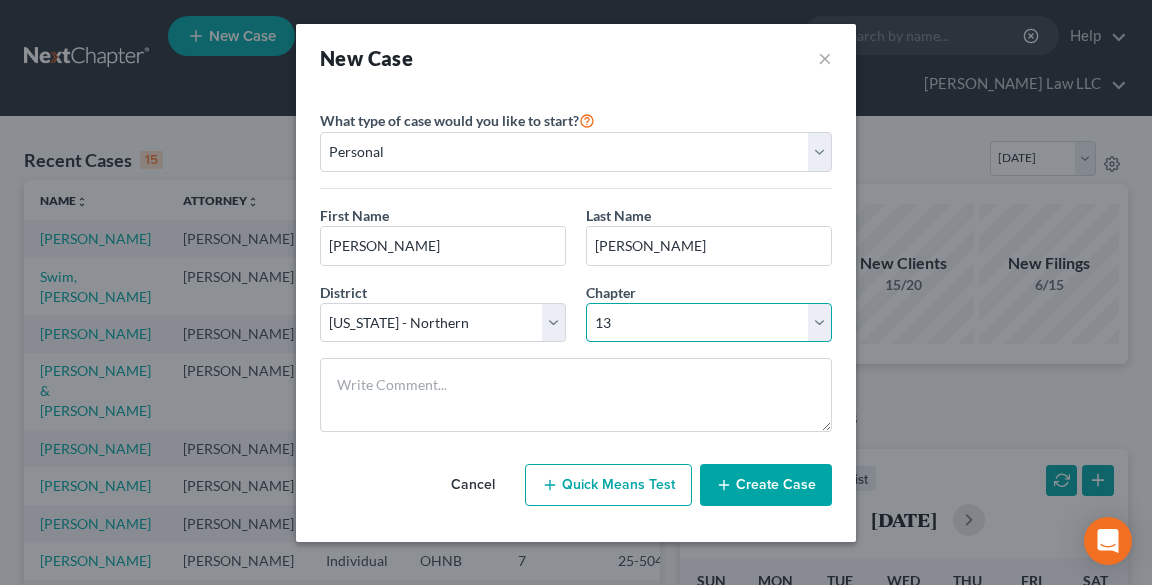 click on "Select 7 11 12 13" at bounding box center [709, 323] 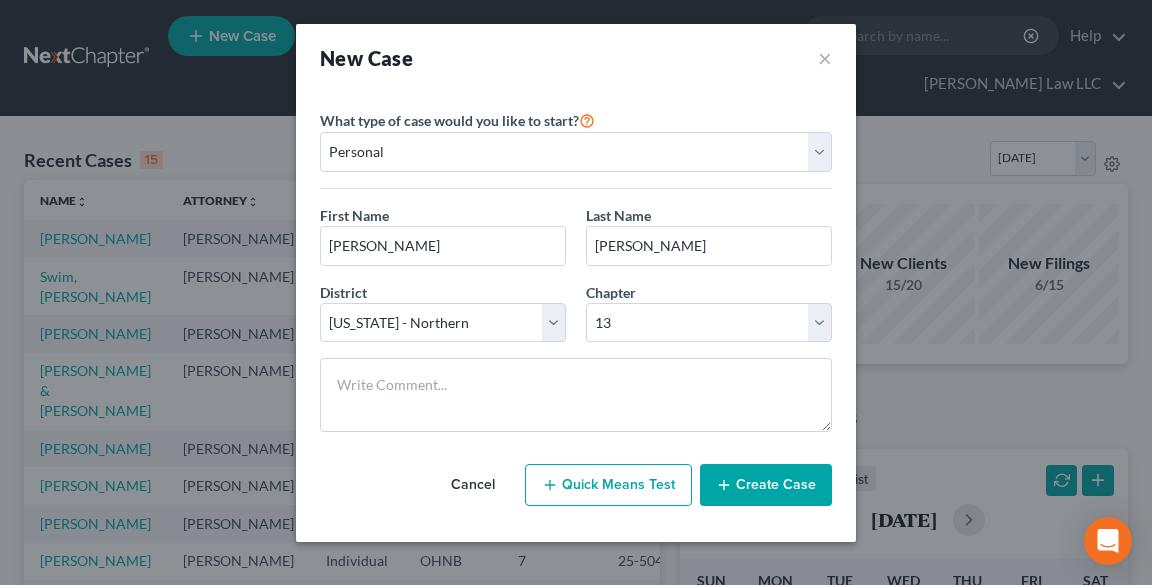 click on "Create Case" at bounding box center (766, 485) 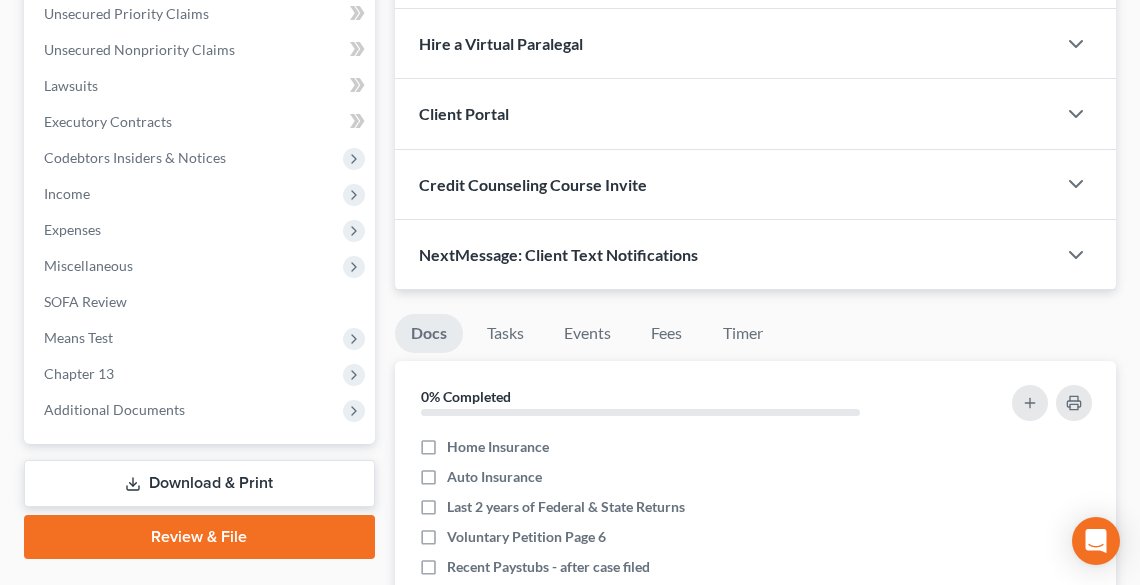 scroll, scrollTop: 400, scrollLeft: 0, axis: vertical 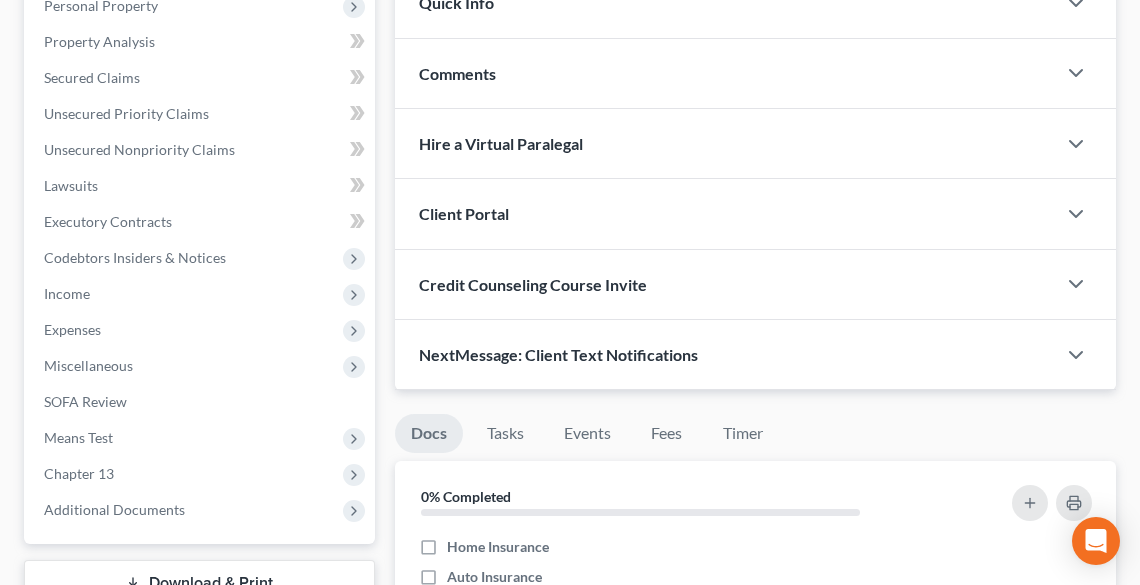 click on "Client Portal" at bounding box center [725, 213] 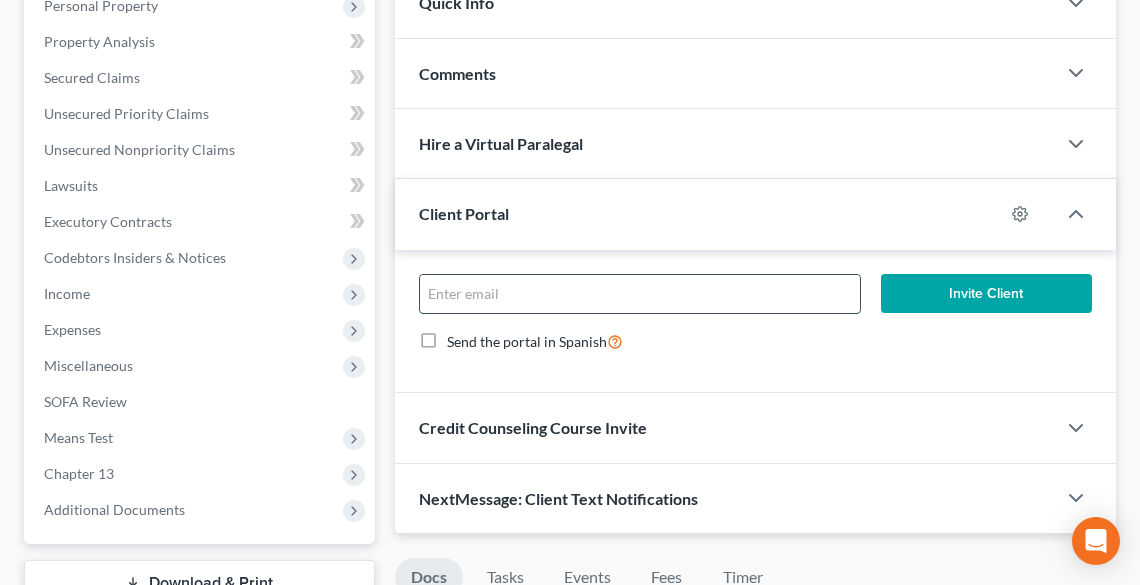 click at bounding box center [640, 294] 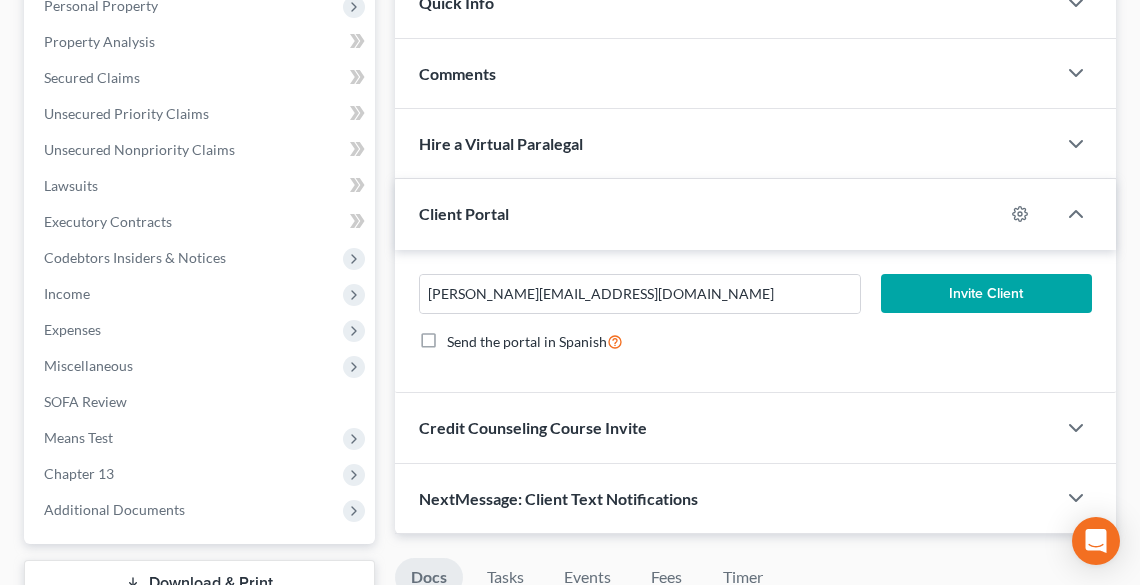 click on "Invite Client" at bounding box center (986, 294) 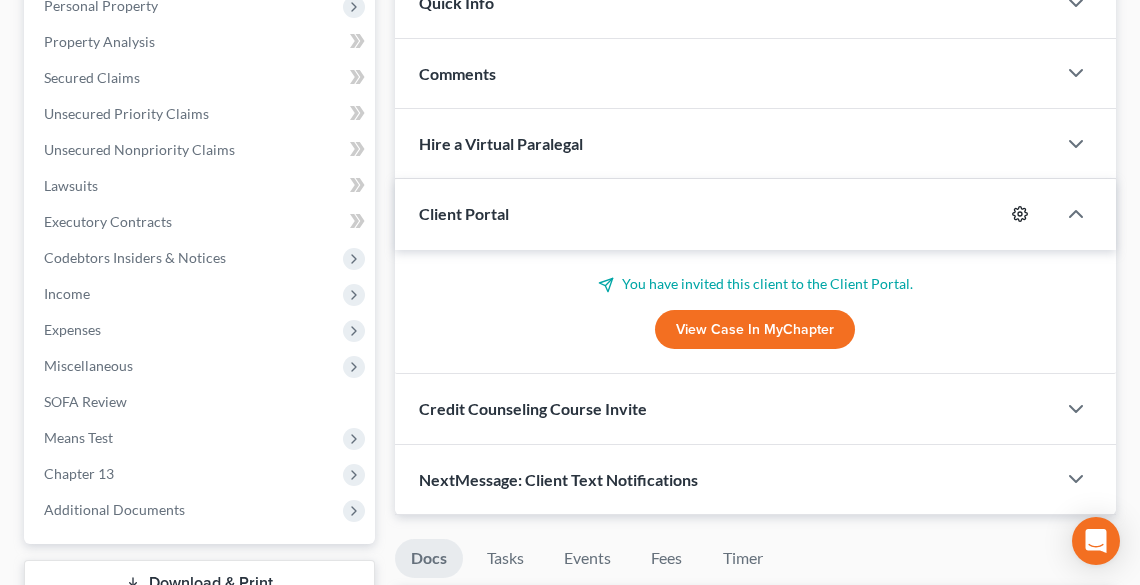 click 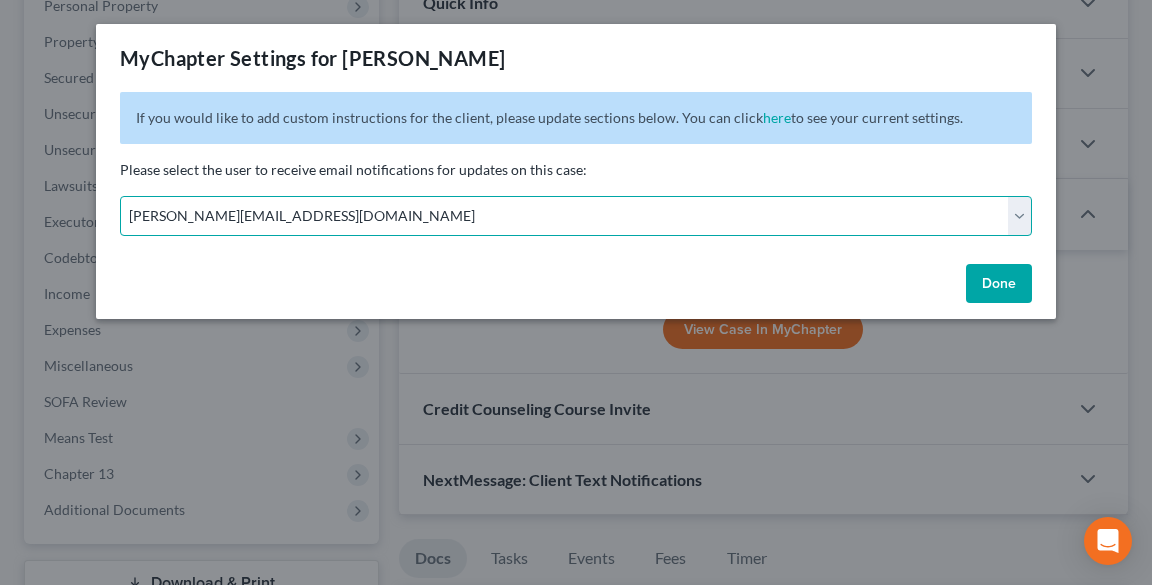 drag, startPoint x: 535, startPoint y: 208, endPoint x: 524, endPoint y: 232, distance: 26.400757 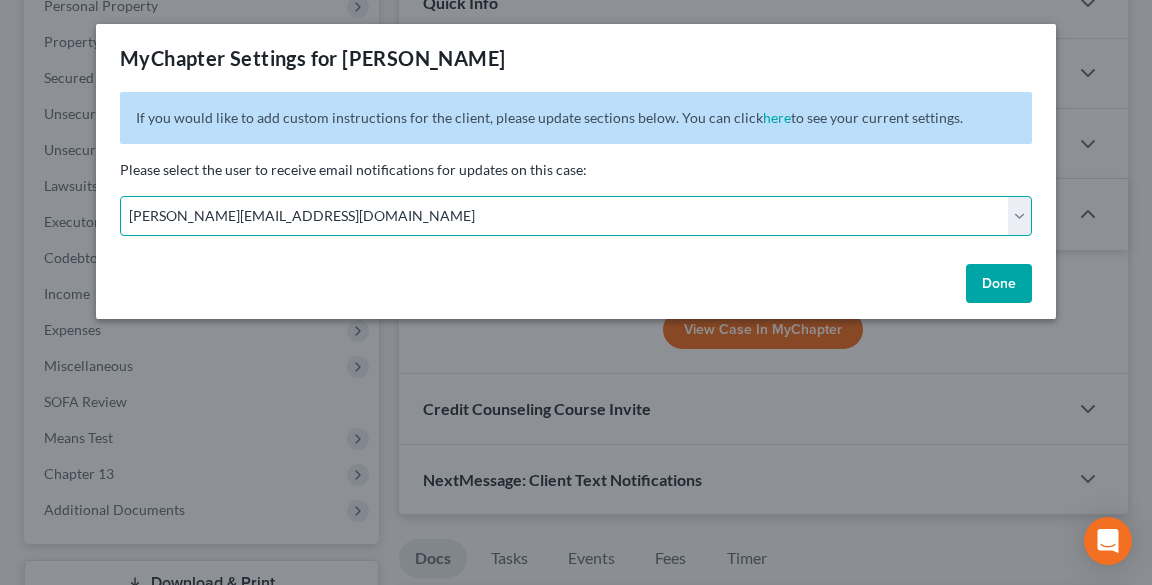 click on "Select [PERSON_NAME][EMAIL_ADDRESS][DOMAIN_NAME] [PERSON_NAME][EMAIL_ADDRESS][DOMAIN_NAME] [PERSON_NAME][EMAIL_ADDRESS][DOMAIN_NAME] [PERSON_NAME][EMAIL_ADDRESS][DOMAIN_NAME]" at bounding box center [576, 216] 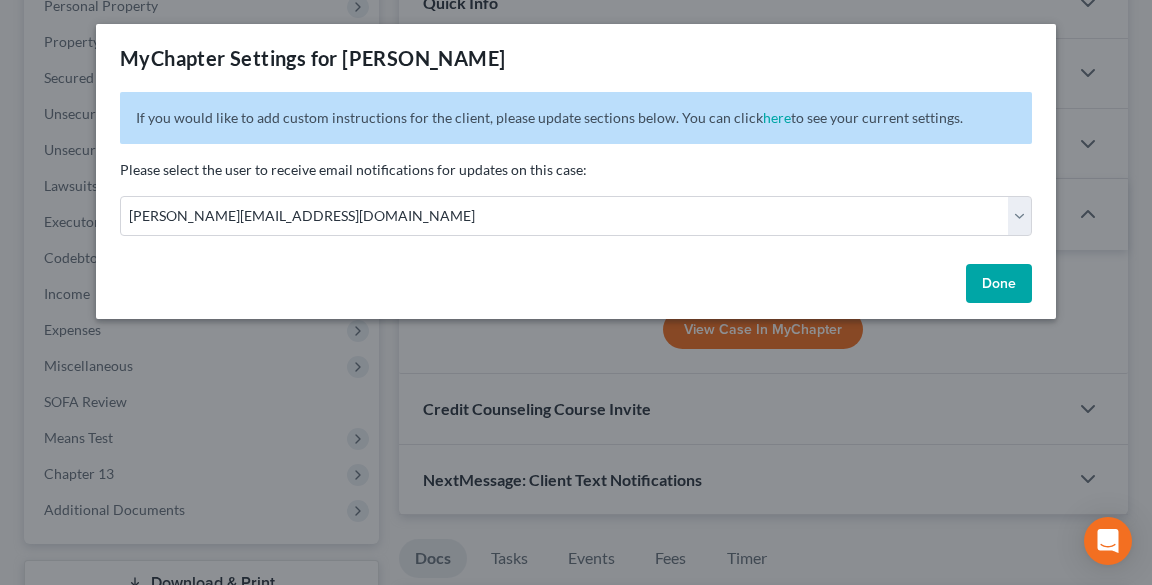 click on "Done" at bounding box center (999, 284) 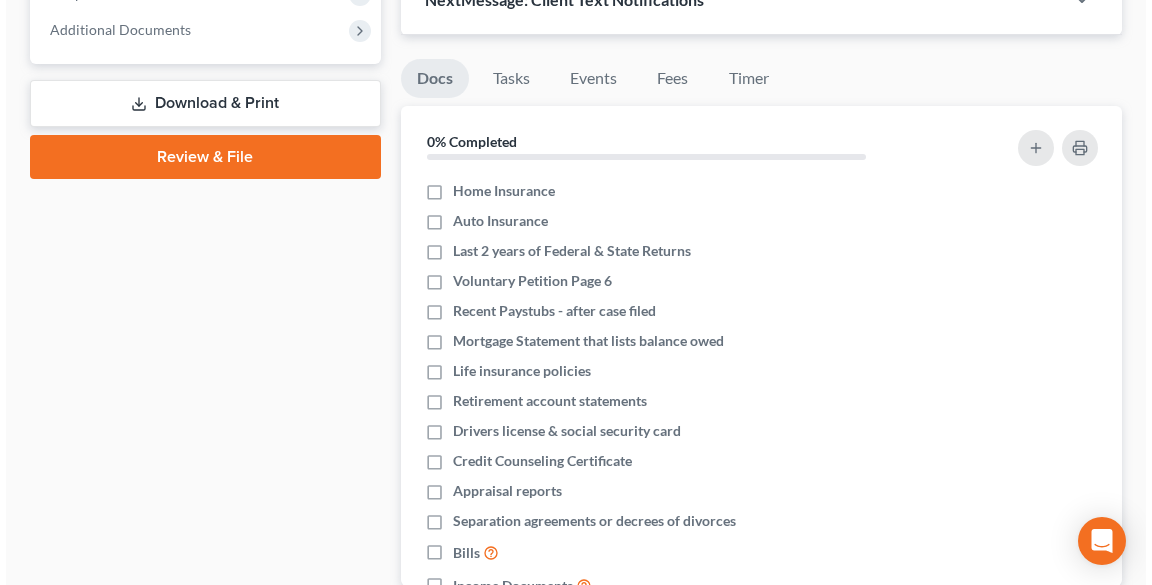 scroll, scrollTop: 640, scrollLeft: 0, axis: vertical 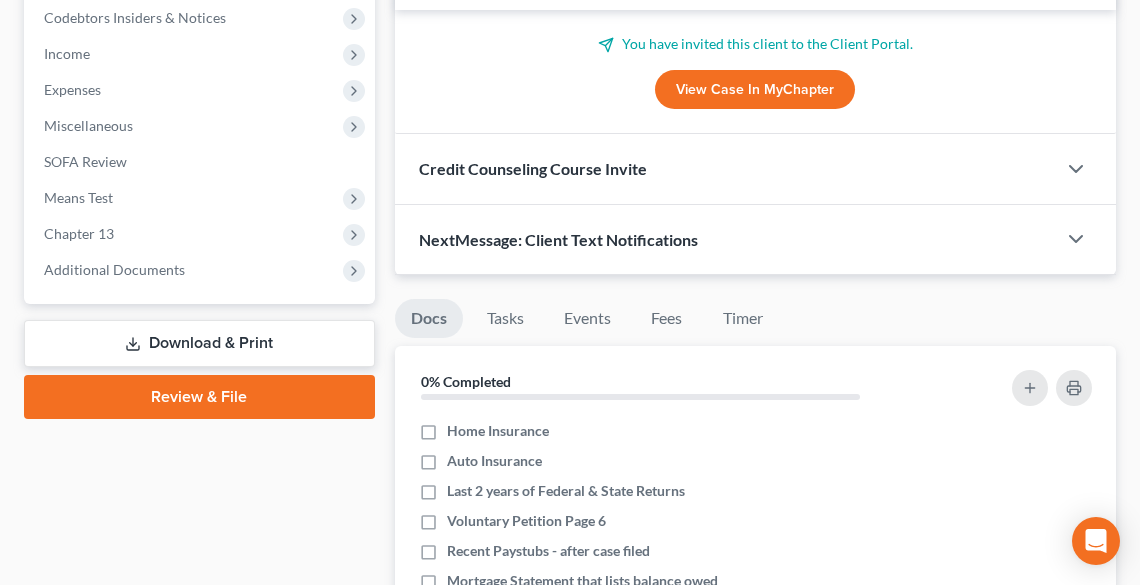 click on "NextMessage: Client Text Notifications" at bounding box center [558, 239] 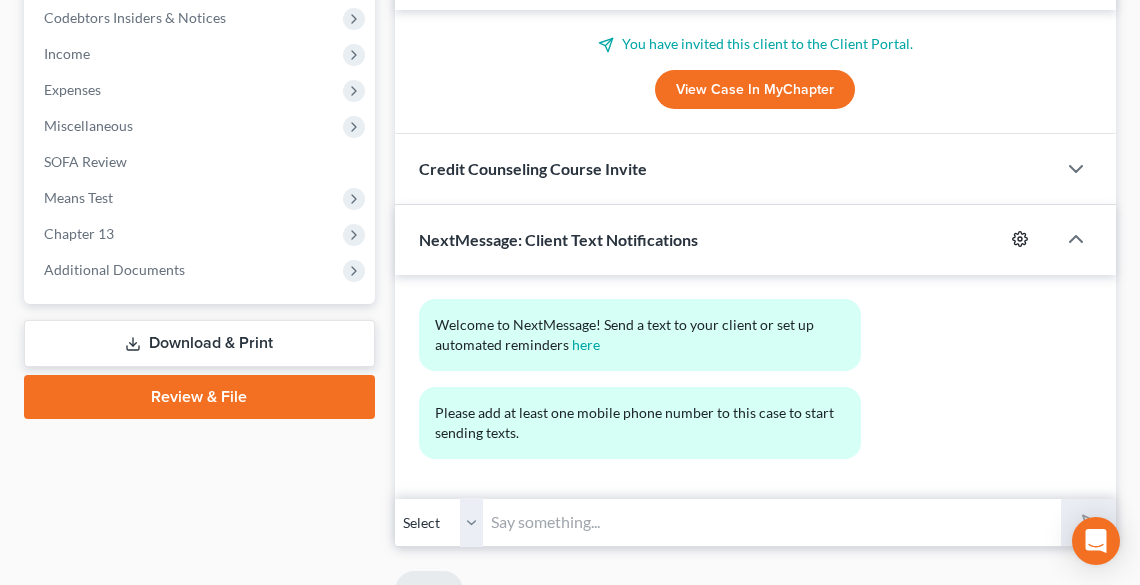 click 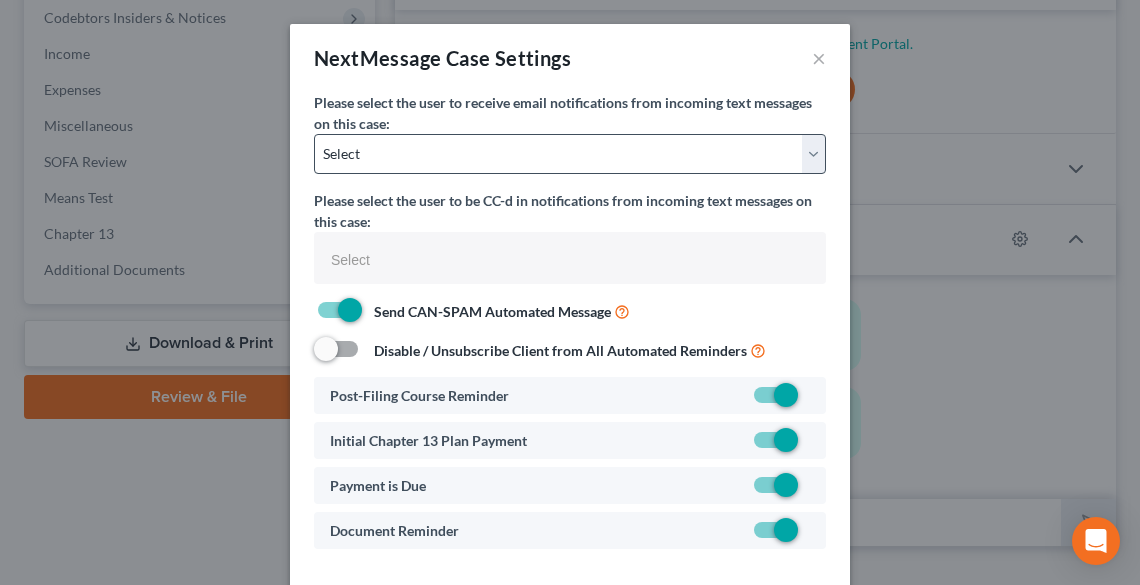 select 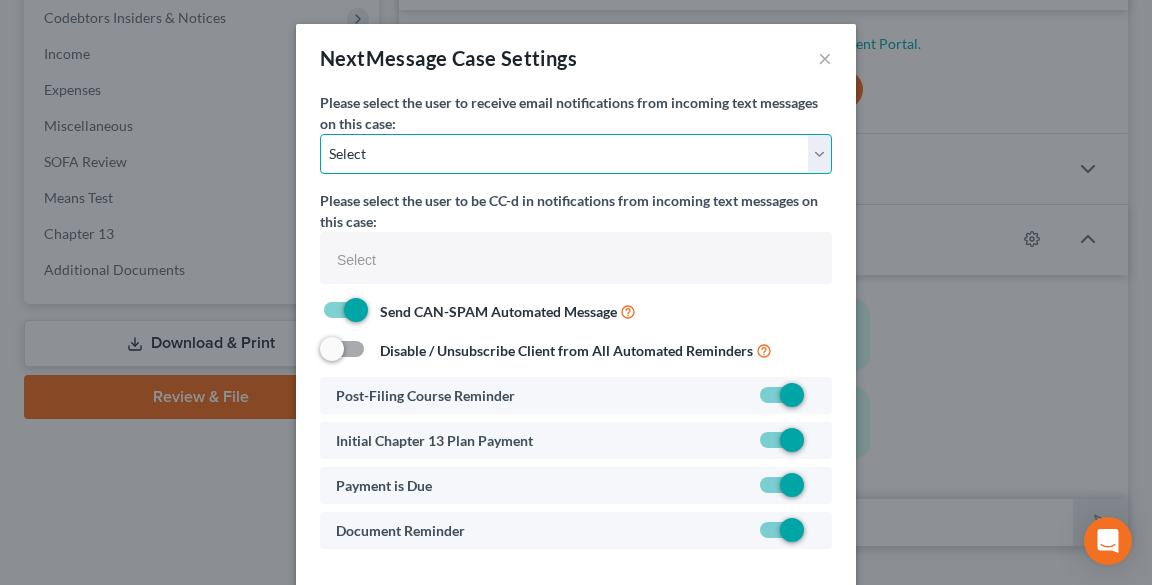 click on "[PERSON_NAME][EMAIL_ADDRESS][DOMAIN_NAME] [PERSON_NAME][EMAIL_ADDRESS][DOMAIN_NAME] [PERSON_NAME][EMAIL_ADDRESS][DOMAIN_NAME] [PERSON_NAME][EMAIL_ADDRESS][DOMAIN_NAME] Select" at bounding box center [576, 154] 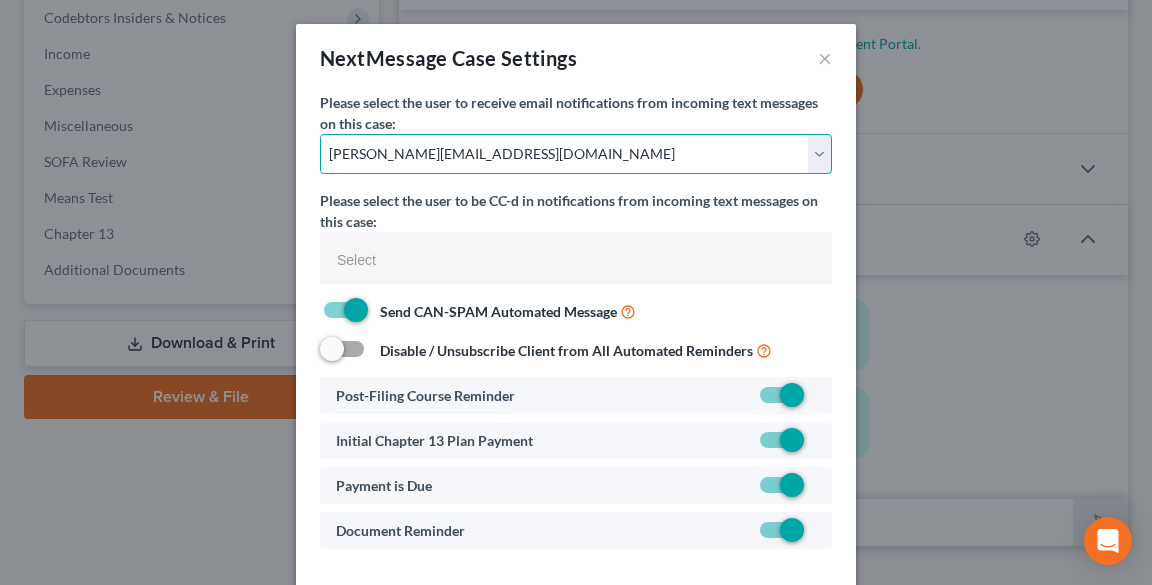 click on "[PERSON_NAME][EMAIL_ADDRESS][DOMAIN_NAME] [PERSON_NAME][EMAIL_ADDRESS][DOMAIN_NAME] [PERSON_NAME][EMAIL_ADDRESS][DOMAIN_NAME] [PERSON_NAME][EMAIL_ADDRESS][DOMAIN_NAME] Select" at bounding box center (576, 154) 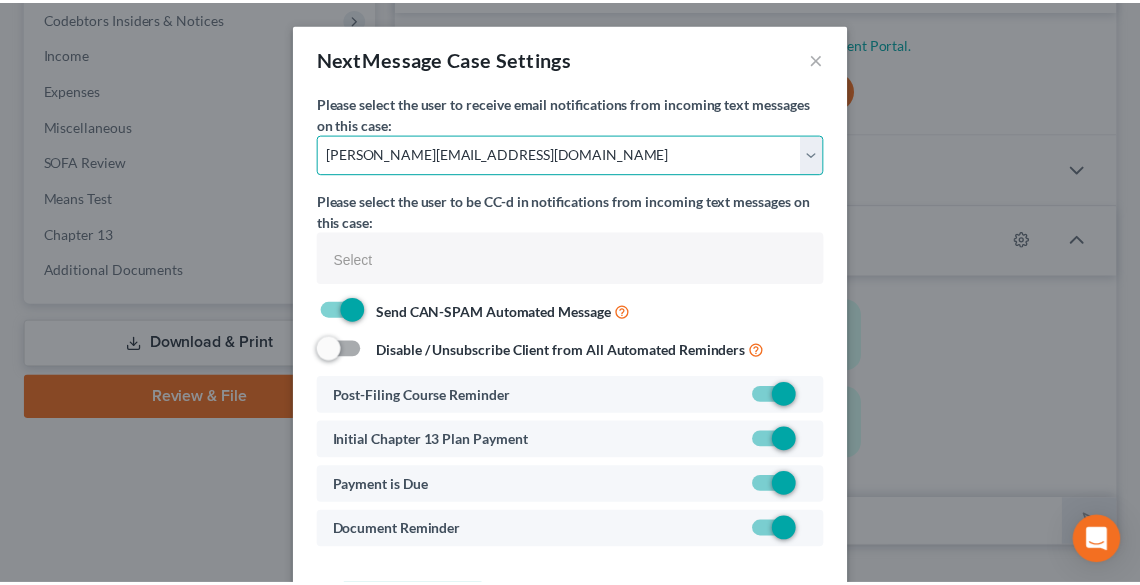 scroll, scrollTop: 80, scrollLeft: 0, axis: vertical 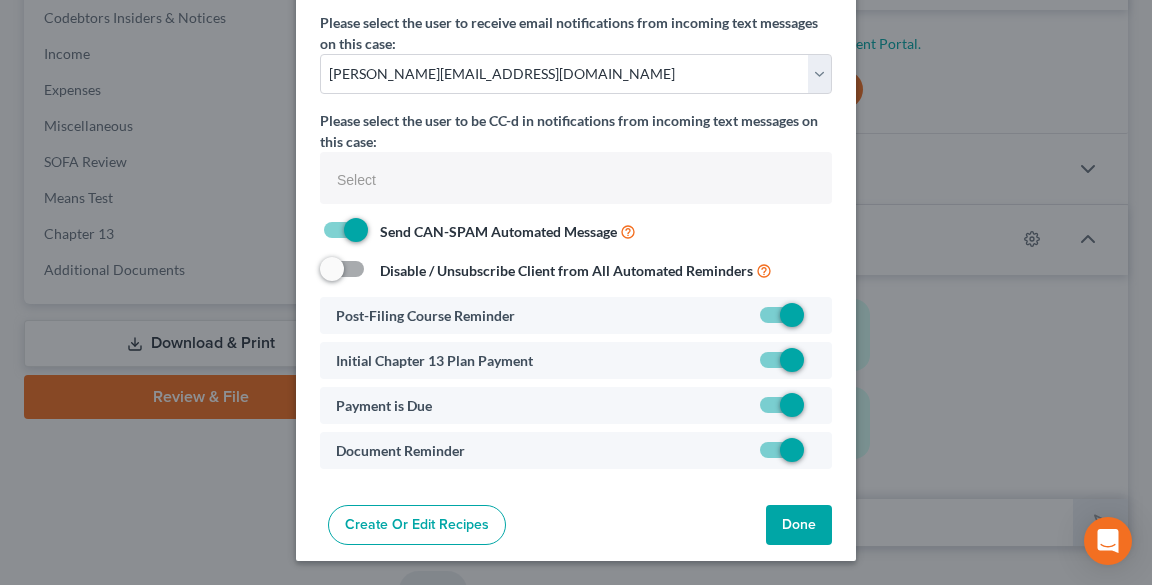 click on "Done" at bounding box center (799, 525) 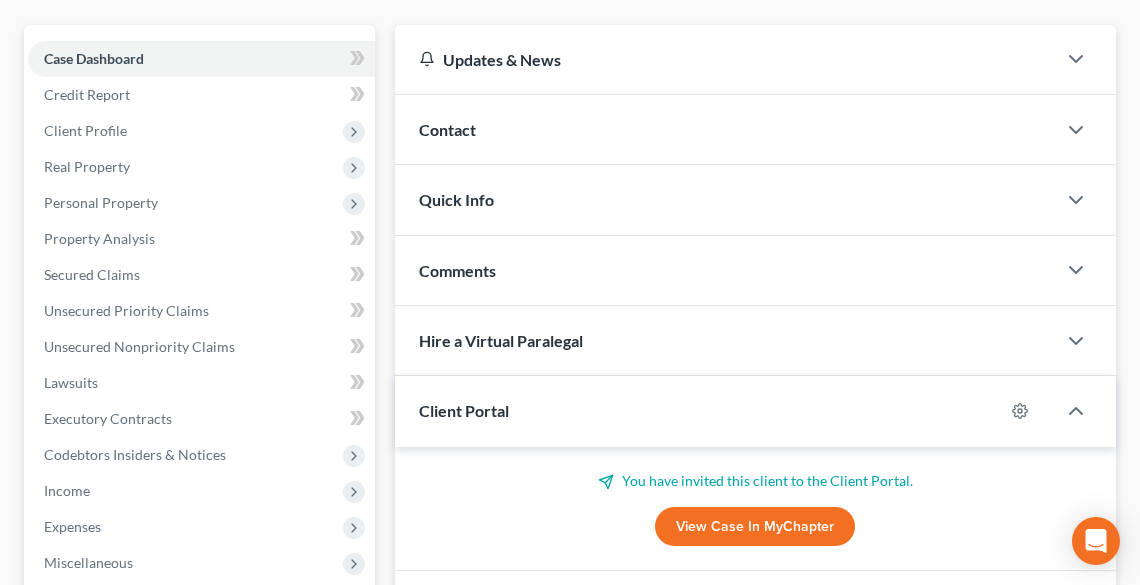 scroll, scrollTop: 0, scrollLeft: 0, axis: both 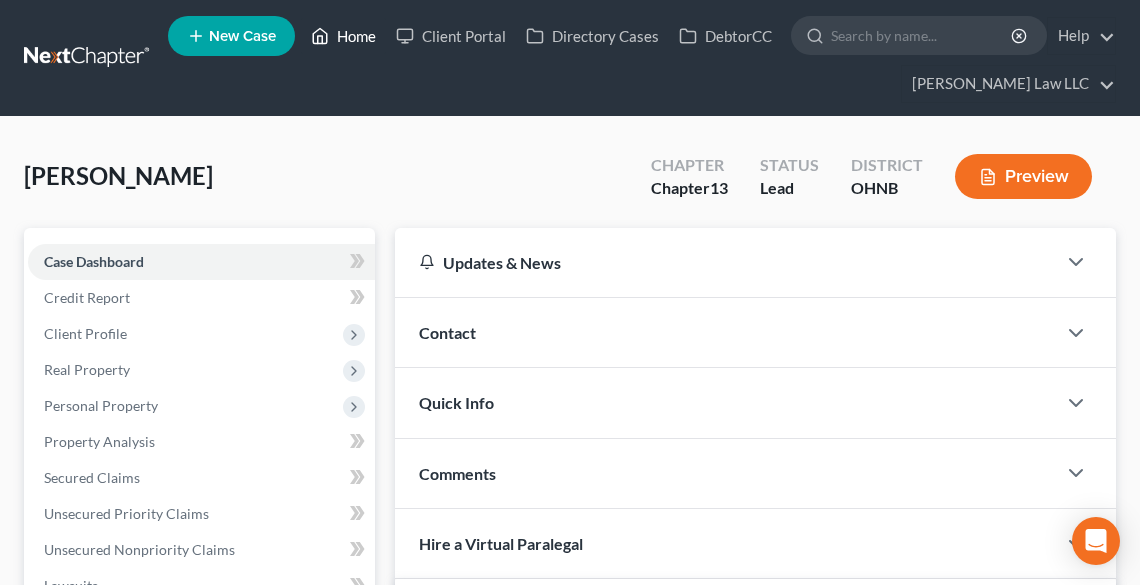 click on "Home" at bounding box center [343, 36] 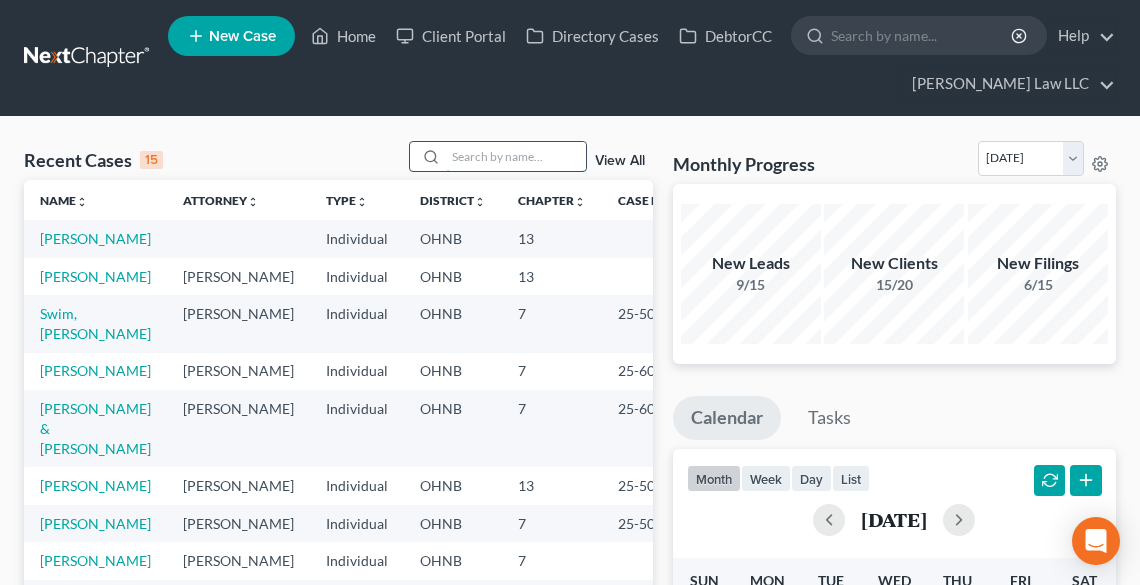 click at bounding box center [516, 156] 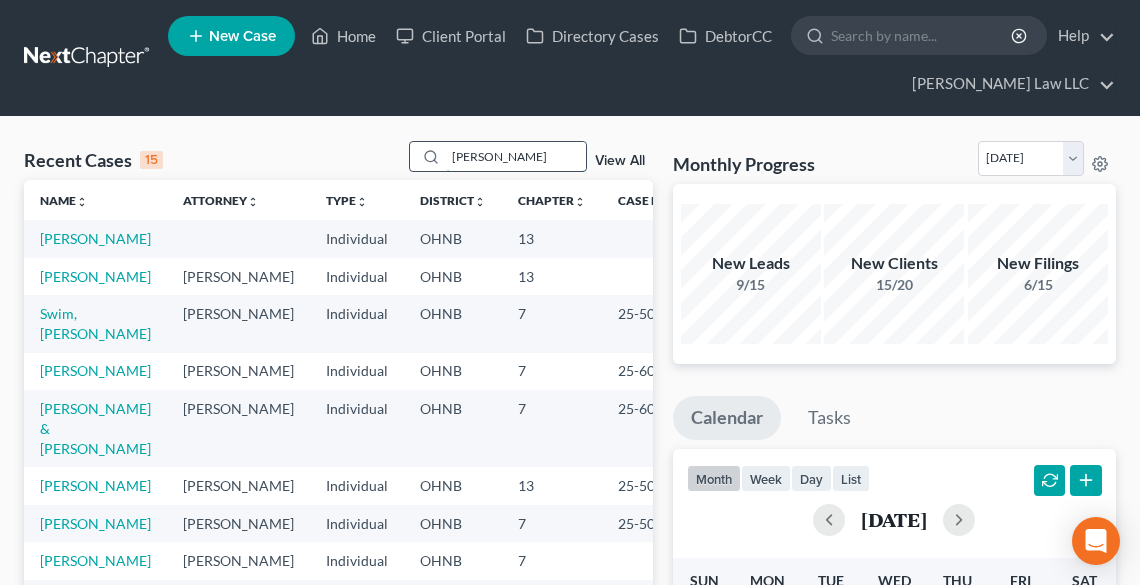 type on "[PERSON_NAME]" 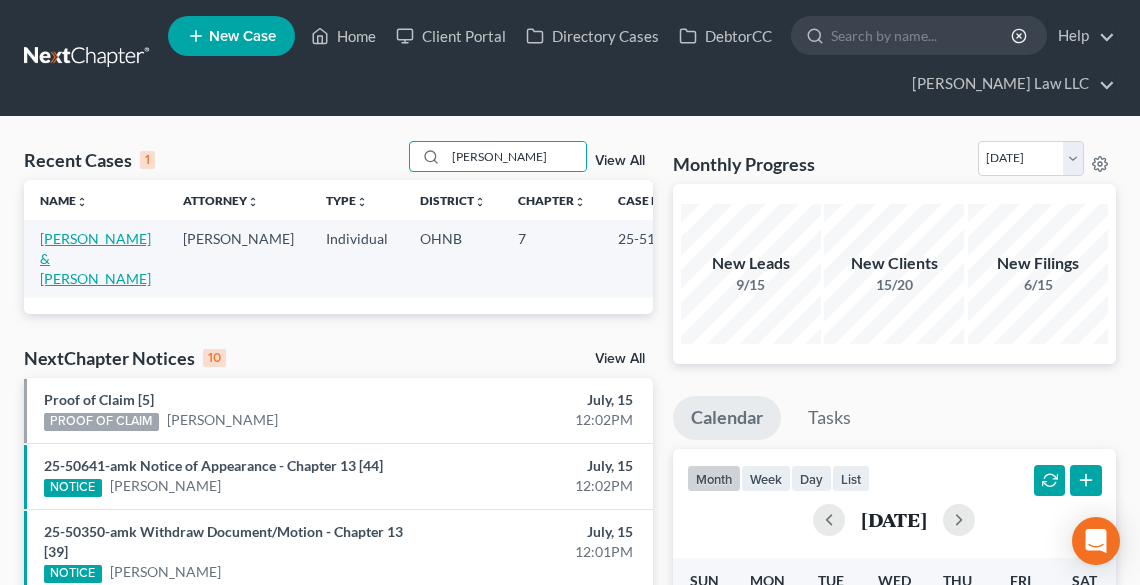 click on "[PERSON_NAME] & [PERSON_NAME]" at bounding box center (95, 258) 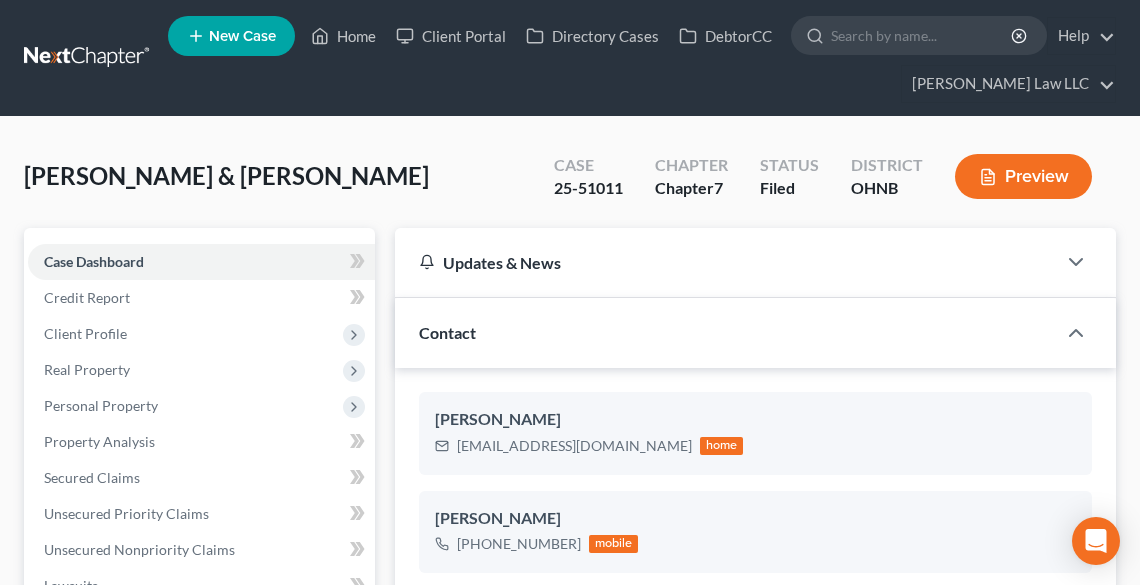 scroll, scrollTop: 418, scrollLeft: 0, axis: vertical 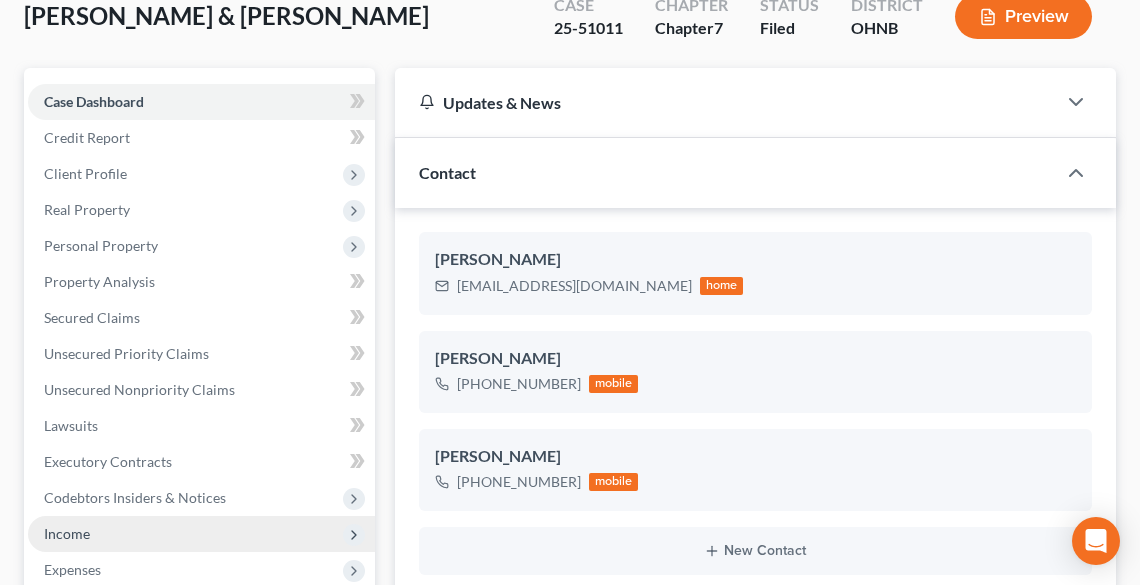 click on "Income" at bounding box center (201, 534) 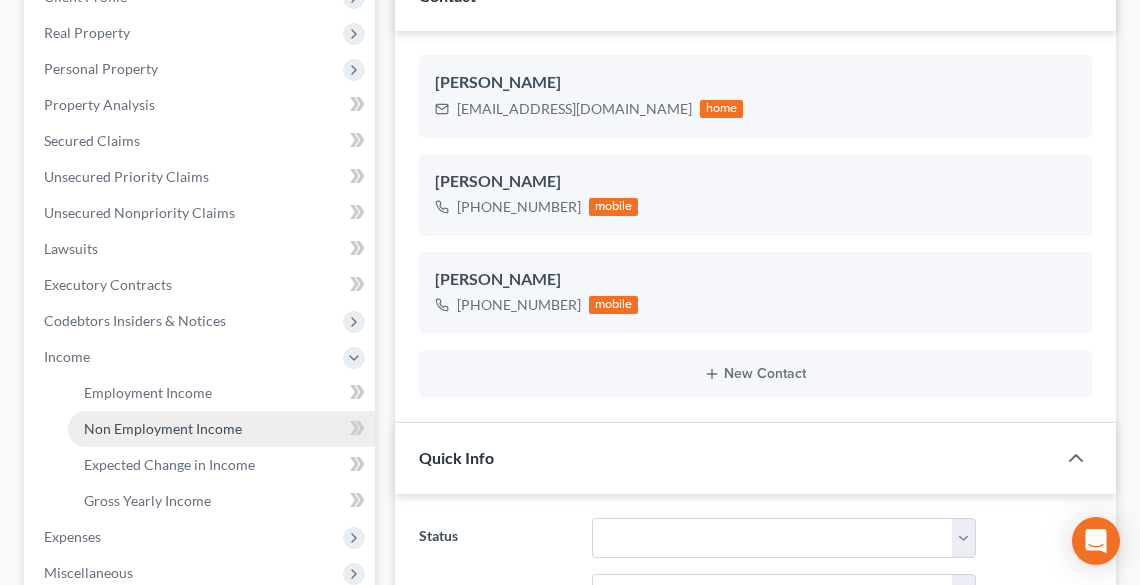 scroll, scrollTop: 480, scrollLeft: 0, axis: vertical 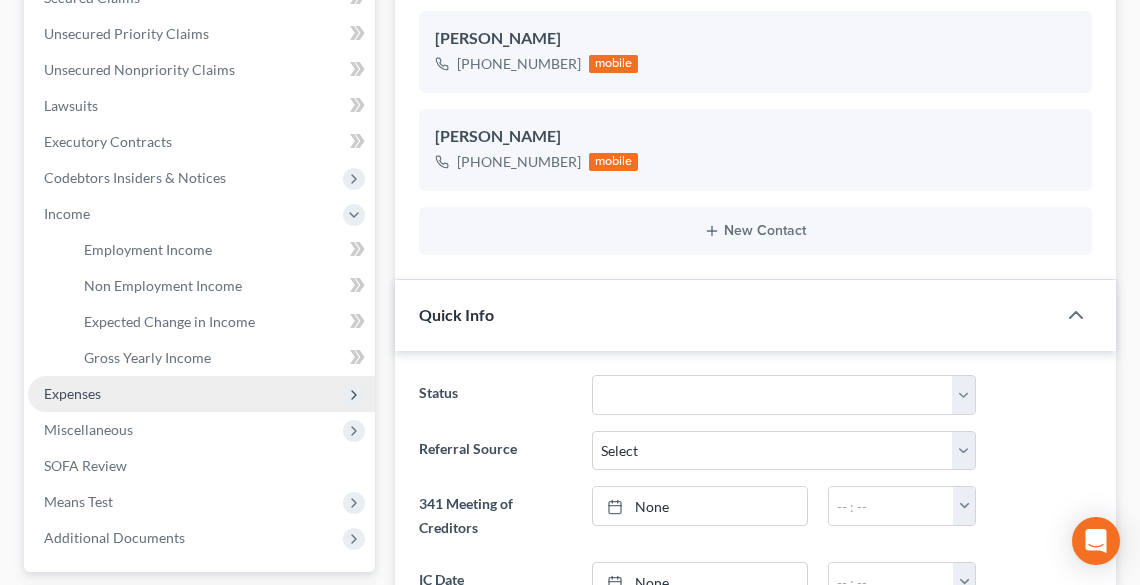 click on "Expenses" at bounding box center (72, 393) 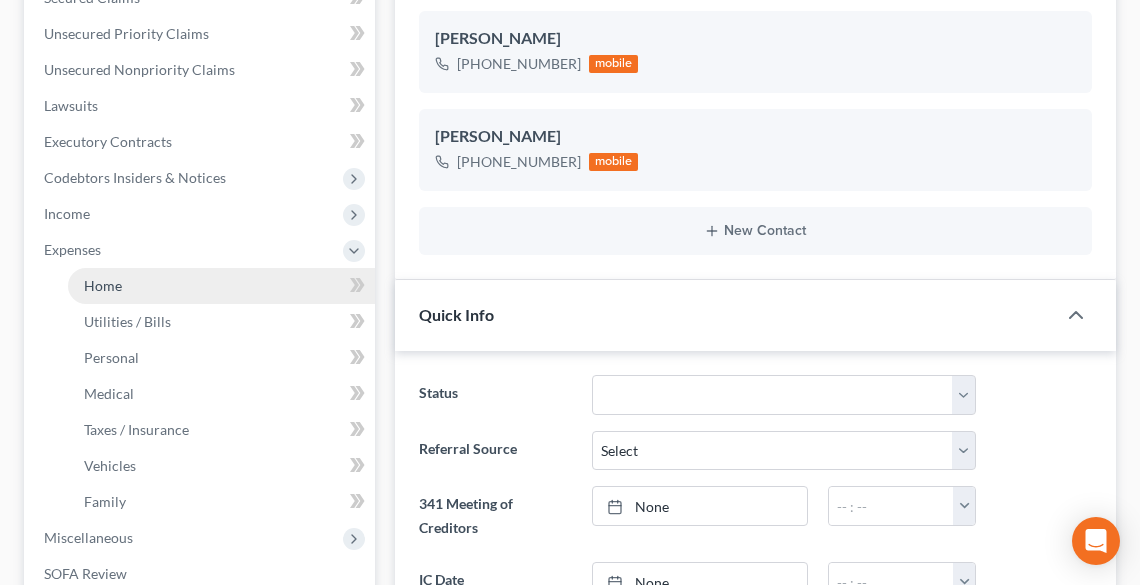 click on "Home" at bounding box center (103, 285) 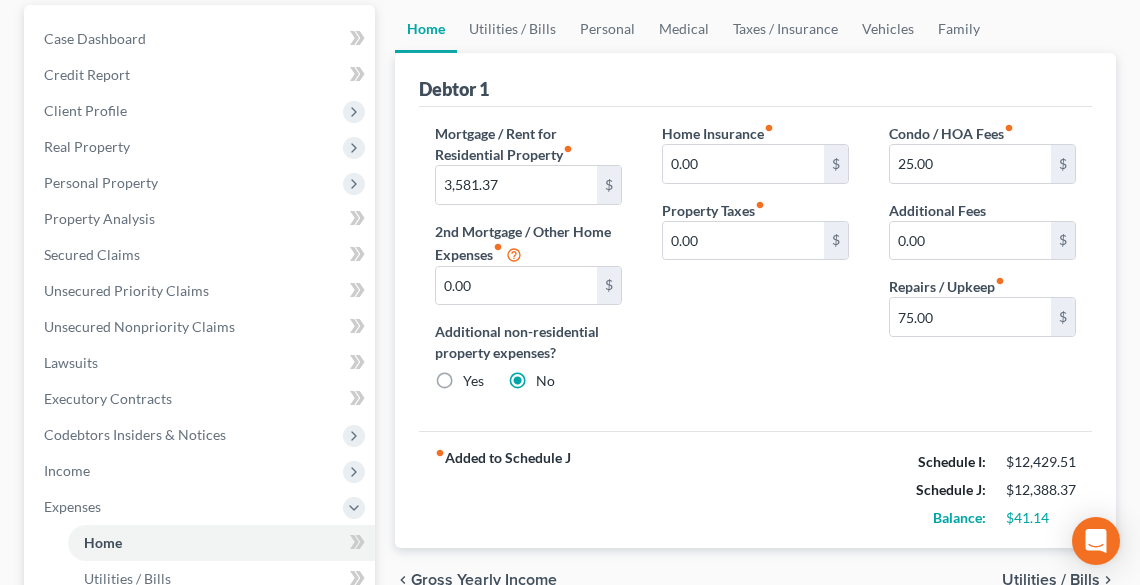 scroll, scrollTop: 0, scrollLeft: 0, axis: both 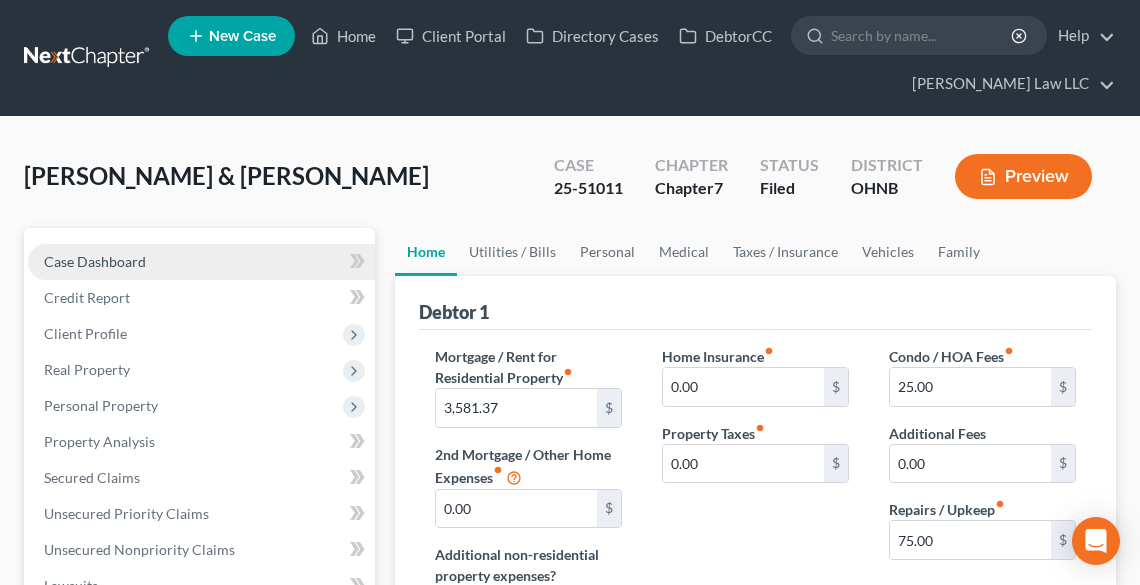 drag, startPoint x: 119, startPoint y: 261, endPoint x: 196, endPoint y: 264, distance: 77.05842 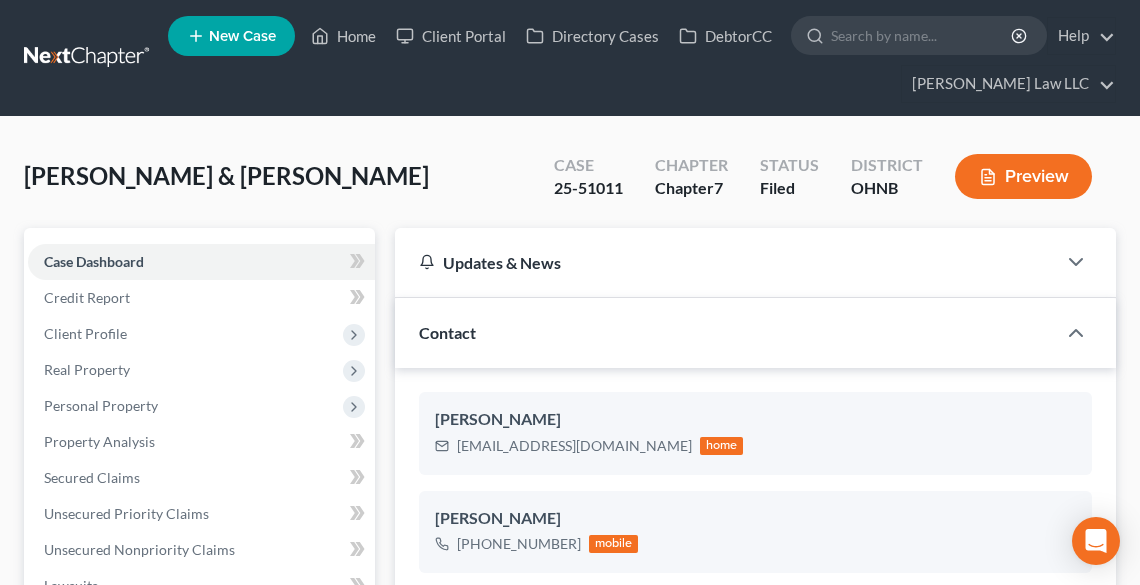 scroll, scrollTop: 400, scrollLeft: 0, axis: vertical 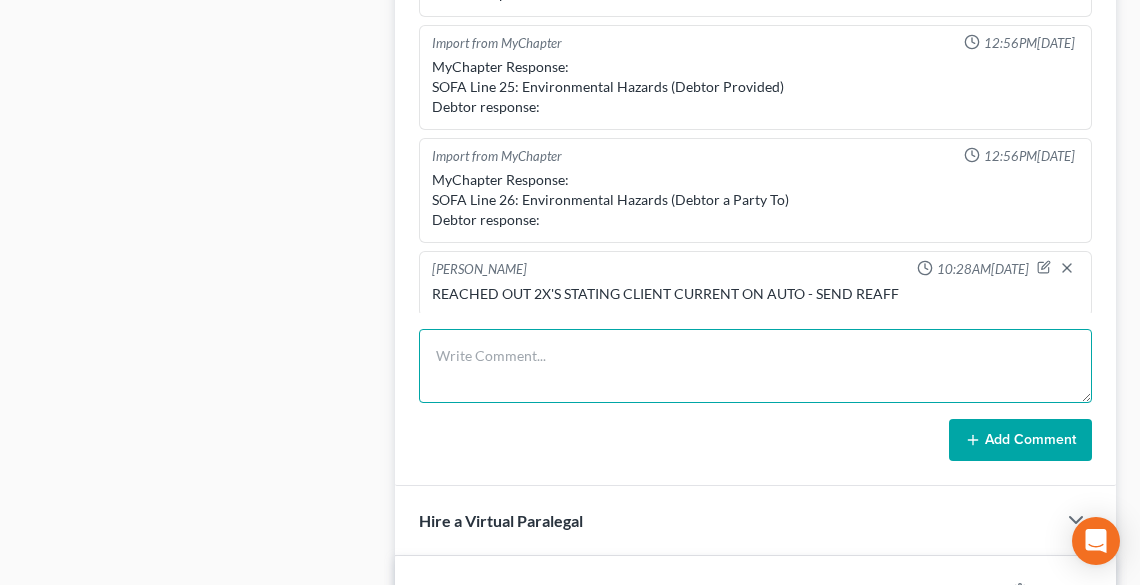 click at bounding box center (755, 366) 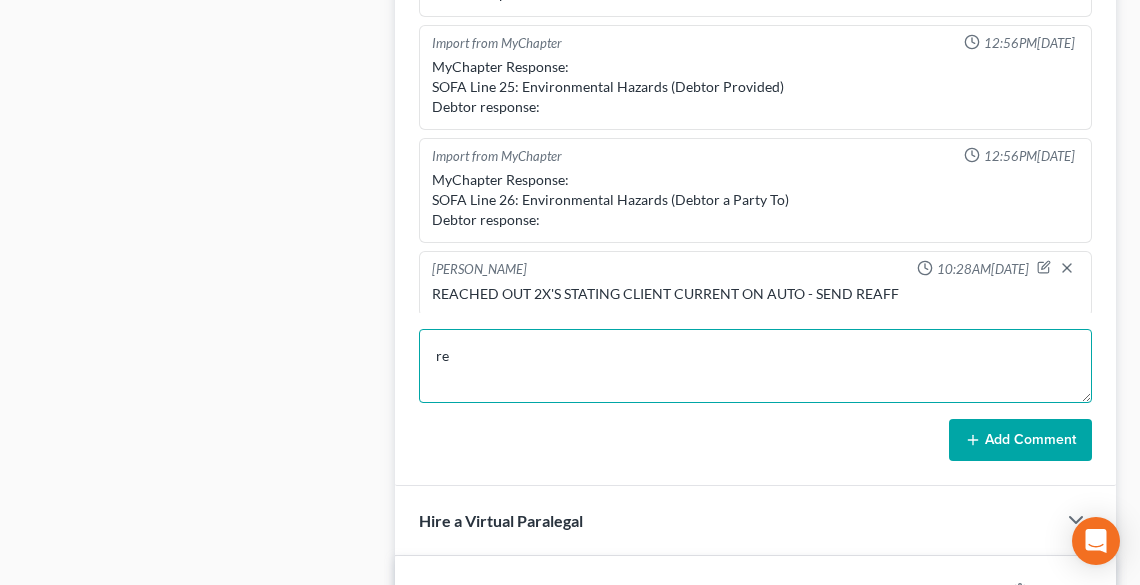 type on "r" 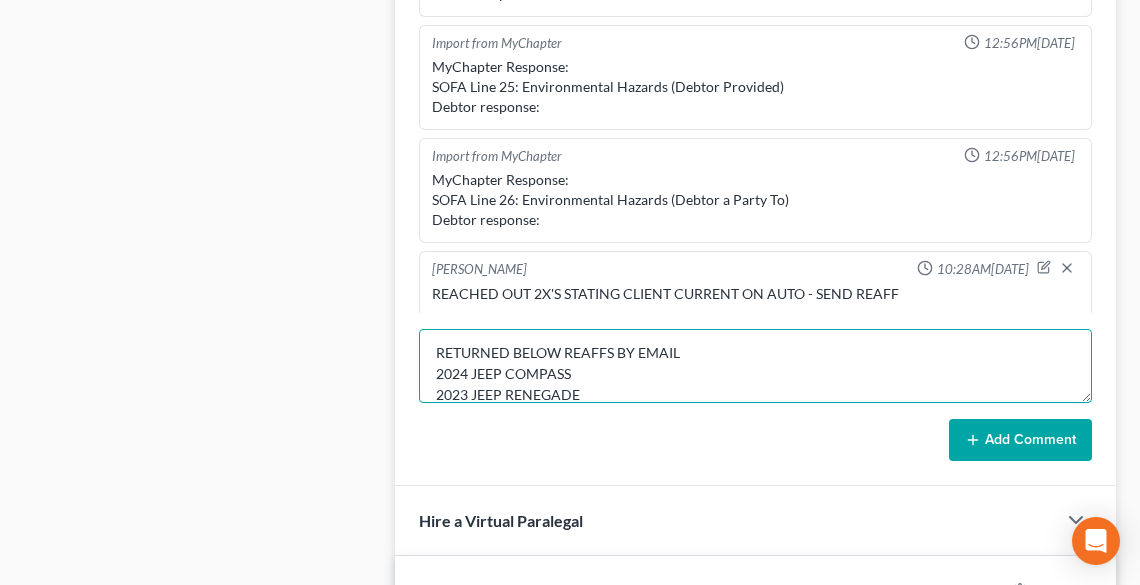 scroll, scrollTop: 24, scrollLeft: 0, axis: vertical 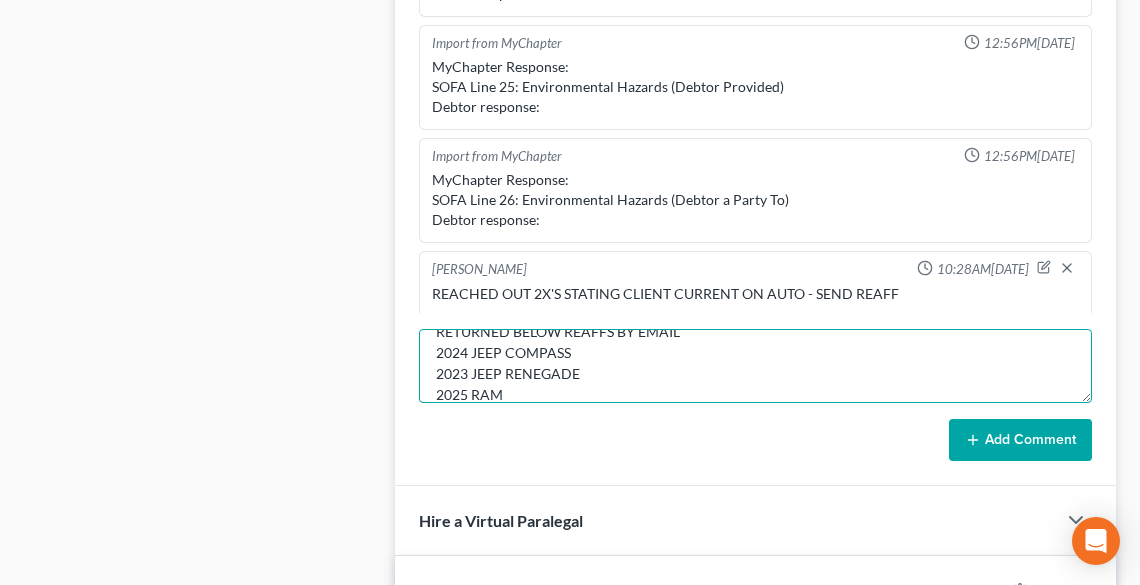 type on "RETURNED BELOW REAFFS BY EMAIL
2024 JEEP COMPASS
2023 JEEP RENEGADE
2025 RAM" 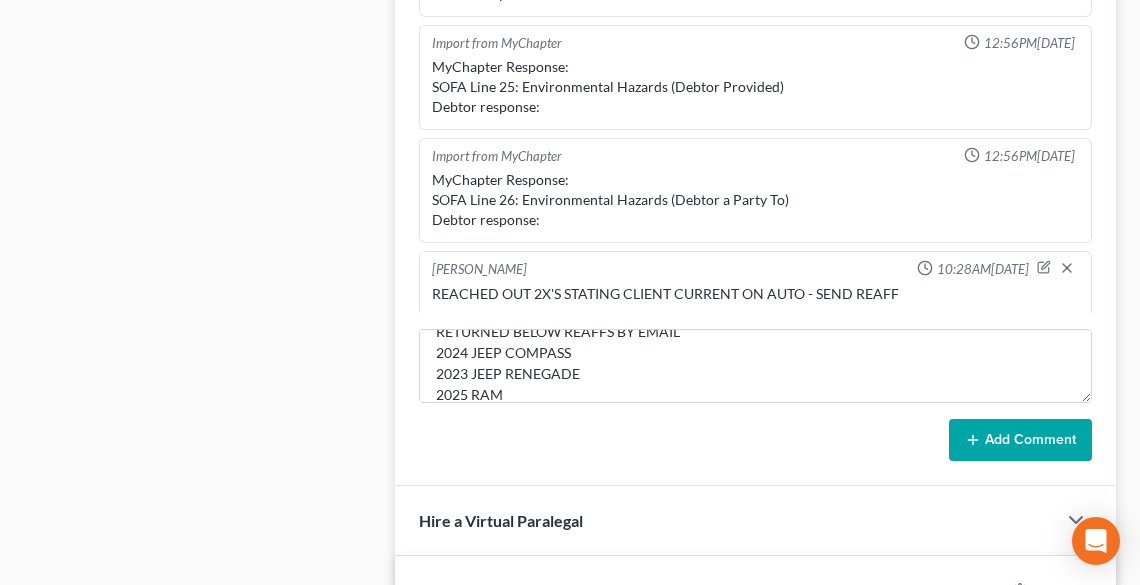 click on "Add Comment" at bounding box center (1020, 440) 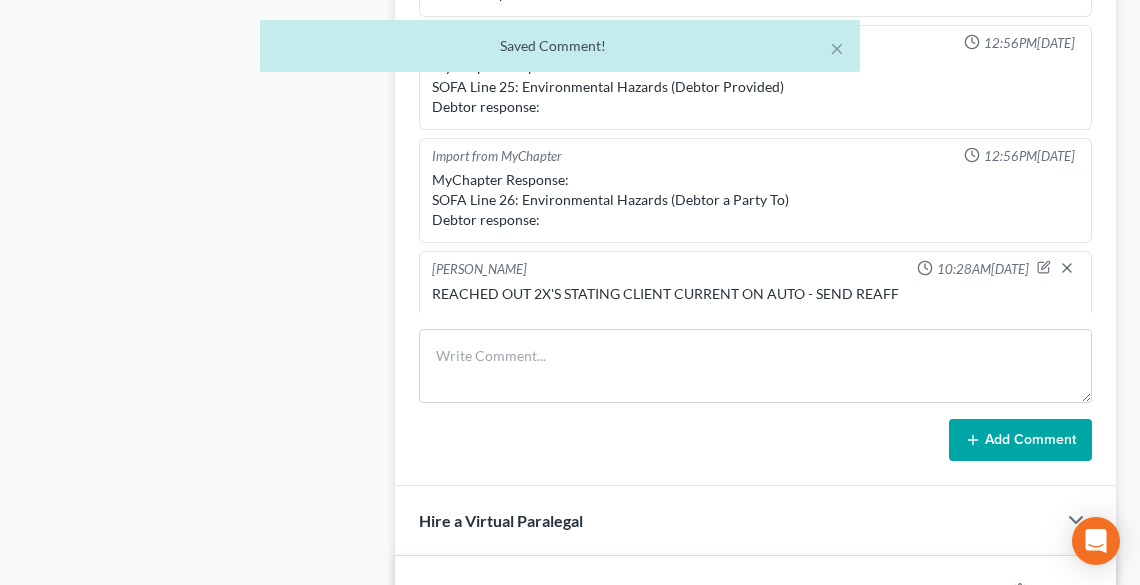 scroll, scrollTop: 0, scrollLeft: 0, axis: both 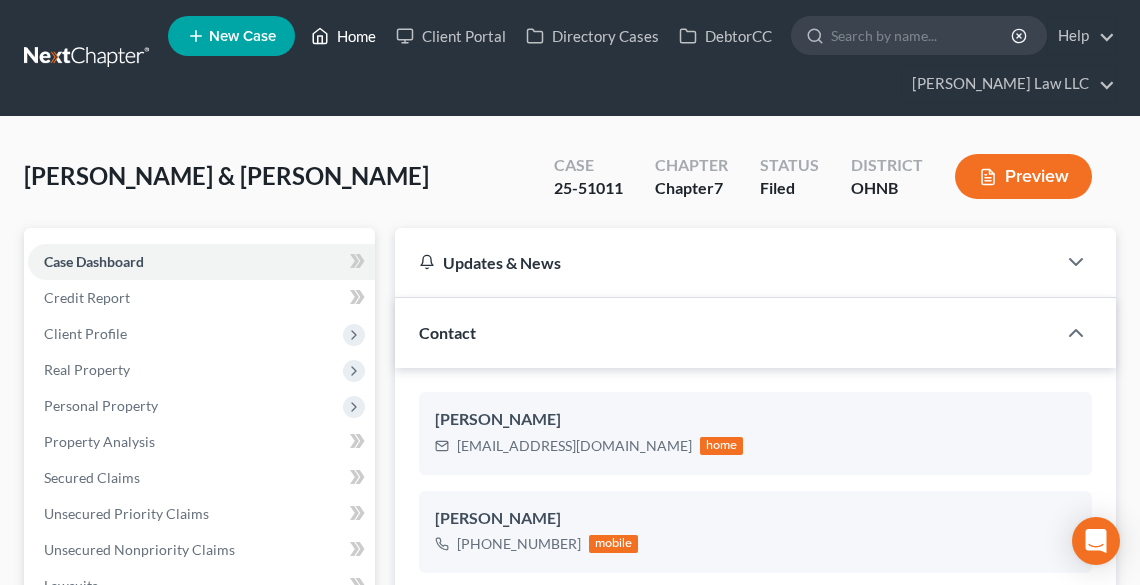 click on "Home" at bounding box center [343, 36] 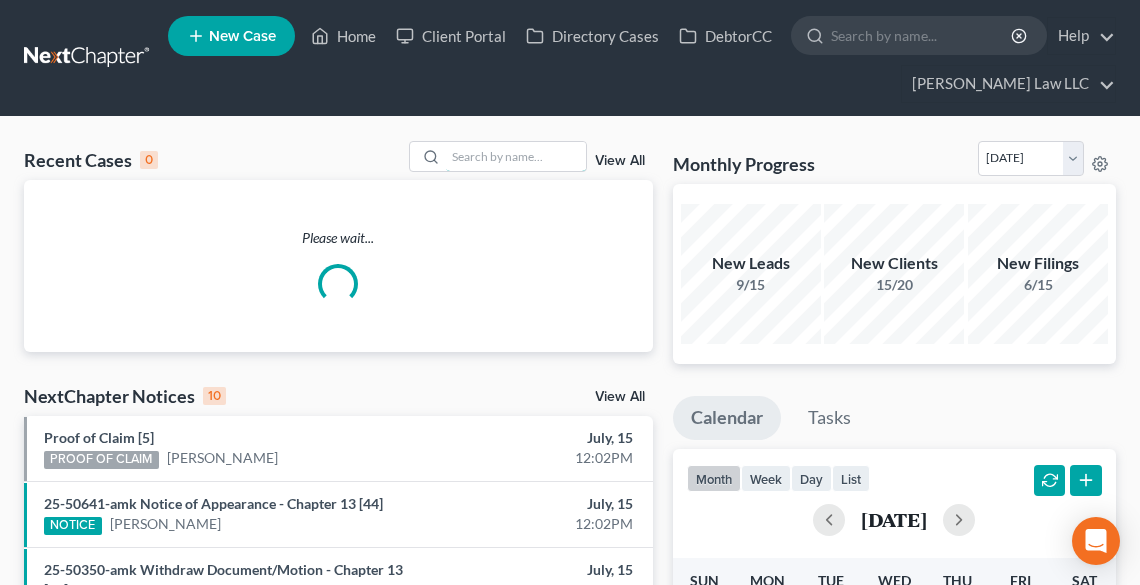 drag, startPoint x: 457, startPoint y: 152, endPoint x: 421, endPoint y: 127, distance: 43.829212 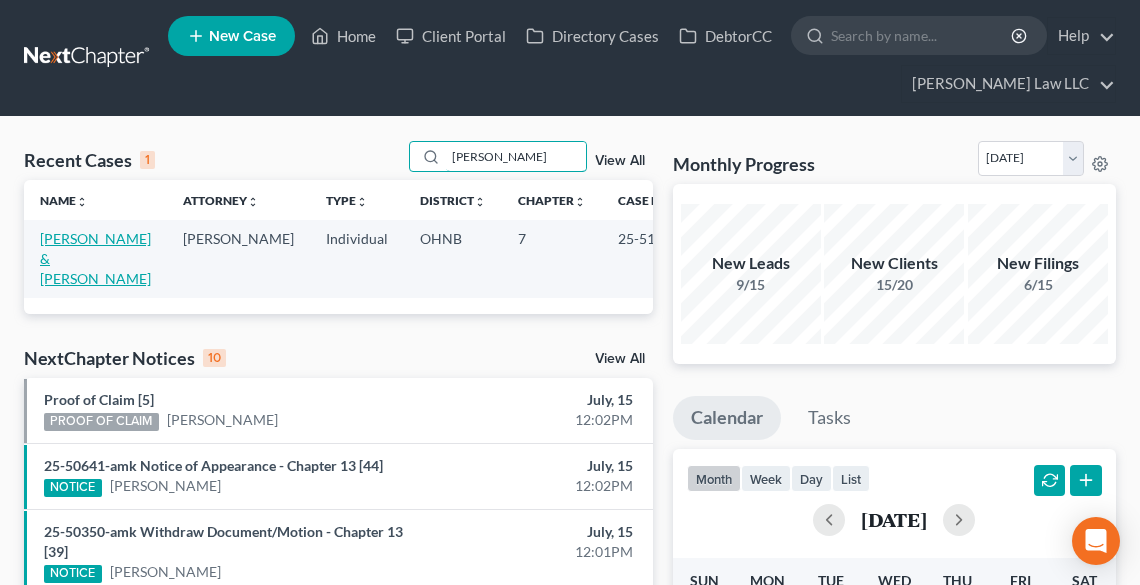 type on "[PERSON_NAME]" 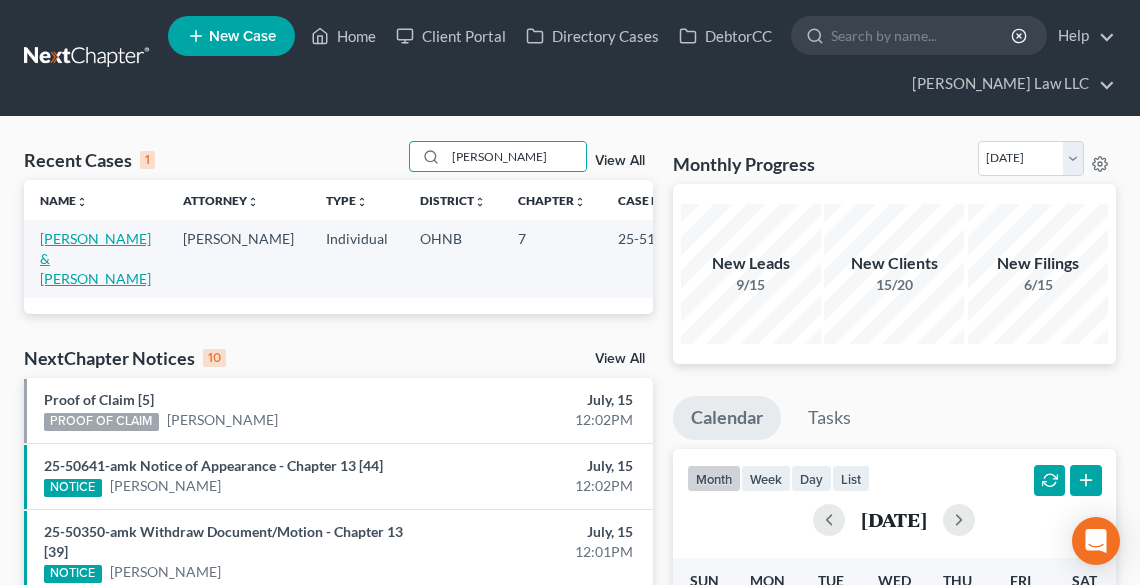 click on "[PERSON_NAME] & [PERSON_NAME]" at bounding box center [95, 258] 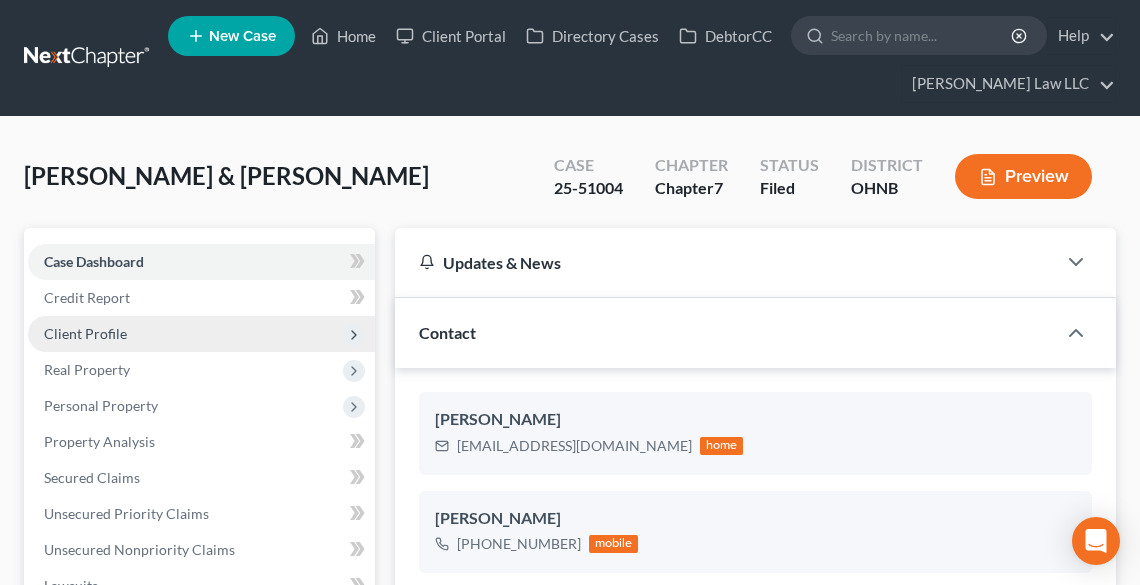 scroll, scrollTop: 344, scrollLeft: 0, axis: vertical 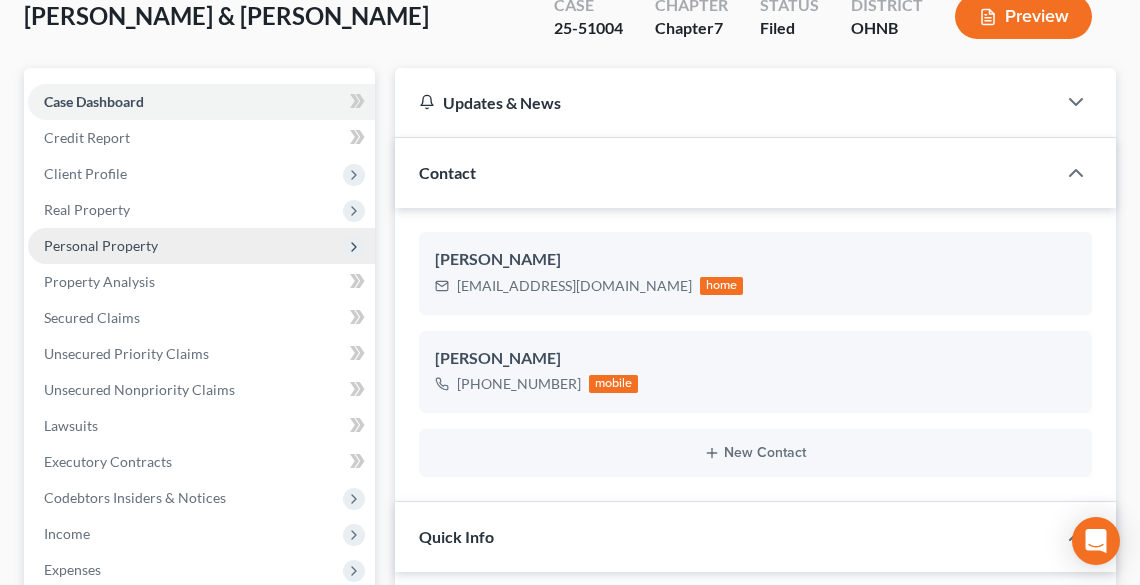 click on "Personal Property" at bounding box center (101, 245) 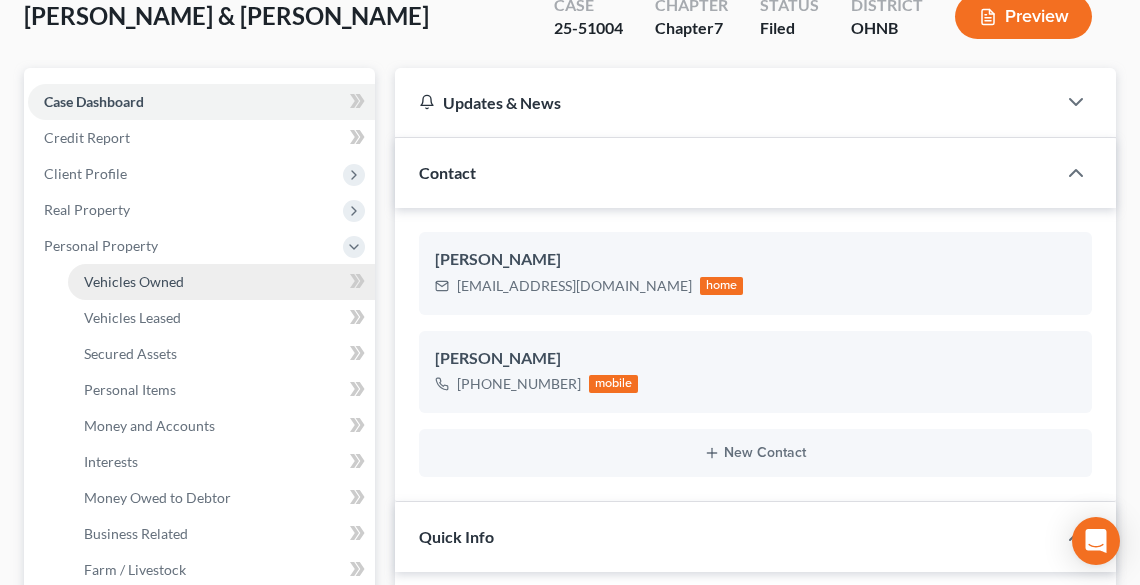 click on "Vehicles Owned" at bounding box center [134, 281] 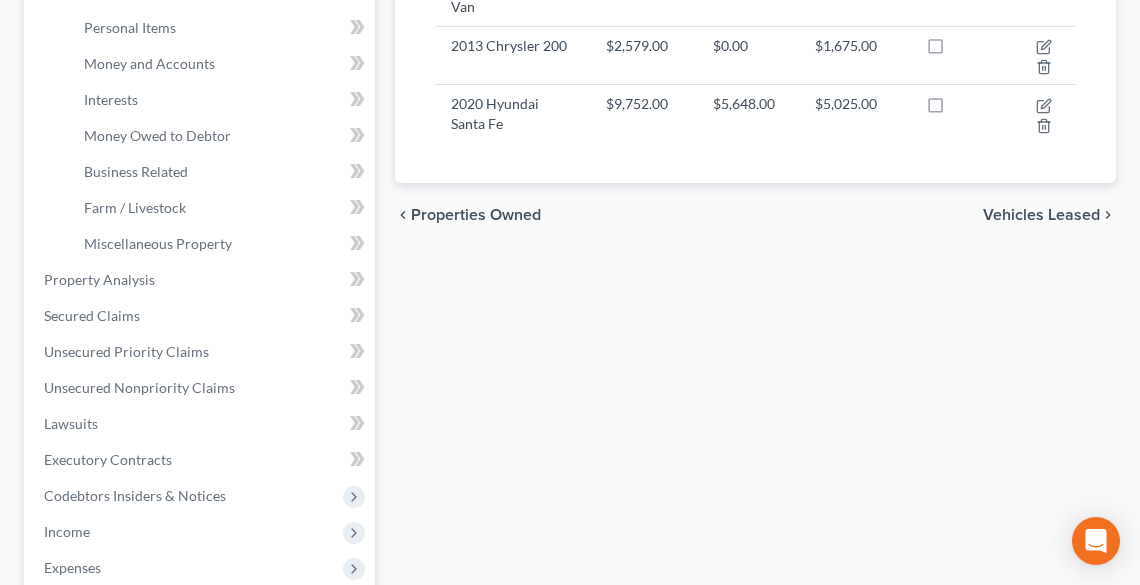 scroll, scrollTop: 720, scrollLeft: 0, axis: vertical 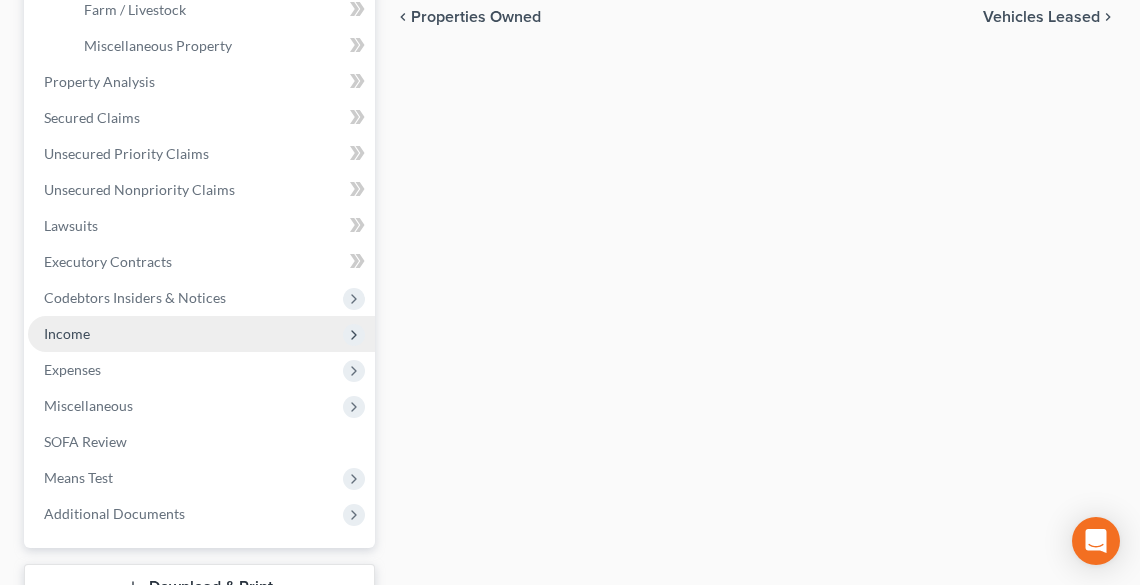 click on "Income" at bounding box center [201, 334] 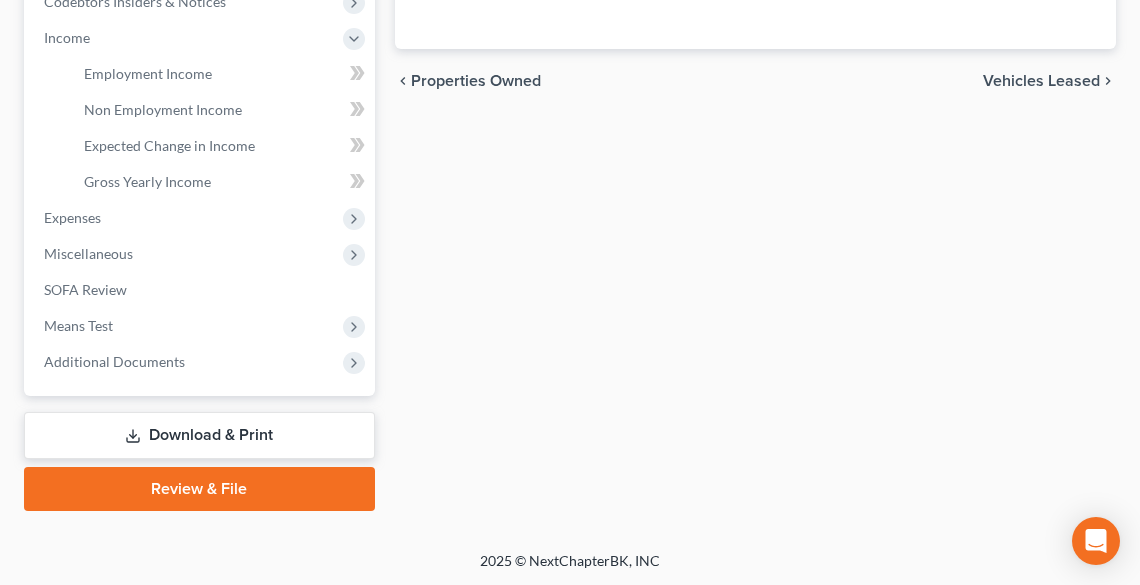 scroll, scrollTop: 416, scrollLeft: 0, axis: vertical 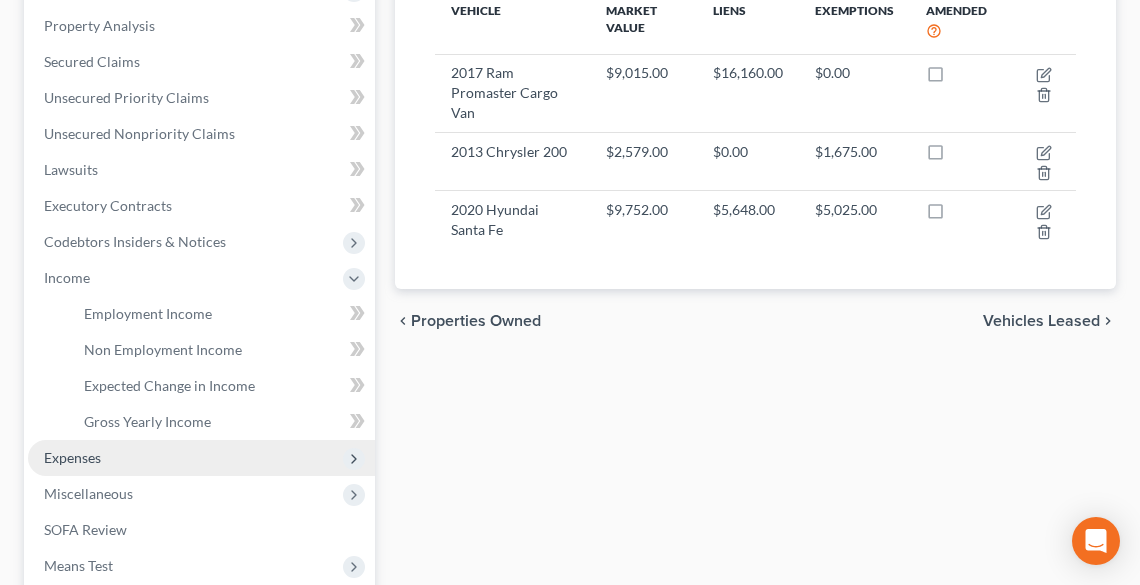 click on "Expenses" at bounding box center (72, 457) 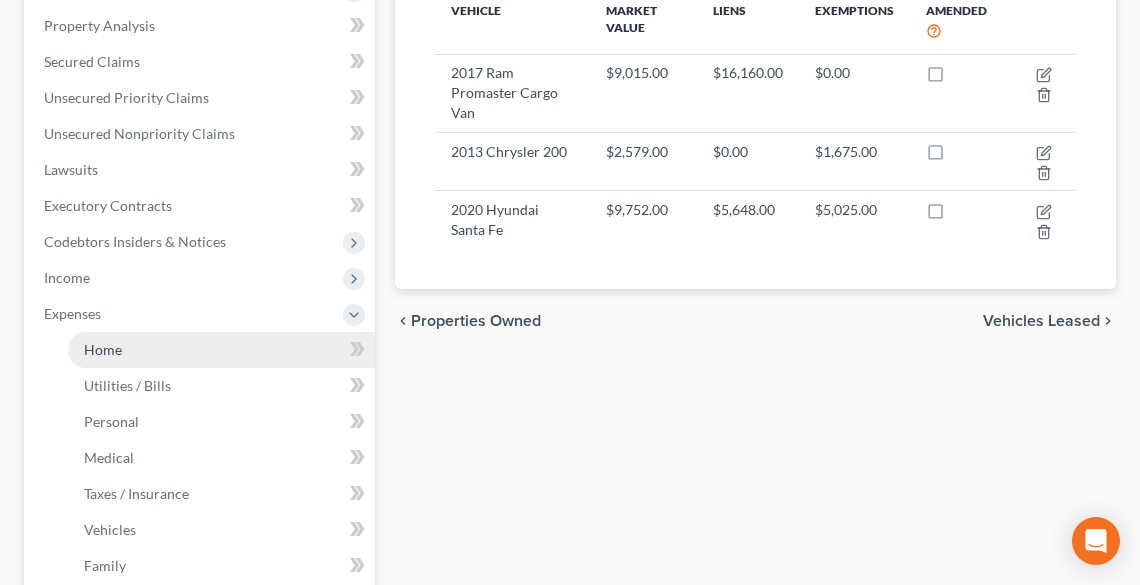 click on "Home" at bounding box center [221, 350] 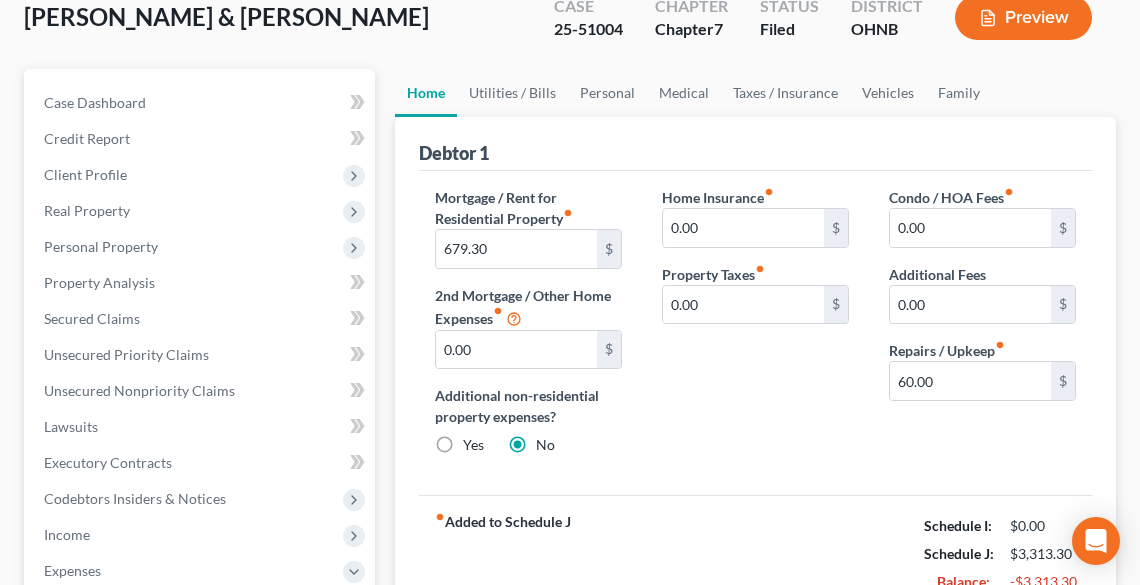 scroll, scrollTop: 400, scrollLeft: 0, axis: vertical 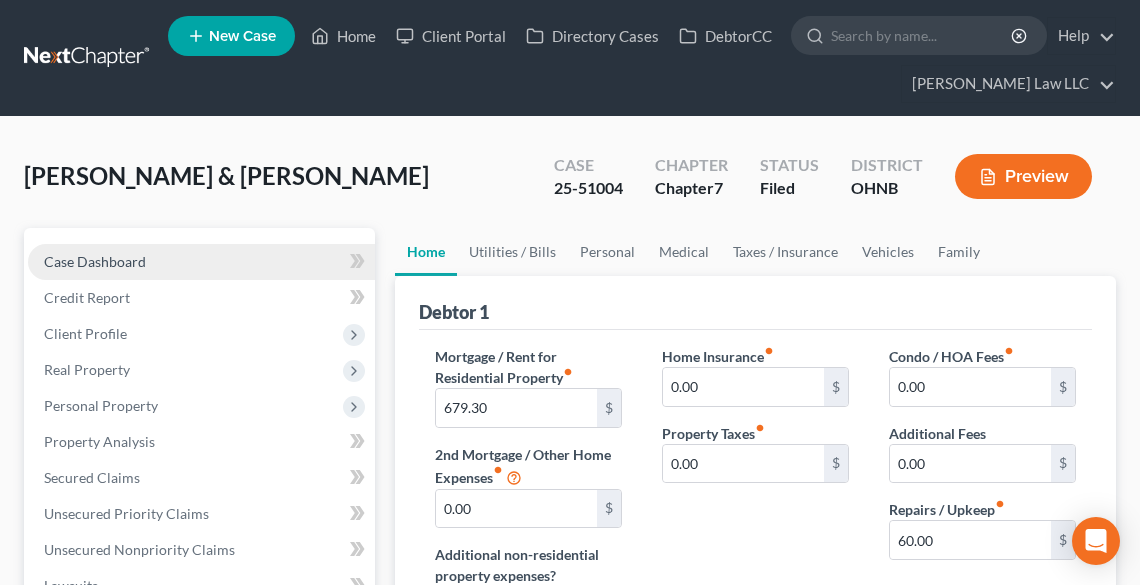 click on "Case Dashboard" at bounding box center [95, 261] 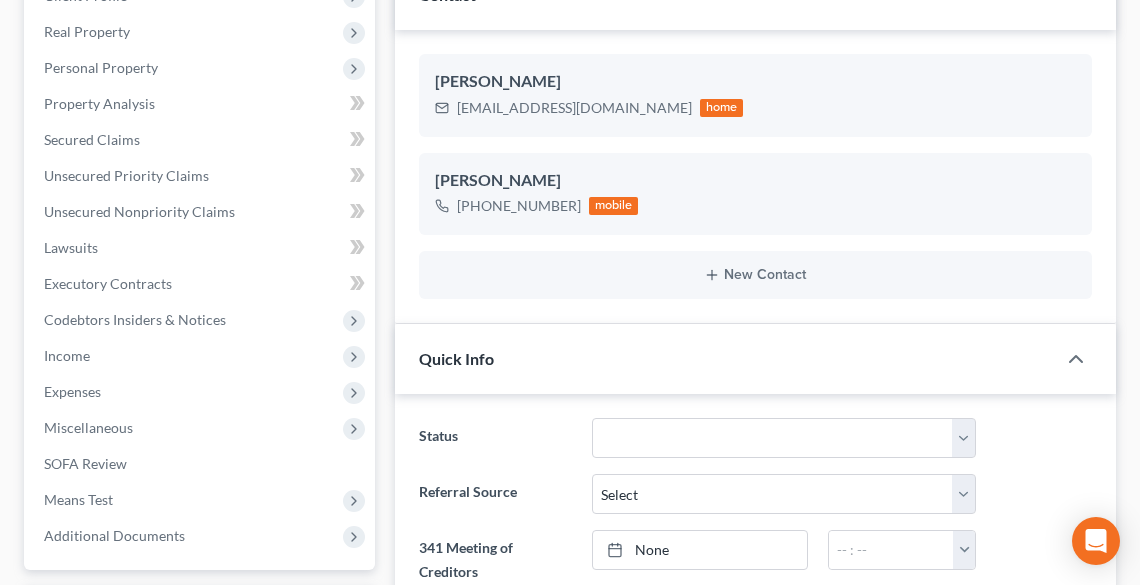 scroll, scrollTop: 640, scrollLeft: 0, axis: vertical 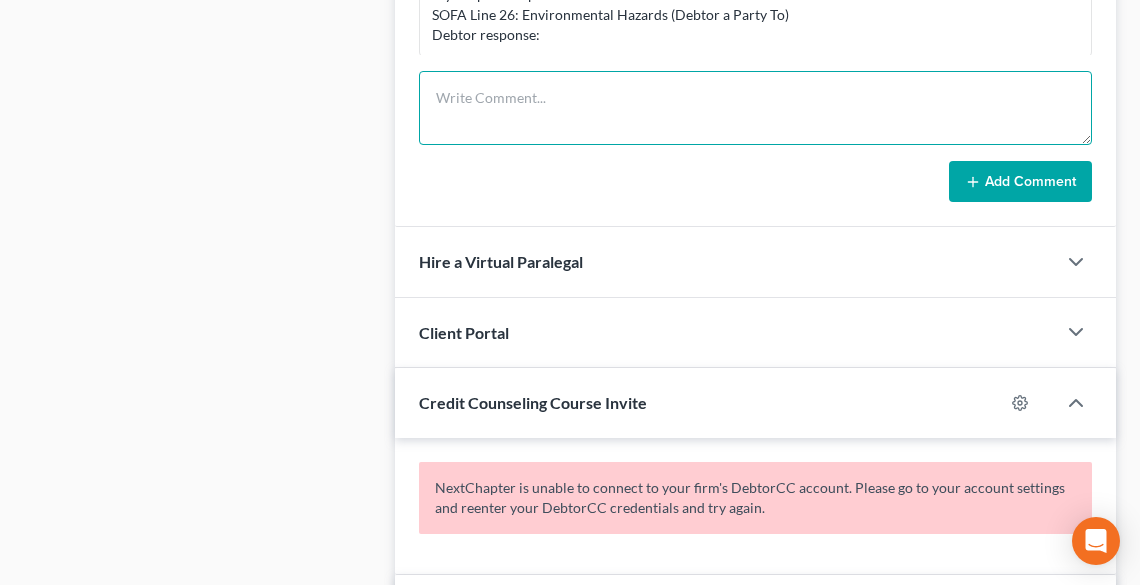 click at bounding box center (755, 108) 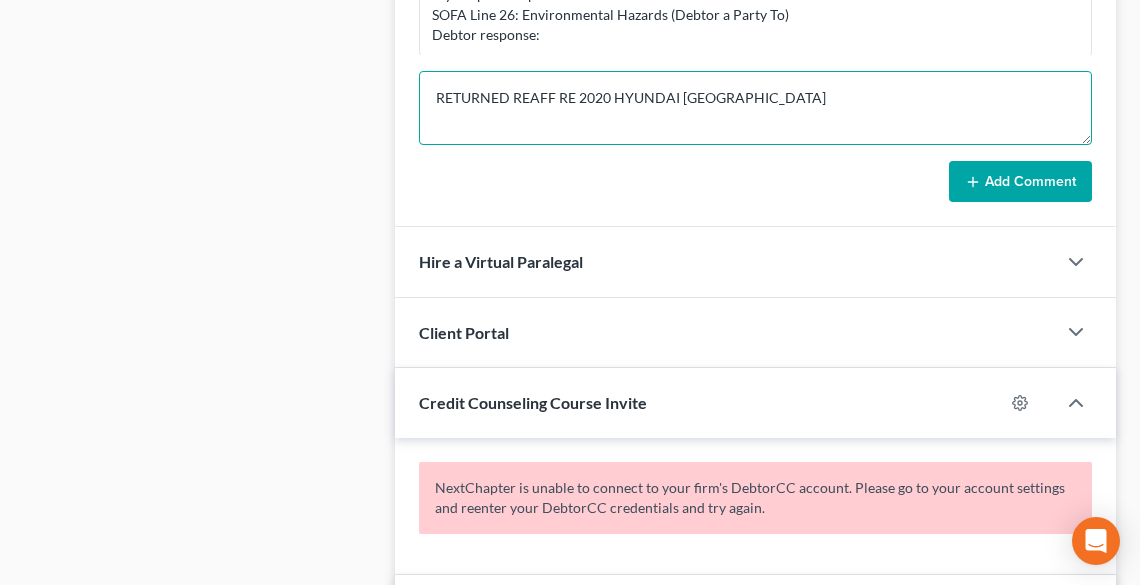 type on "RETURNED REAFF RE 2020 HYUNDAI [GEOGRAPHIC_DATA]" 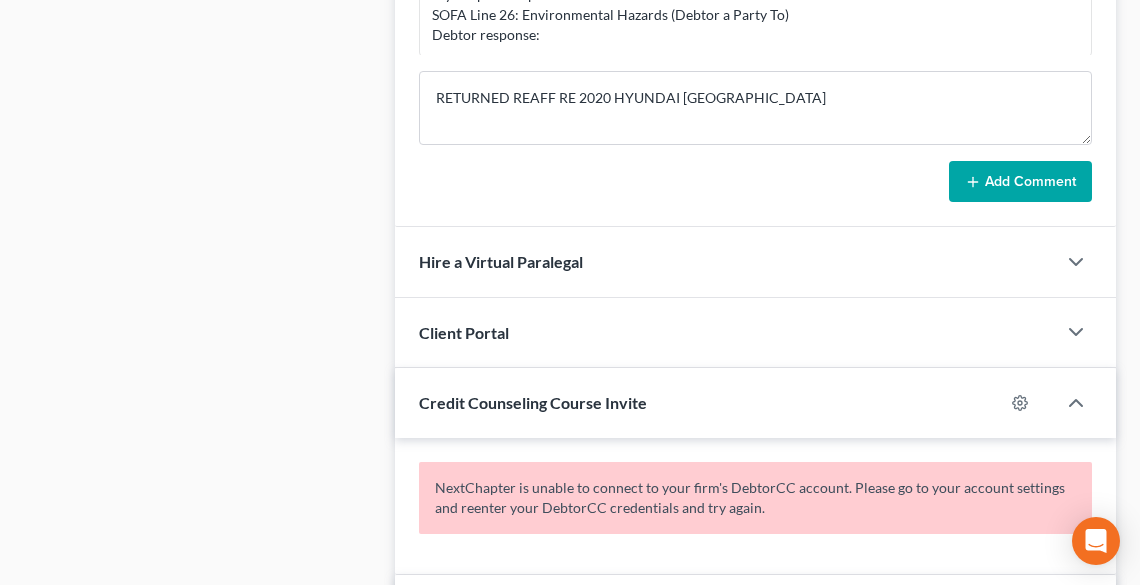 click on "Add Comment" at bounding box center (1020, 182) 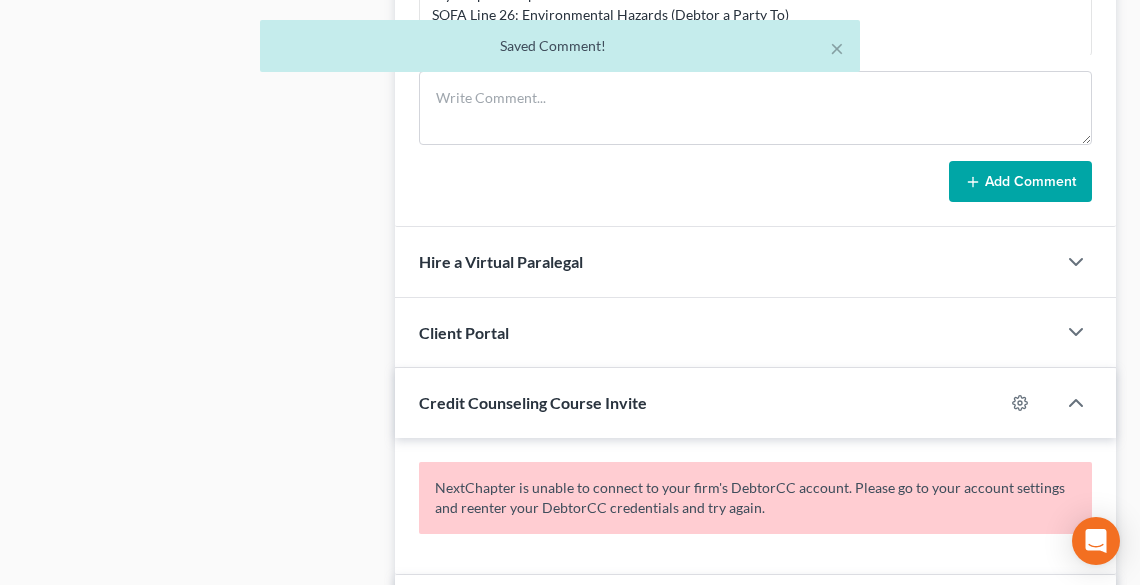 scroll, scrollTop: 418, scrollLeft: 0, axis: vertical 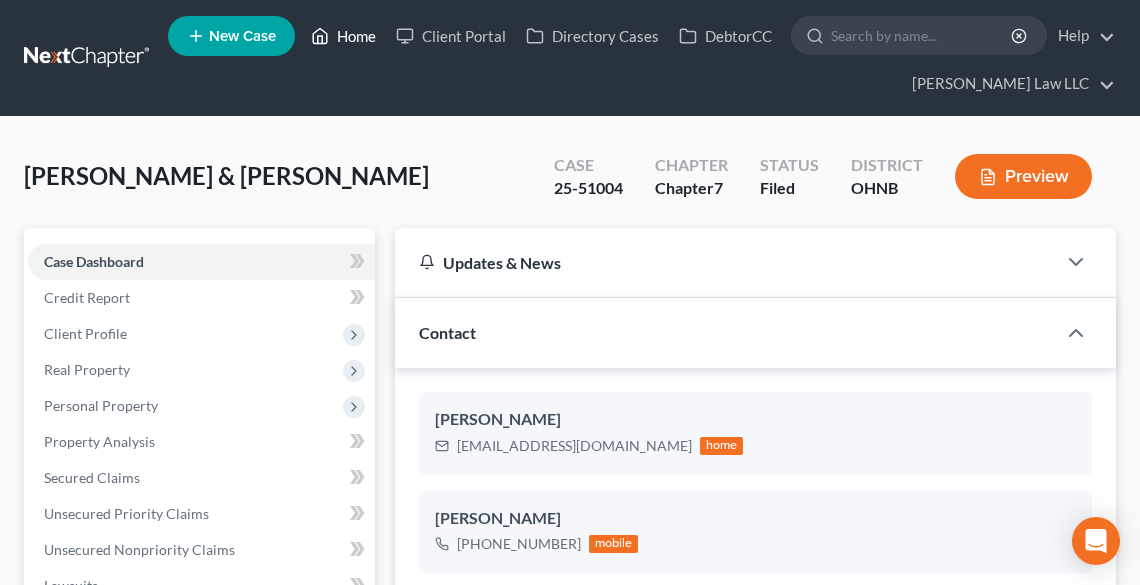 click 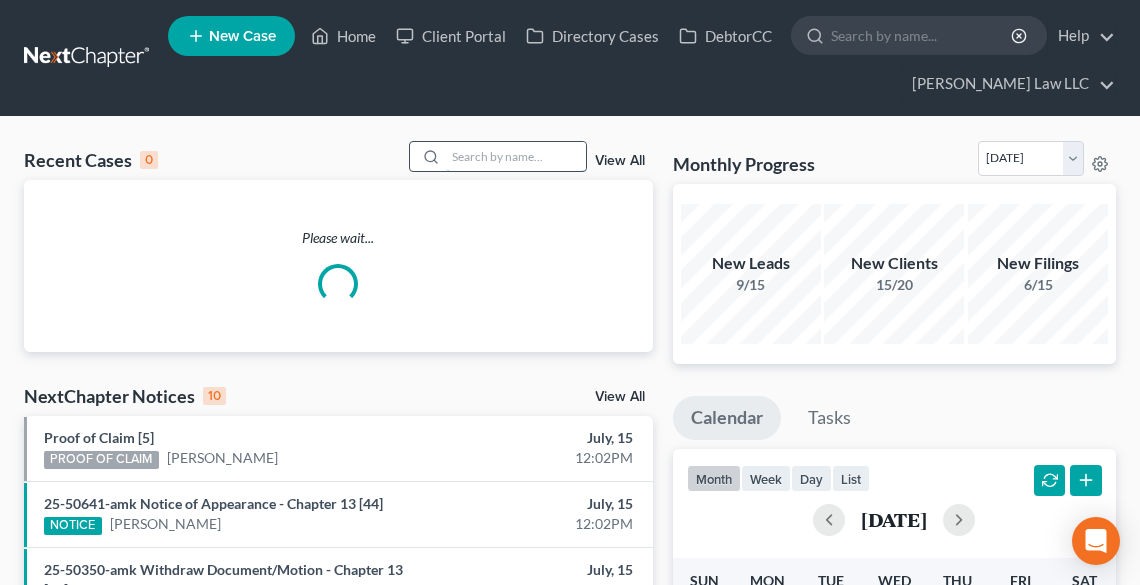 click at bounding box center [516, 156] 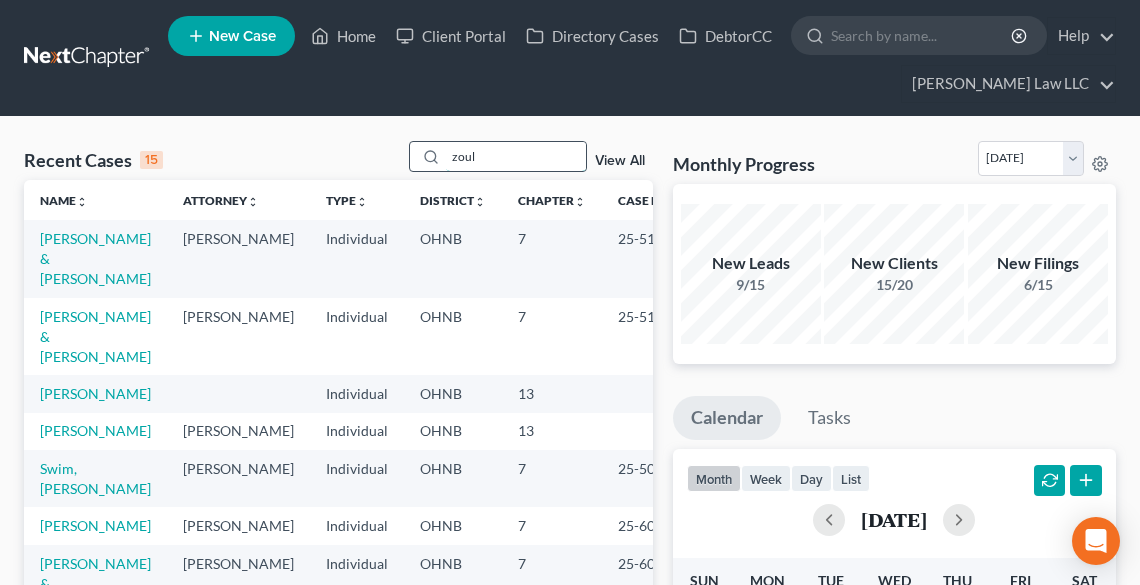 type on "zoul" 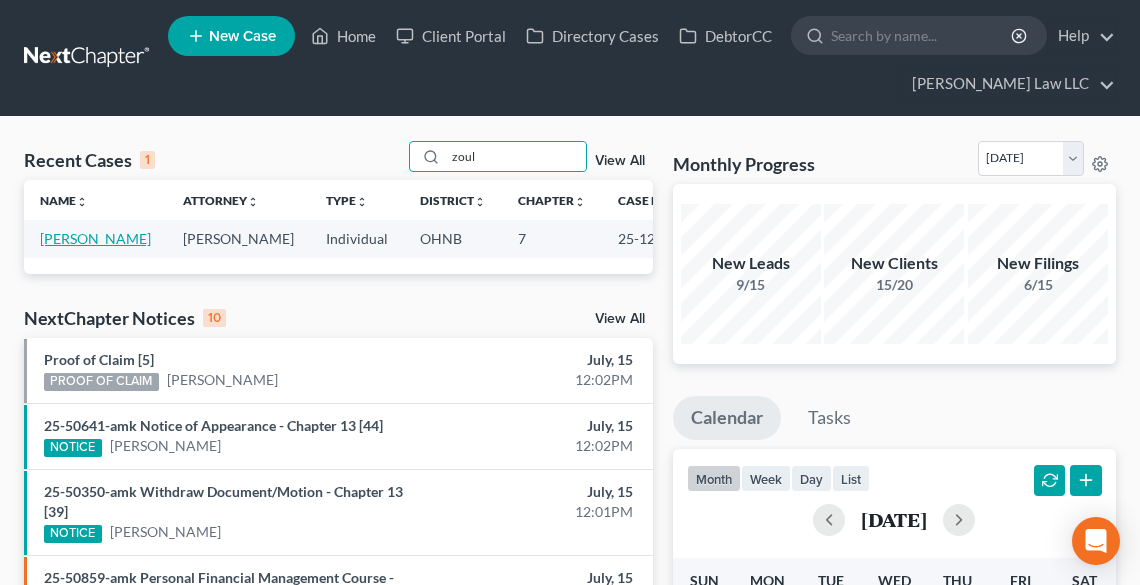 click on "[PERSON_NAME]" at bounding box center (95, 238) 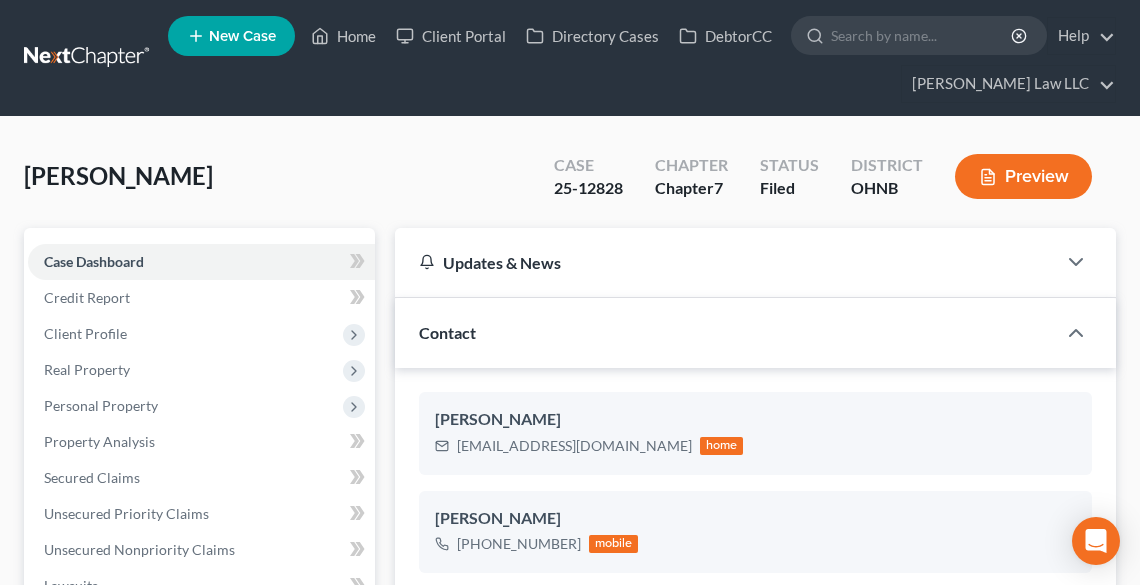 scroll, scrollTop: 863, scrollLeft: 0, axis: vertical 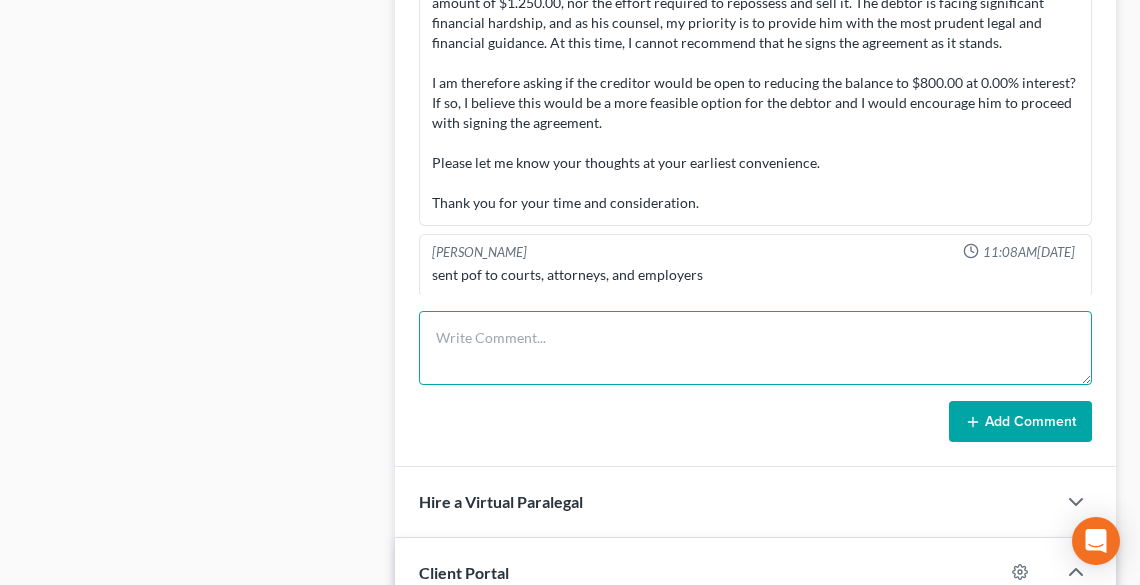 click at bounding box center (755, 348) 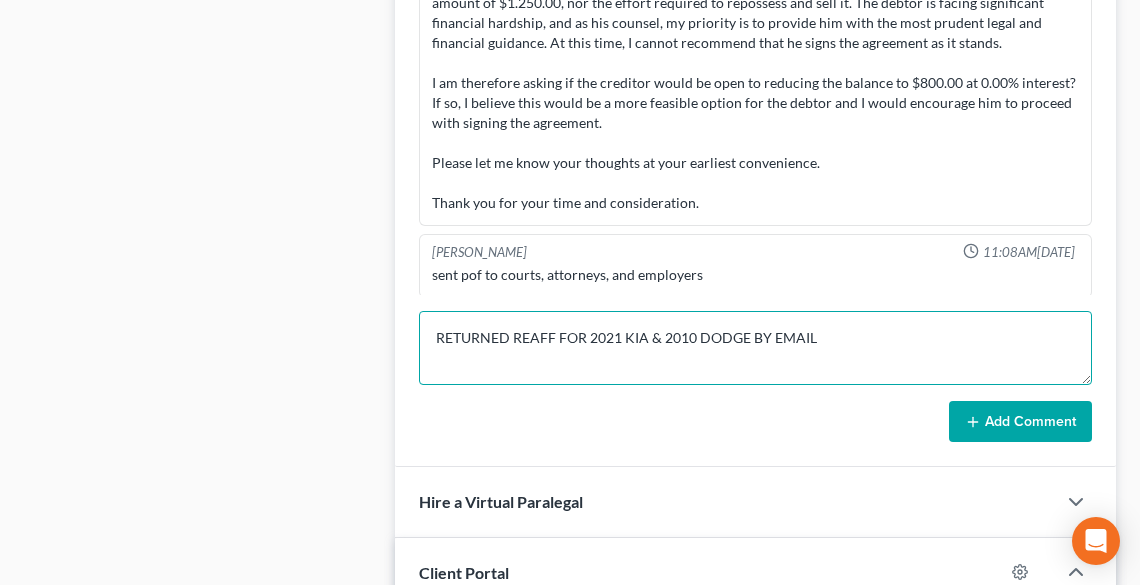 type on "RETURNED REAFF FOR 2021 KIA & 2010 DODGE BY EMAIL" 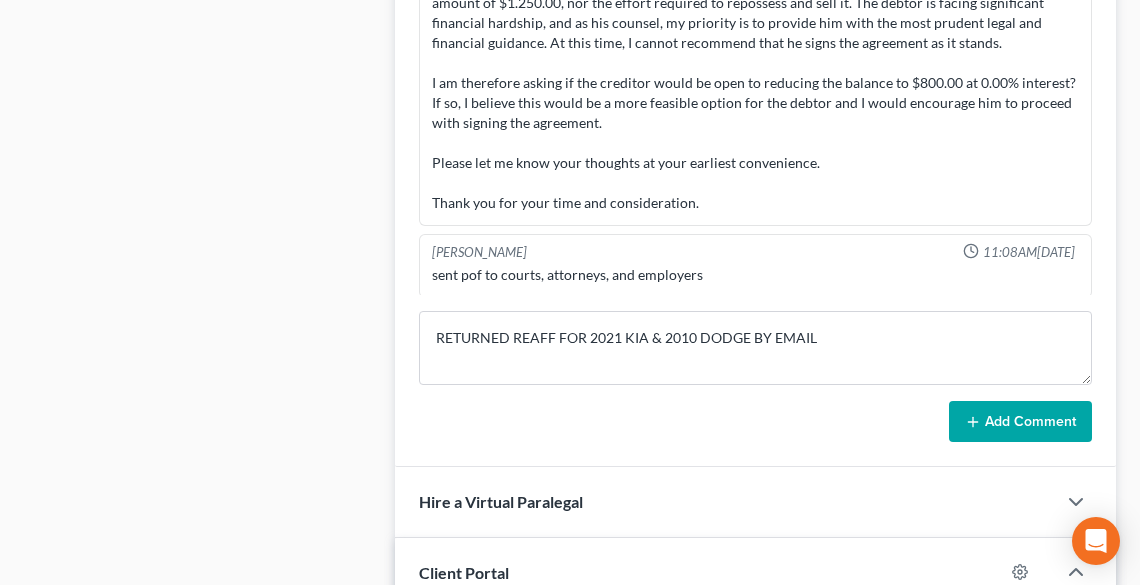 click on "Add Comment" at bounding box center [1020, 422] 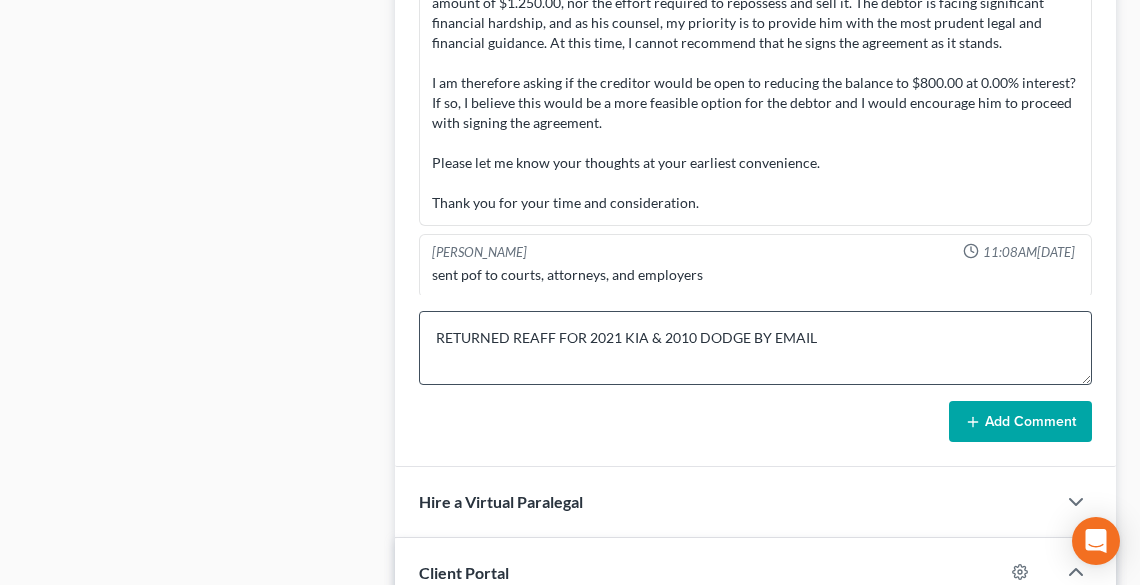 type 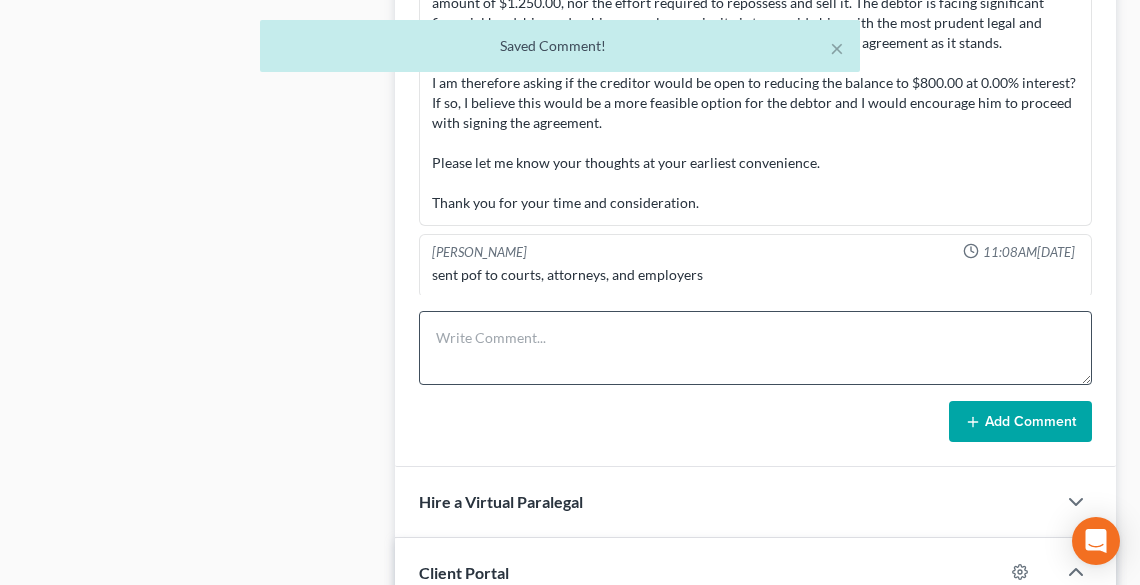 scroll, scrollTop: 936, scrollLeft: 0, axis: vertical 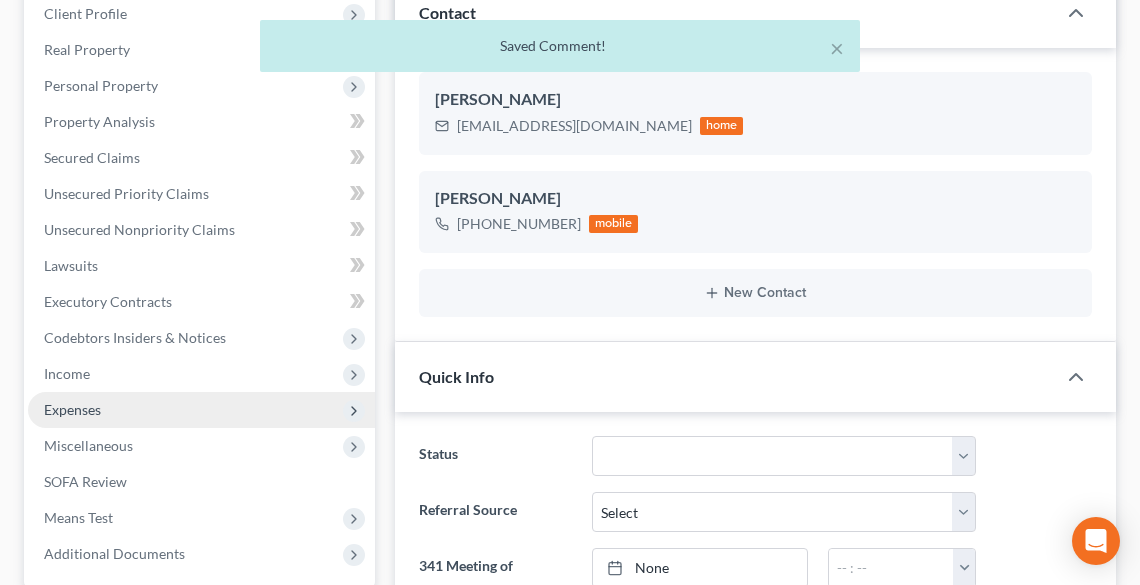 click on "Expenses" at bounding box center [201, 410] 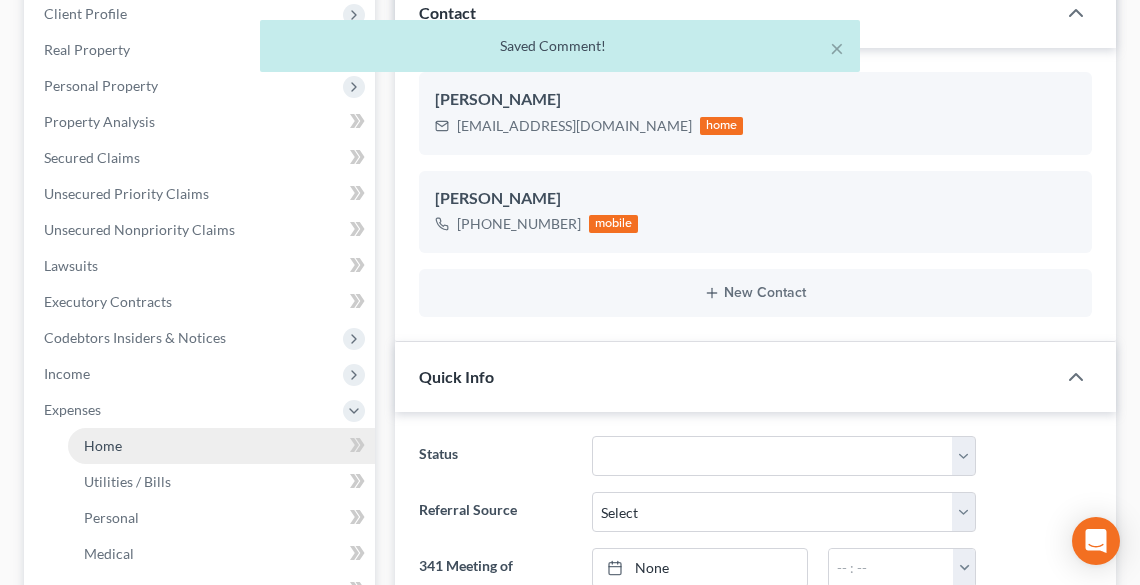 click on "Home" at bounding box center (221, 446) 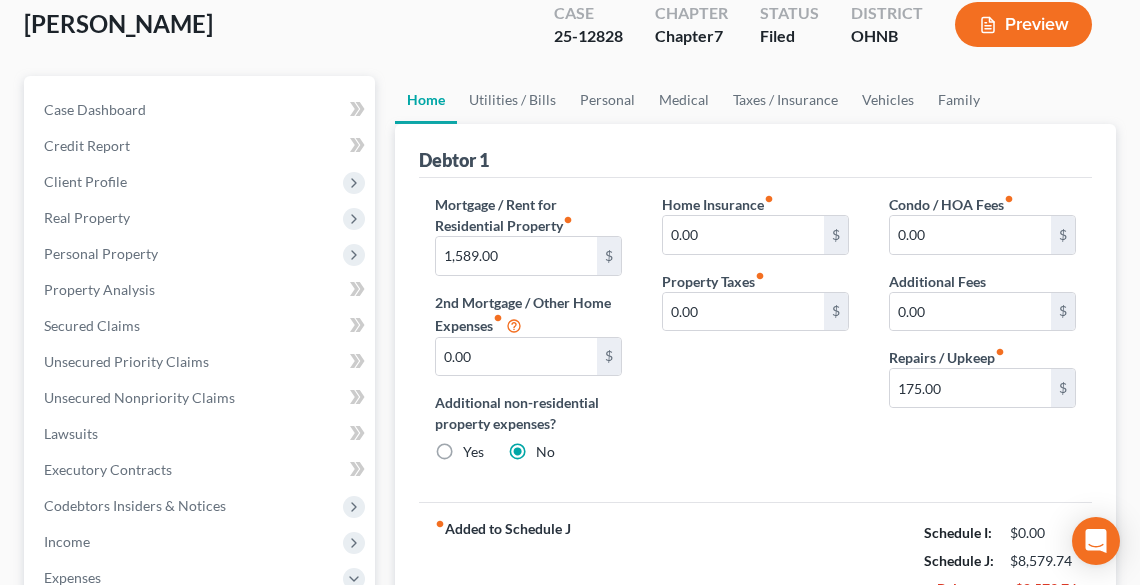 scroll, scrollTop: 320, scrollLeft: 0, axis: vertical 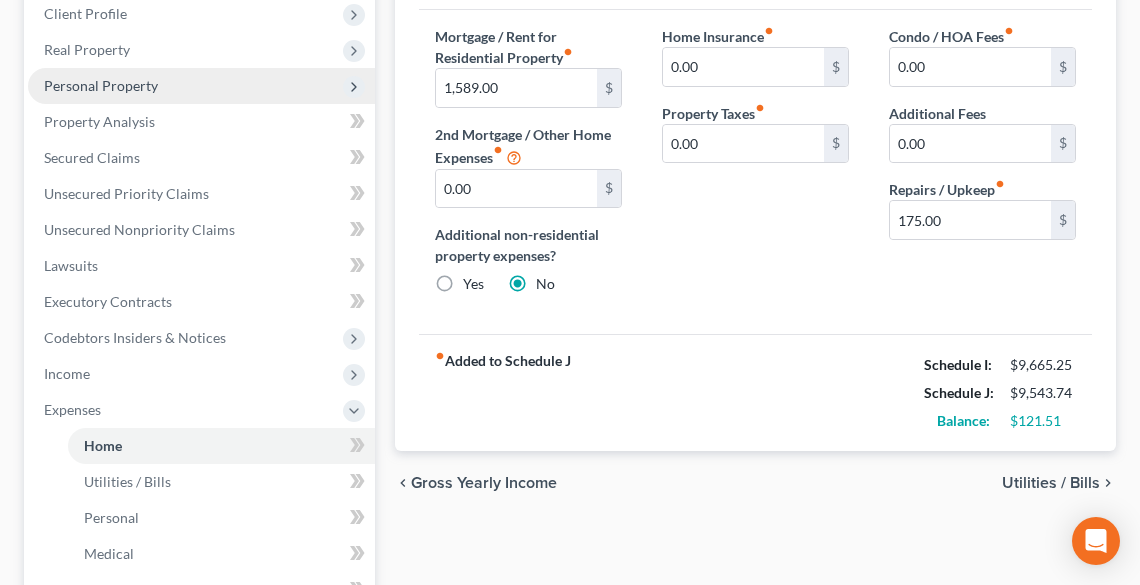 click on "Personal Property" at bounding box center [101, 85] 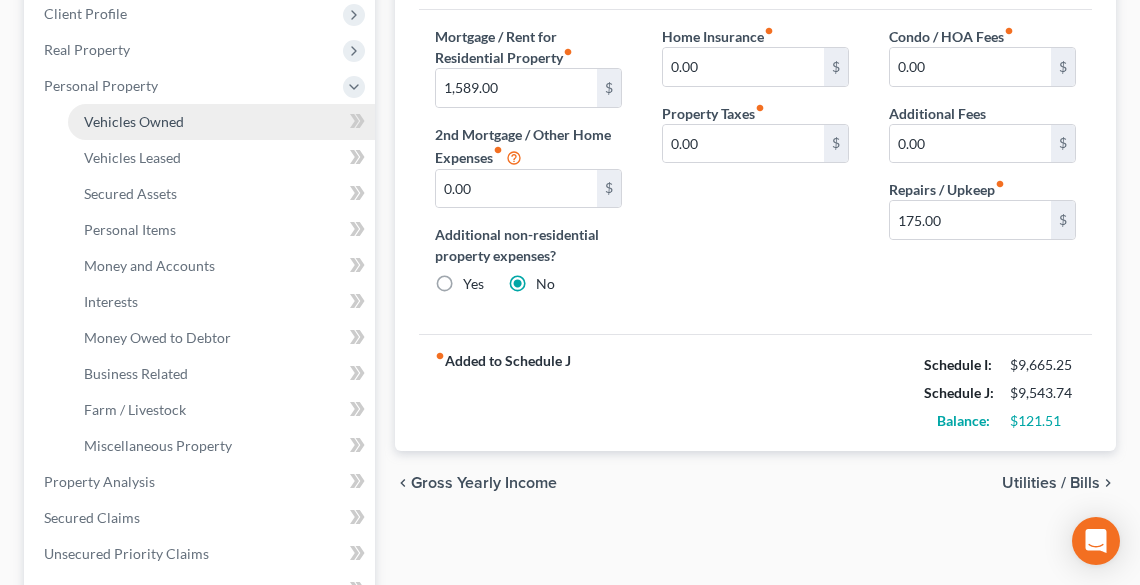 click on "Vehicles Owned" at bounding box center (134, 121) 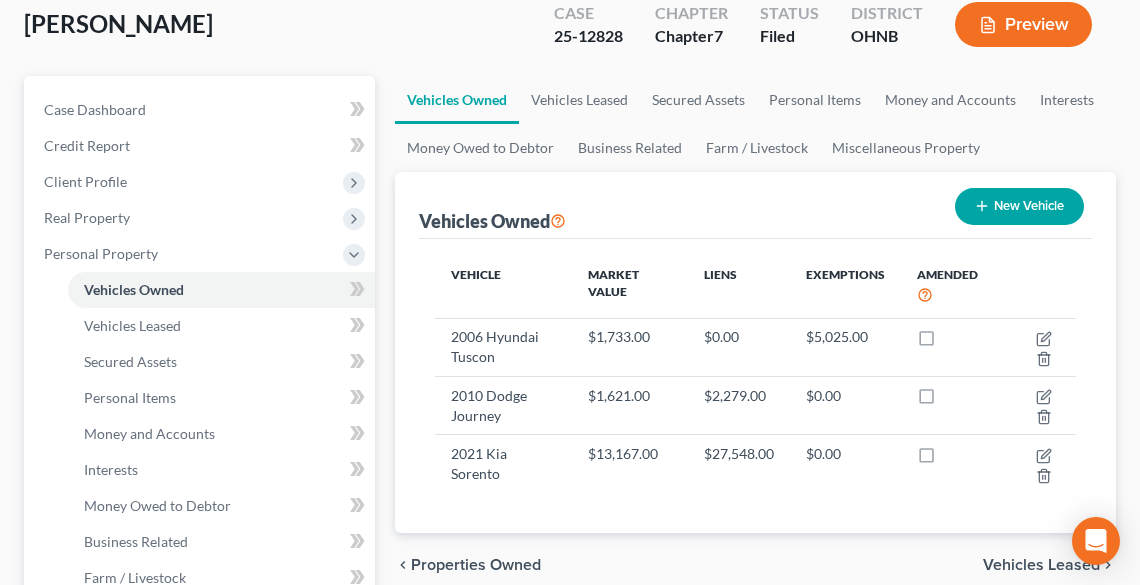 scroll, scrollTop: 160, scrollLeft: 0, axis: vertical 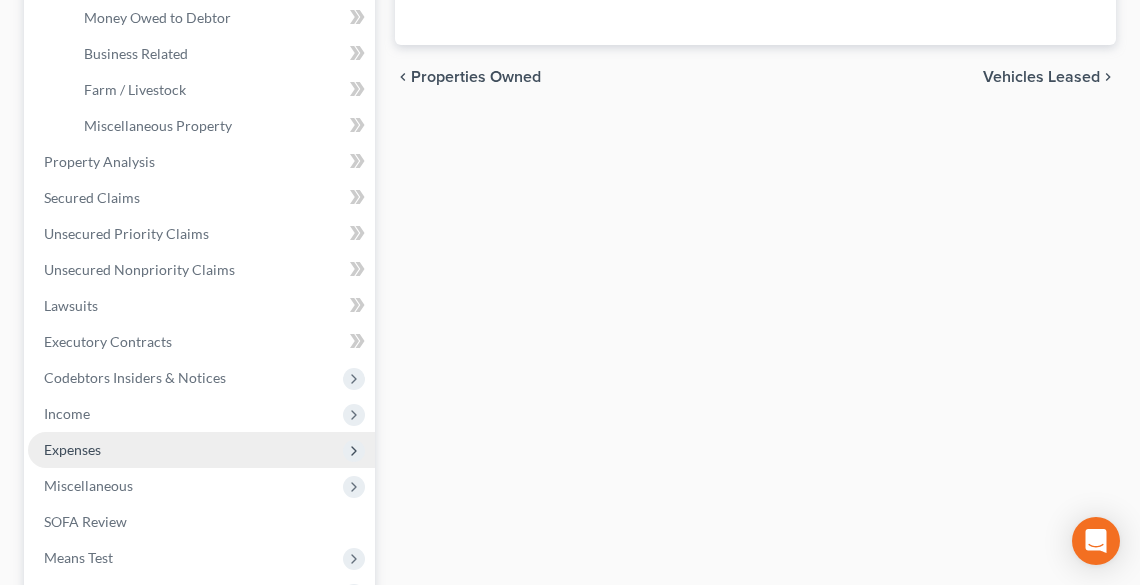 click on "Expenses" at bounding box center (201, 450) 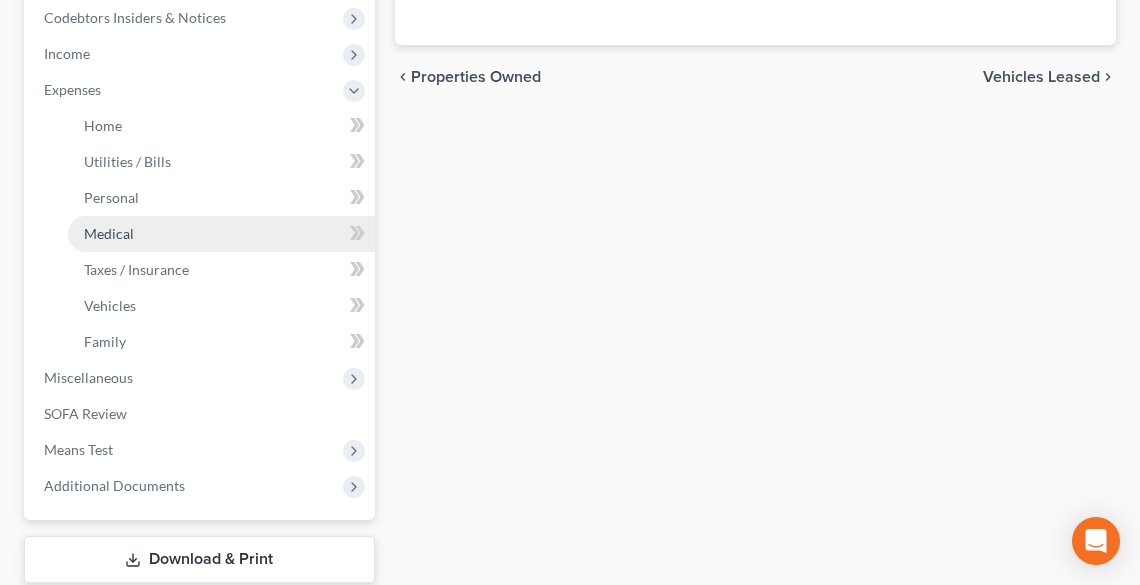 click on "Medical" at bounding box center [109, 233] 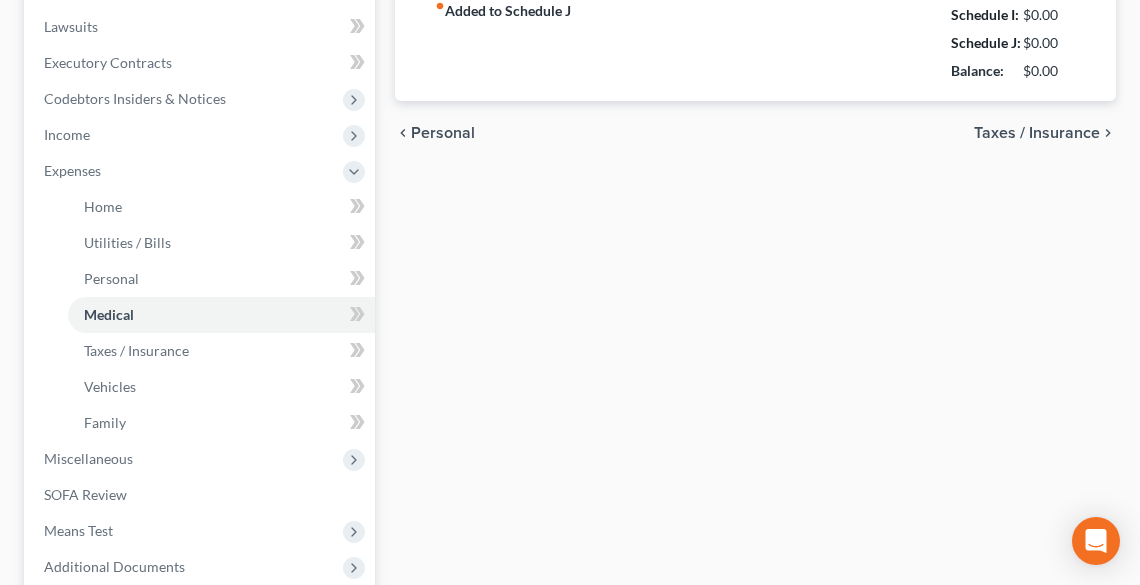 type on "50.00" 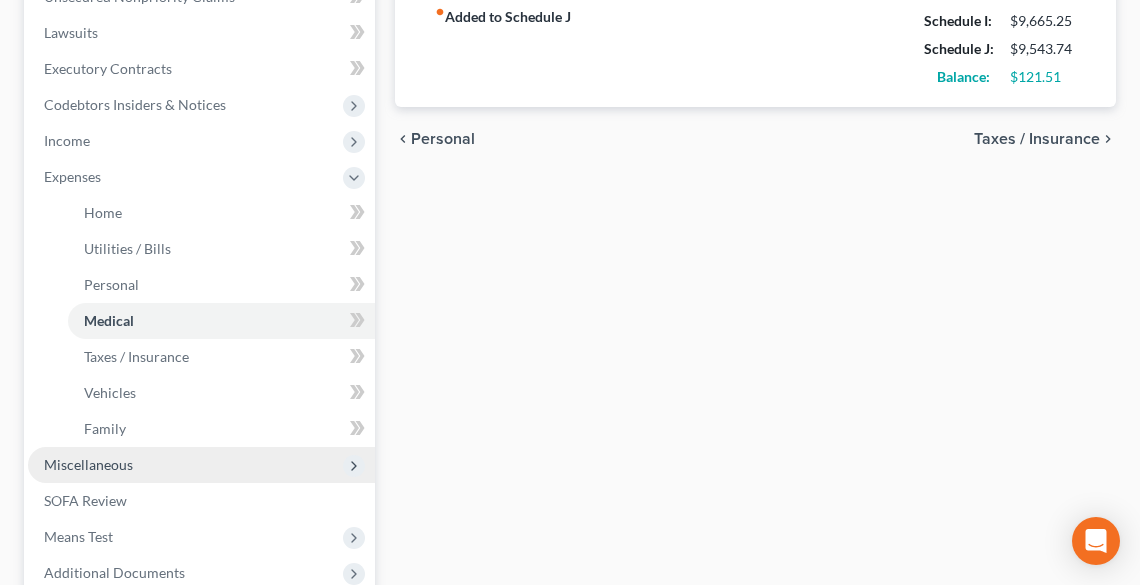scroll, scrollTop: 560, scrollLeft: 0, axis: vertical 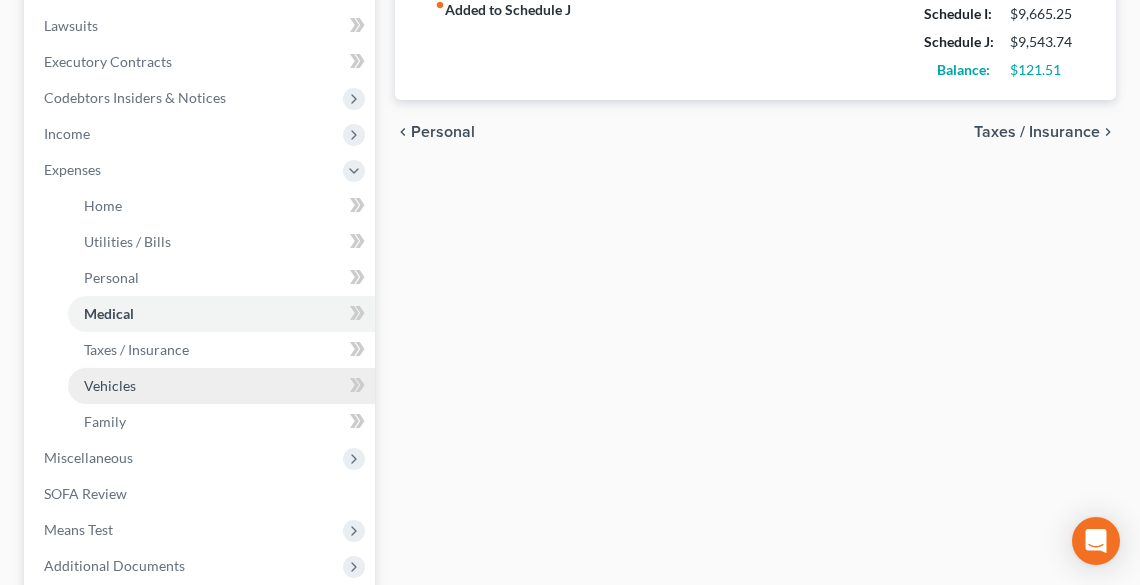 click on "Vehicles" at bounding box center [110, 385] 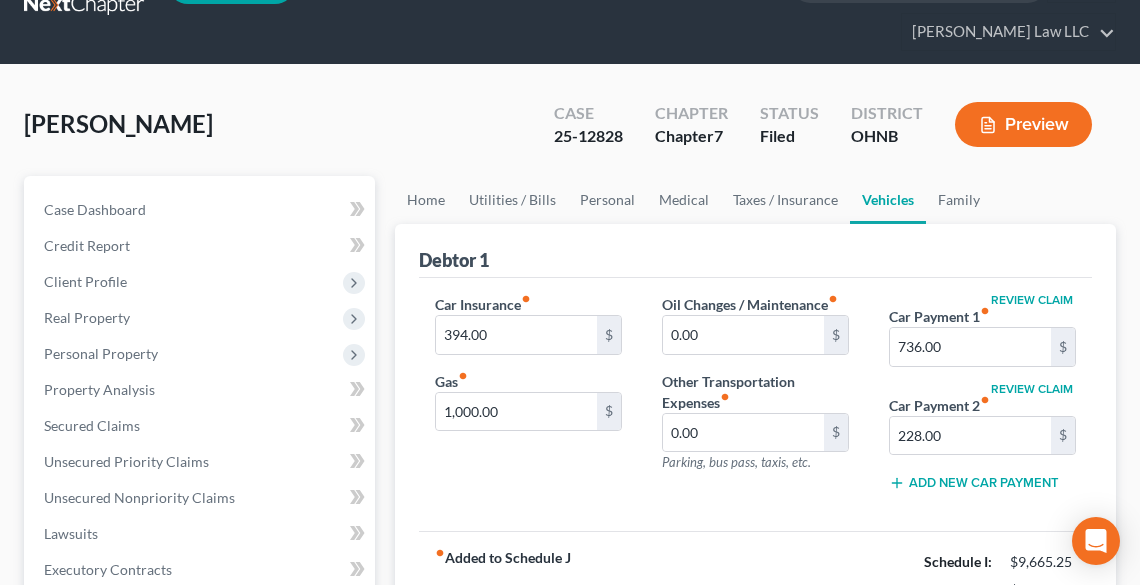 scroll, scrollTop: 80, scrollLeft: 0, axis: vertical 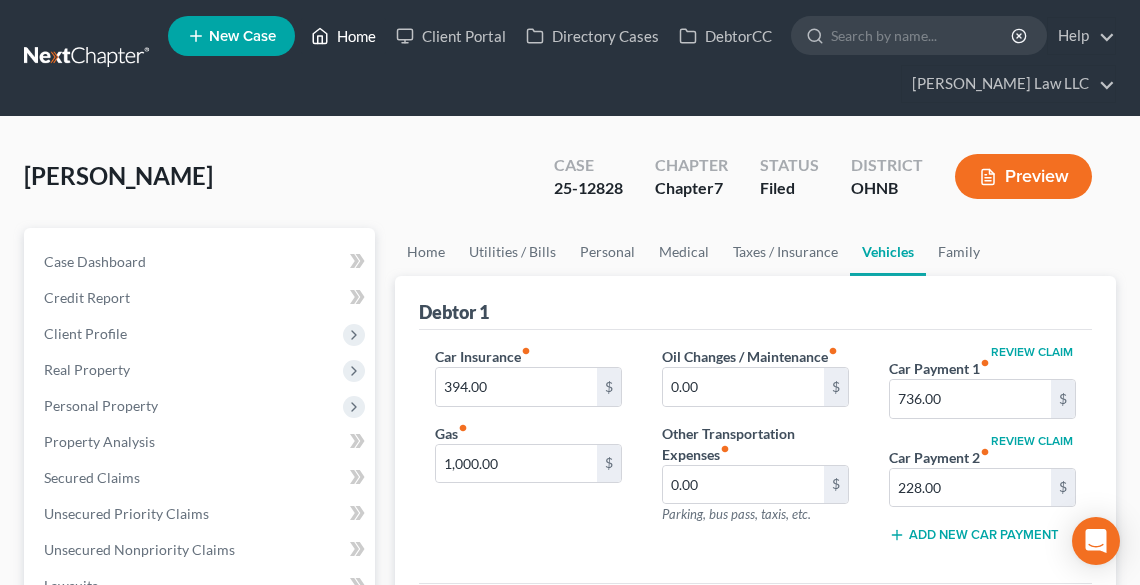 click on "Home" at bounding box center [343, 36] 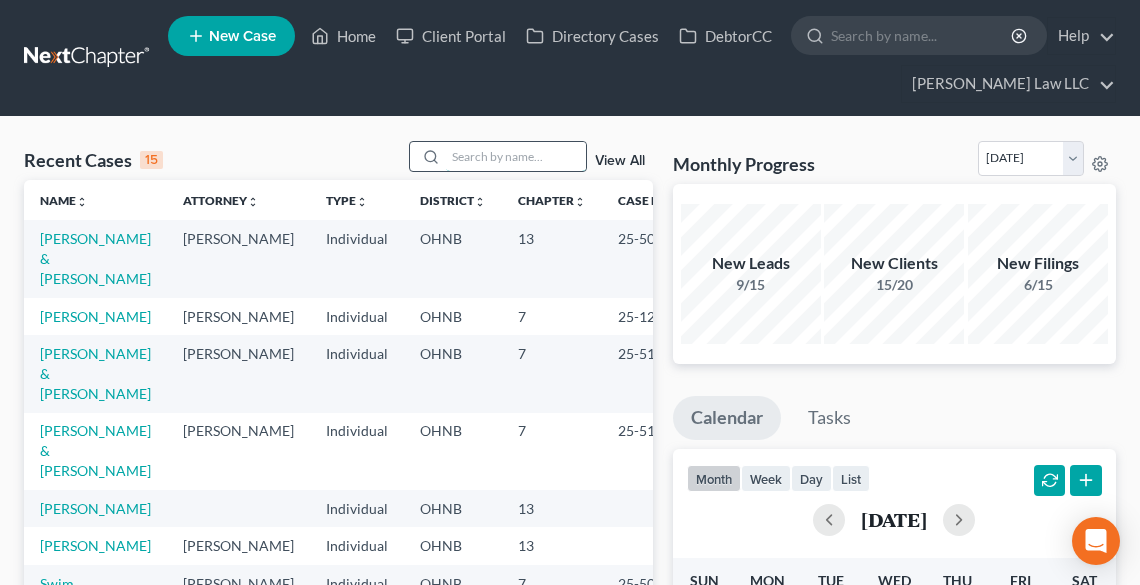 click at bounding box center [516, 156] 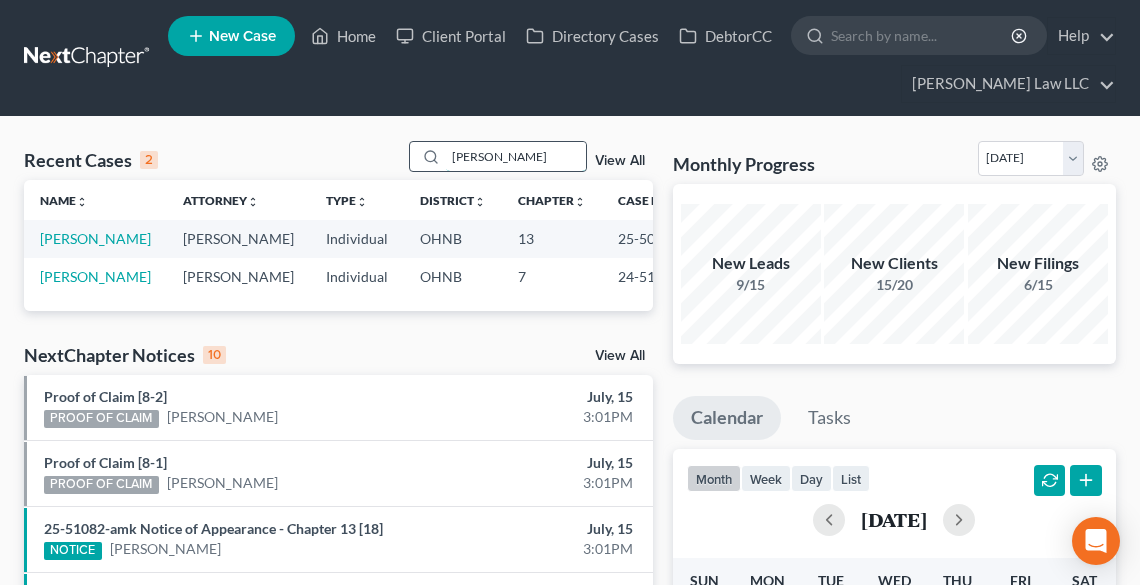 type on "[PERSON_NAME]" 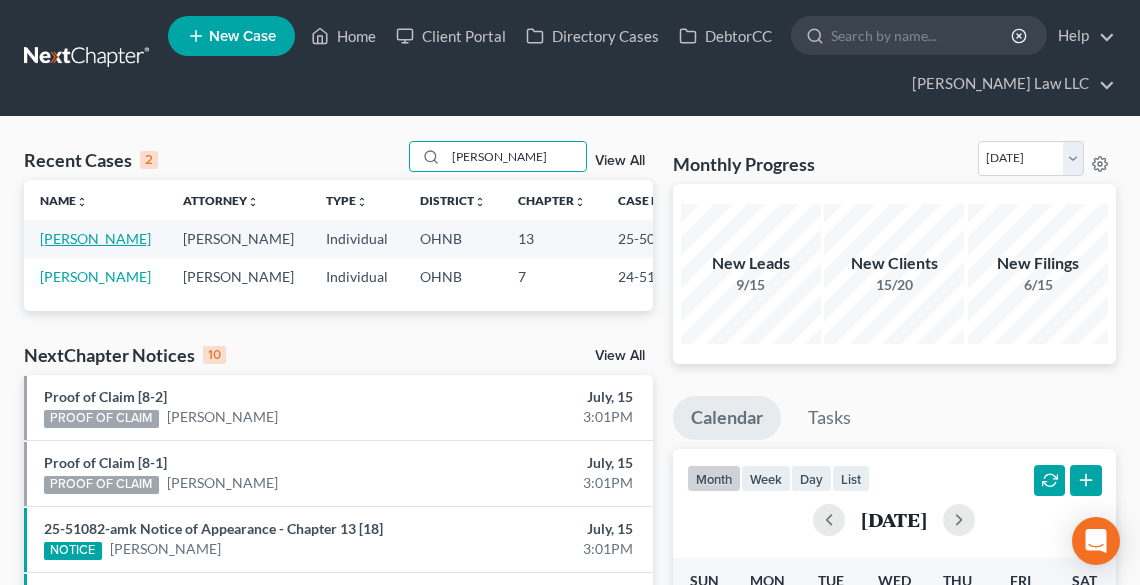 click on "[PERSON_NAME]" at bounding box center [95, 238] 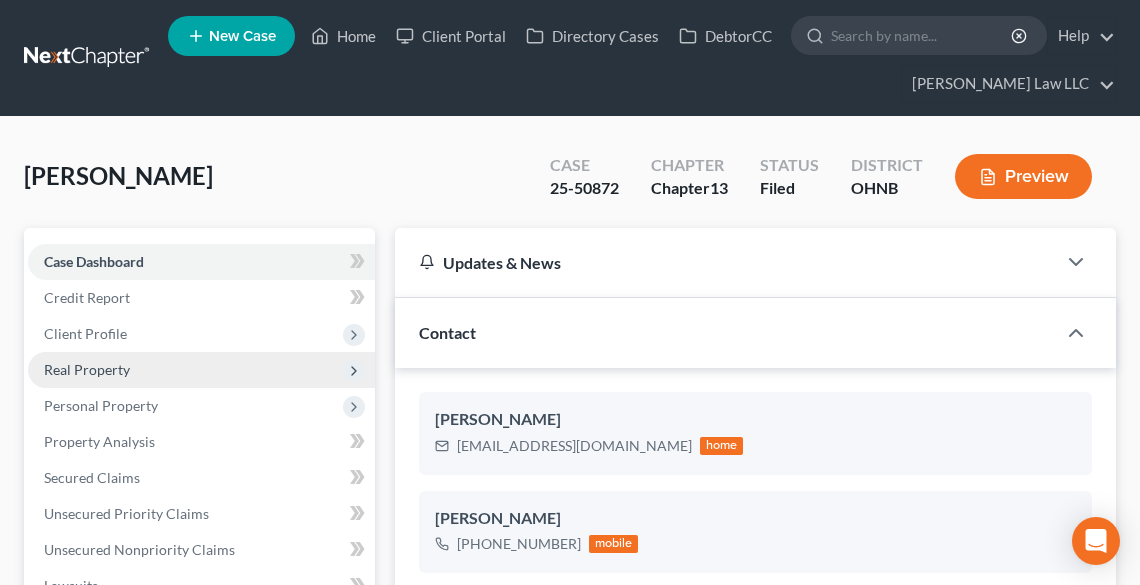 scroll, scrollTop: 644, scrollLeft: 0, axis: vertical 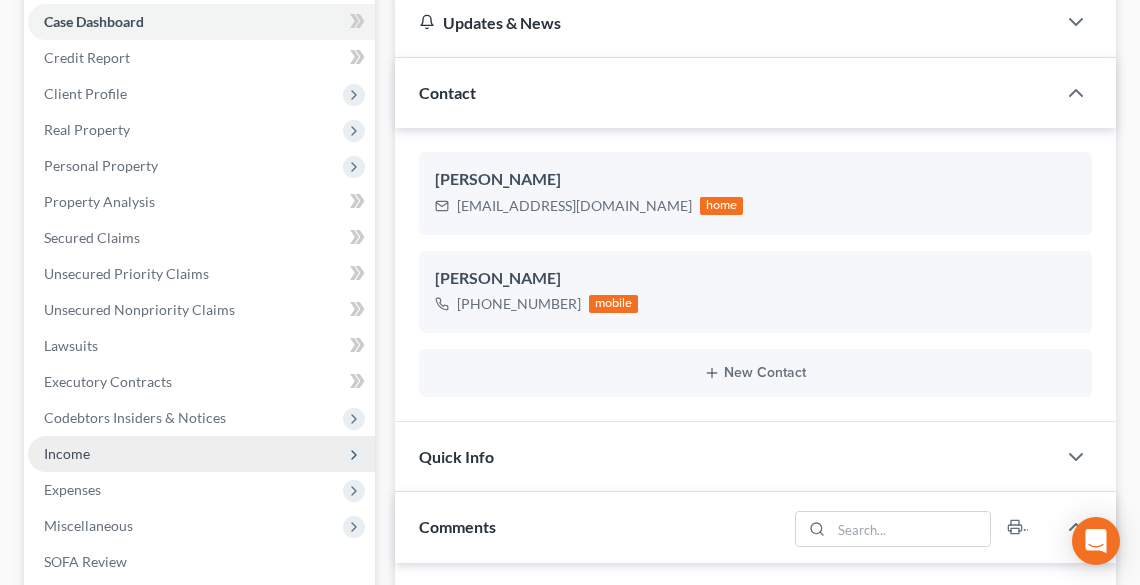 click on "Income" at bounding box center [201, 454] 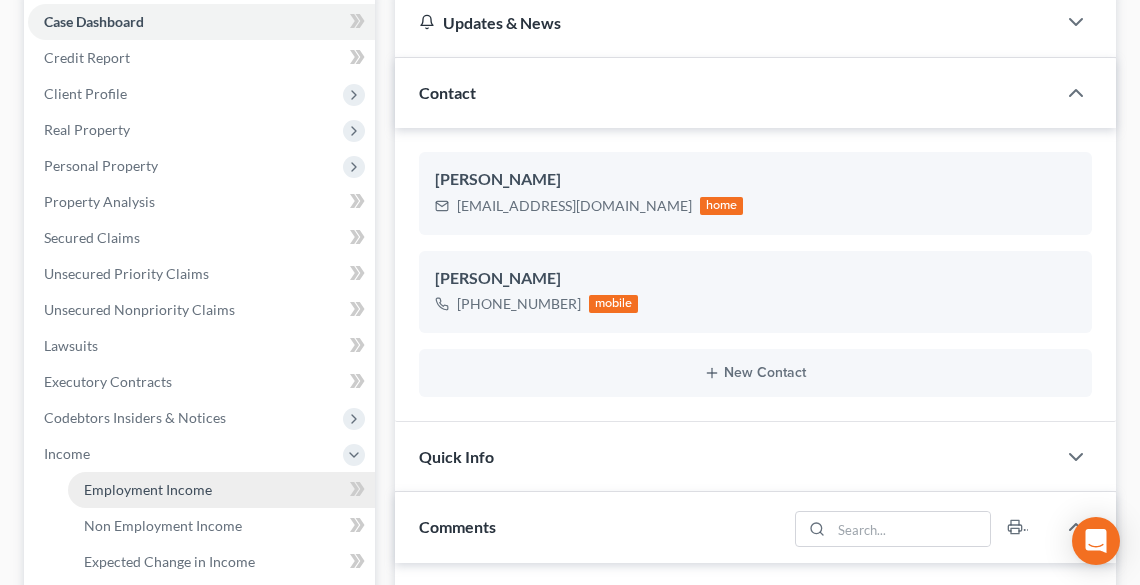 click on "Employment Income" at bounding box center [148, 489] 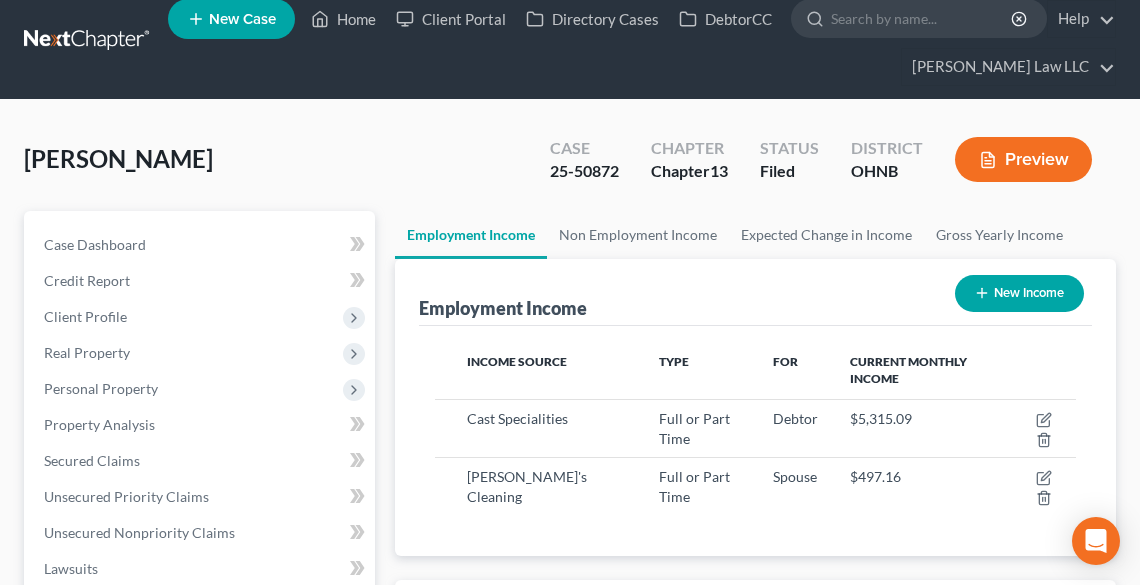 scroll, scrollTop: 0, scrollLeft: 0, axis: both 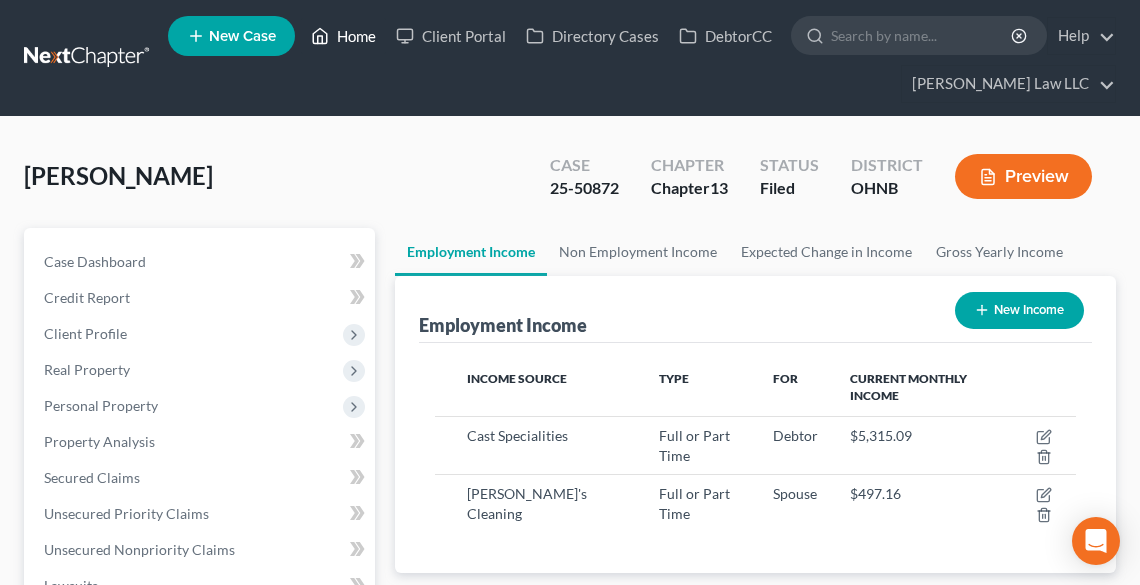 click on "Home" at bounding box center (343, 36) 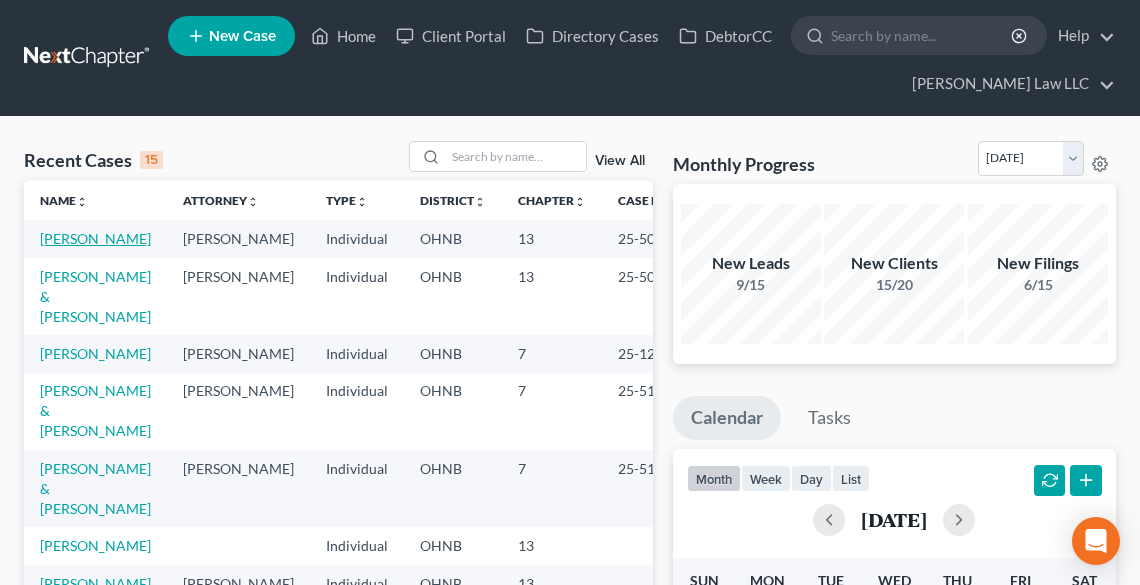 click on "[PERSON_NAME]" at bounding box center [95, 238] 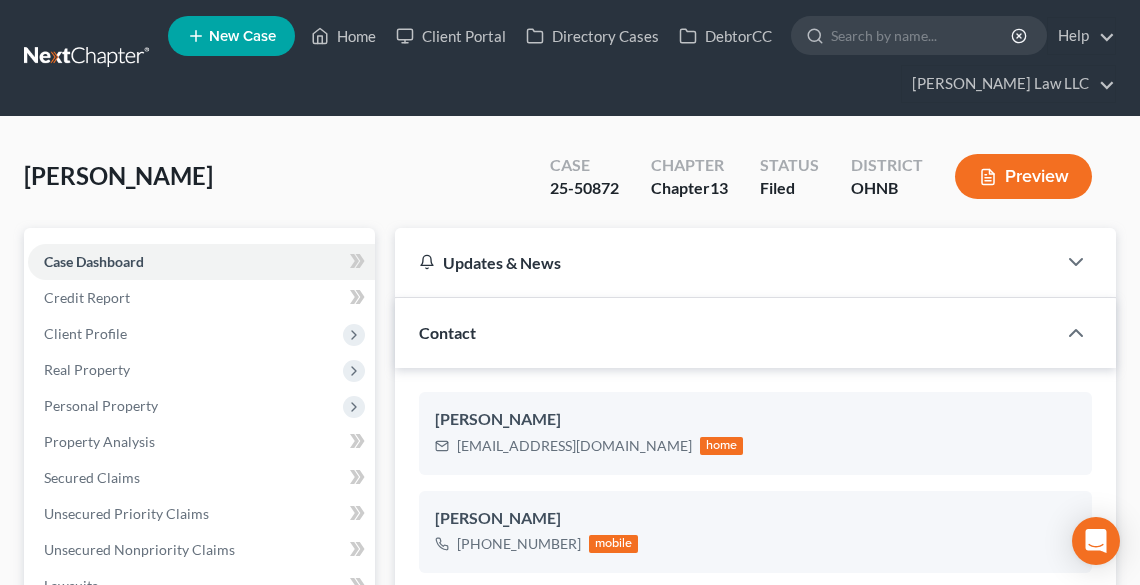 scroll, scrollTop: 644, scrollLeft: 0, axis: vertical 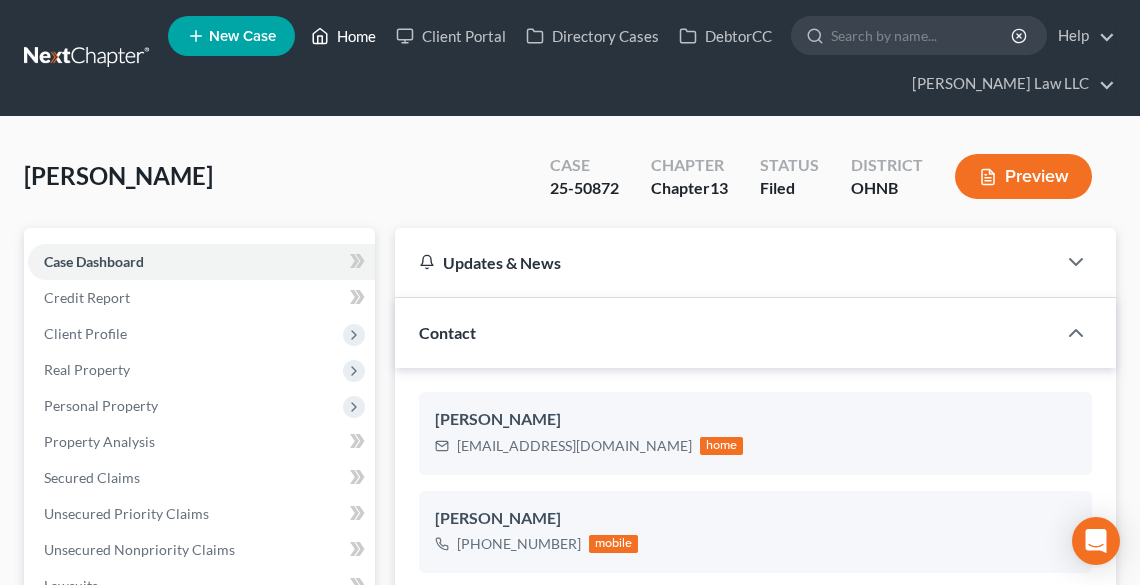 click on "Home" at bounding box center [343, 36] 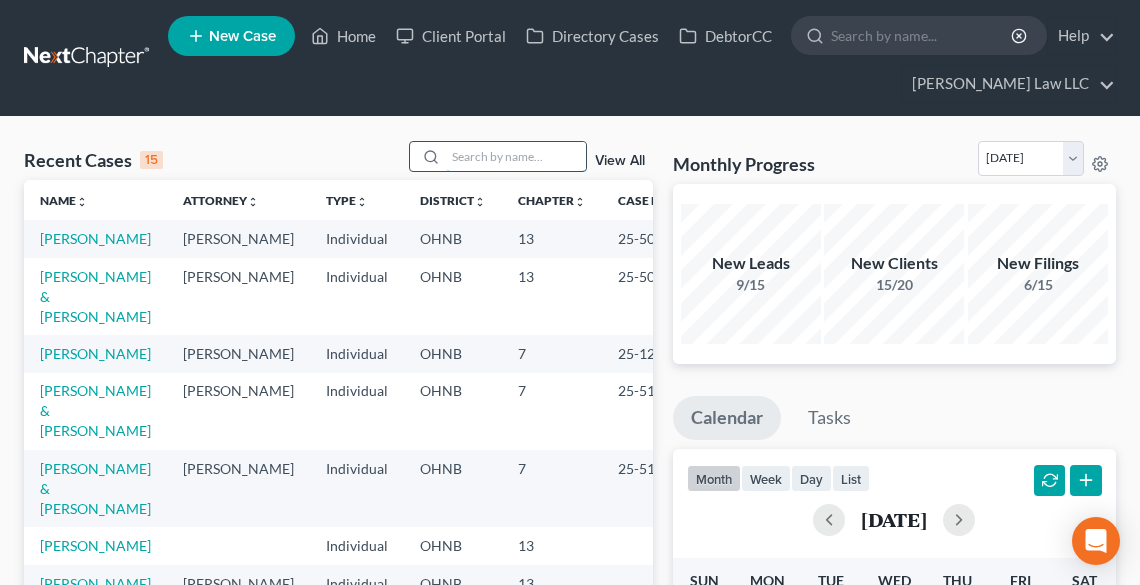 click at bounding box center (516, 156) 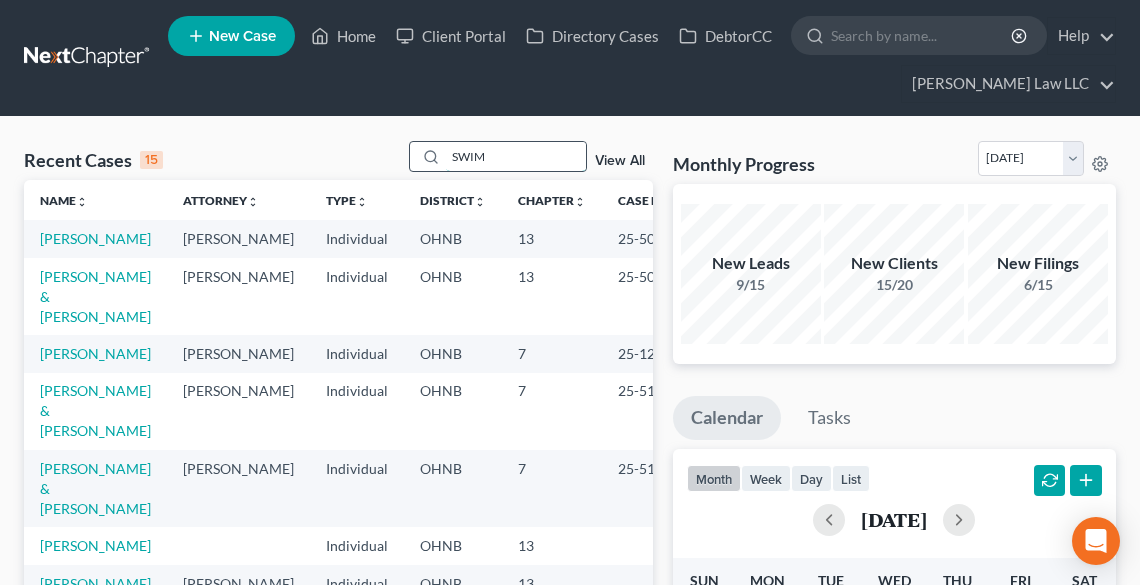 type on "SWIM" 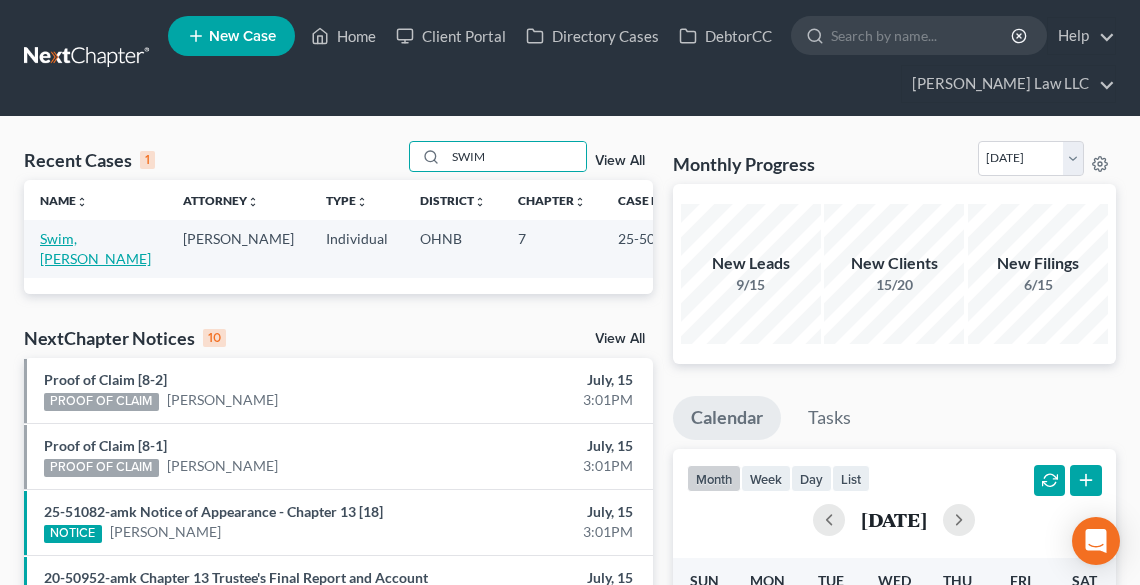 click on "Swim, [PERSON_NAME]" at bounding box center (95, 248) 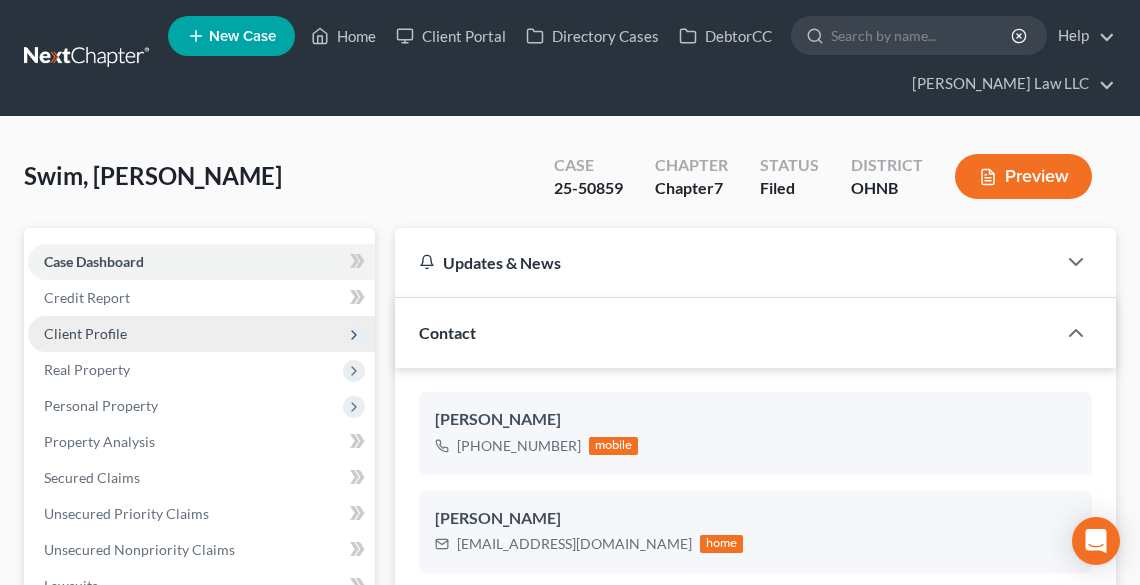scroll, scrollTop: 353, scrollLeft: 0, axis: vertical 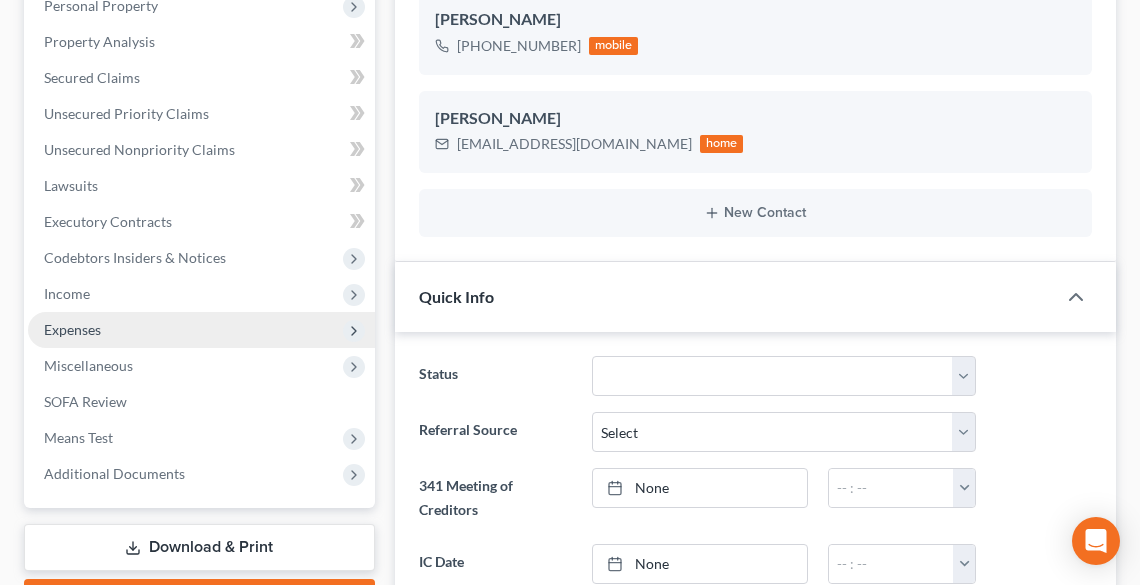 click on "Expenses" at bounding box center (72, 329) 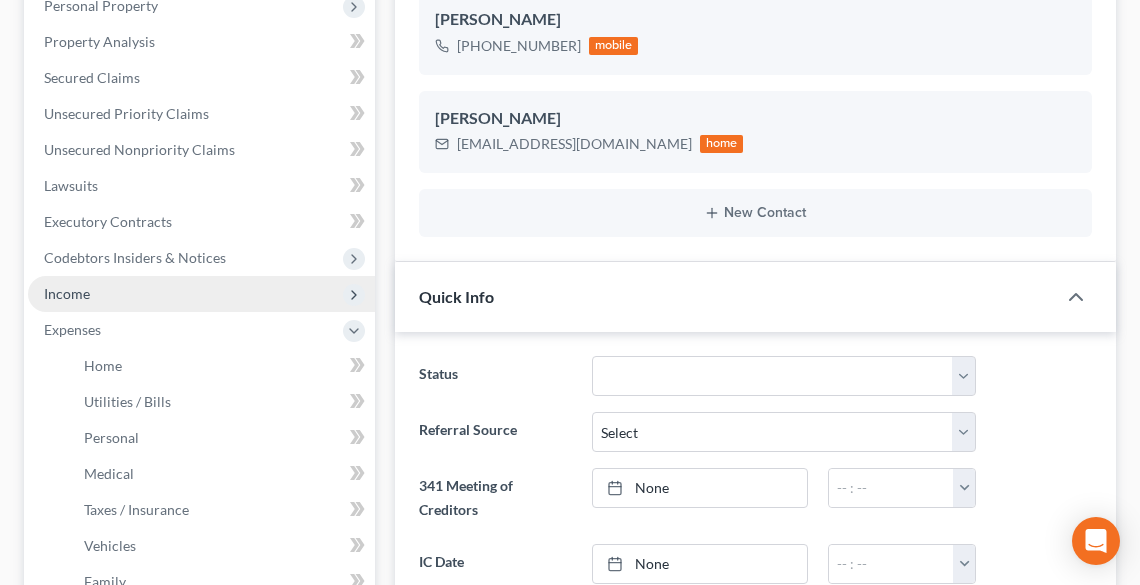 click on "Income" at bounding box center (67, 293) 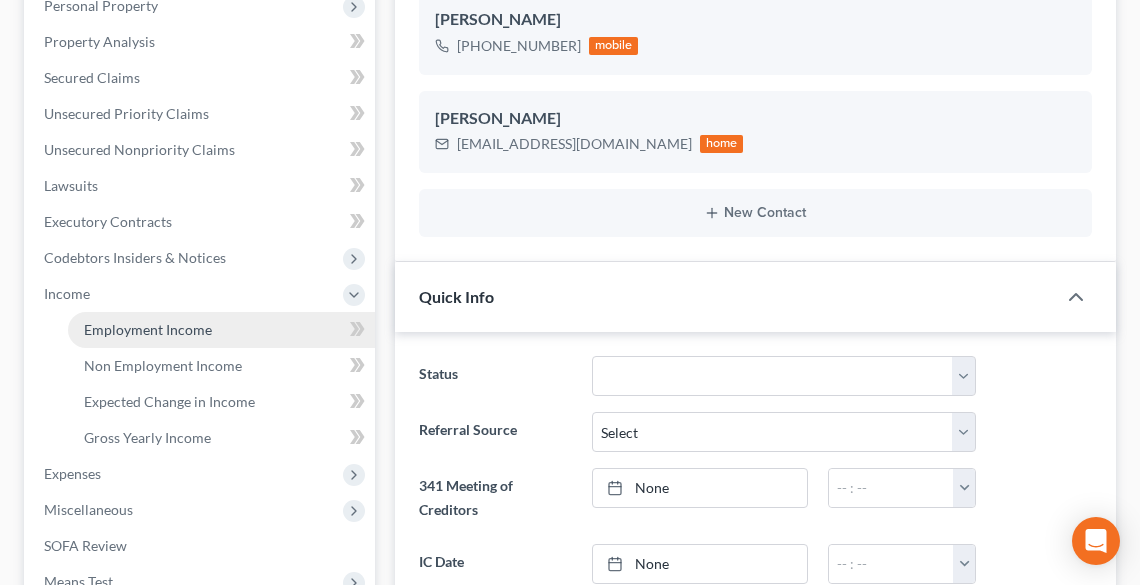click on "Employment Income" at bounding box center (148, 329) 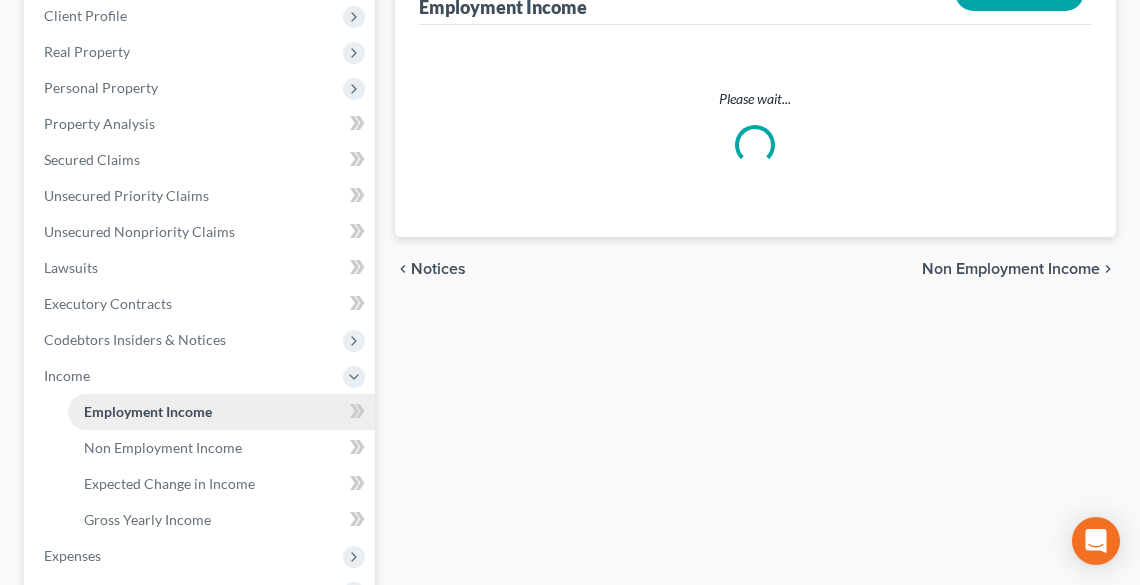 scroll, scrollTop: 0, scrollLeft: 0, axis: both 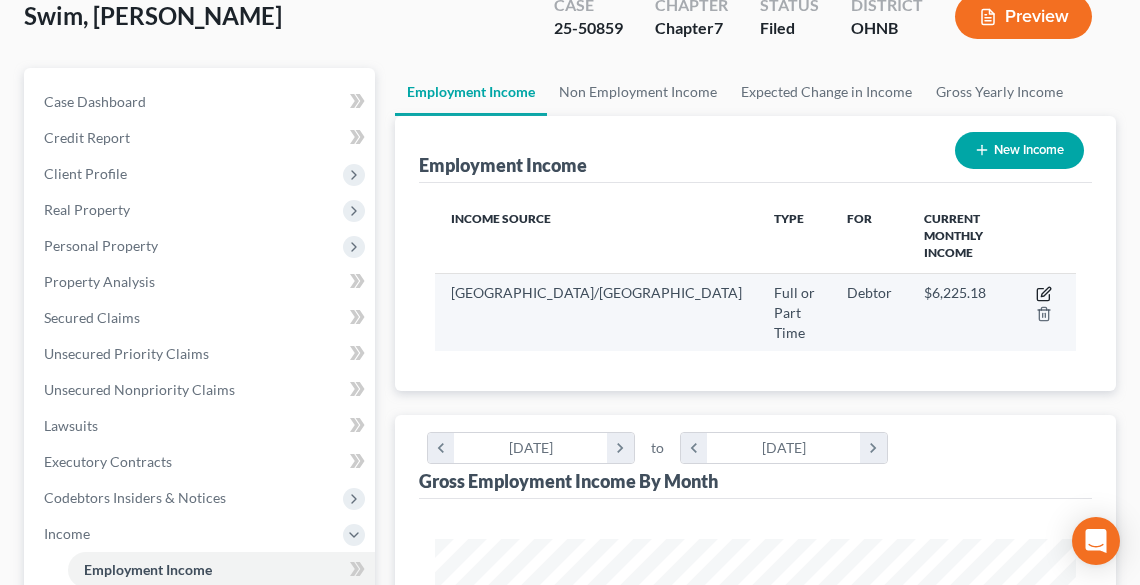 click 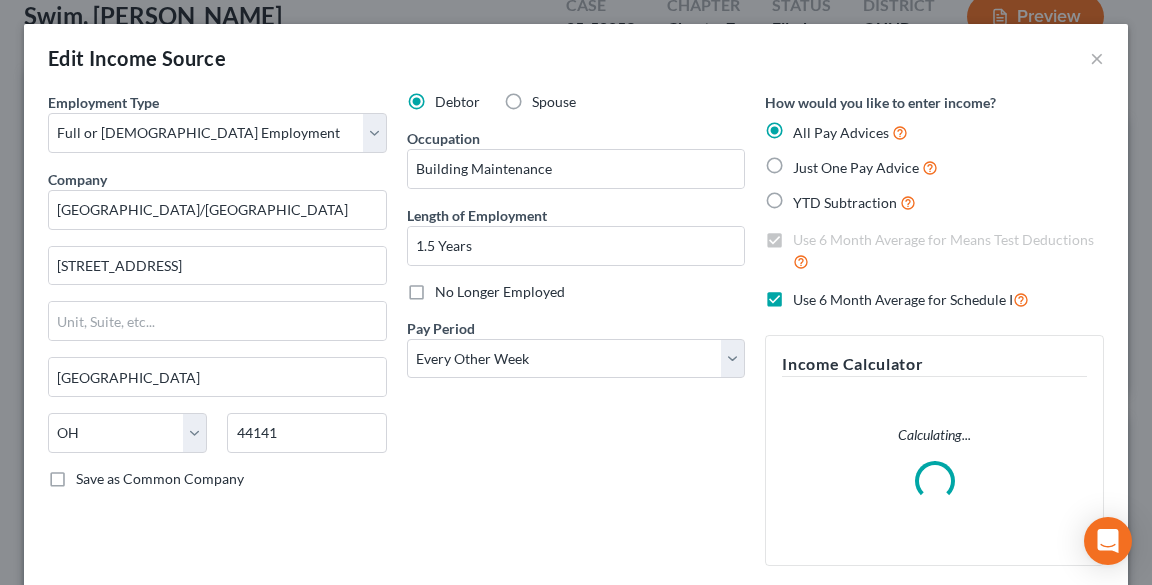 scroll, scrollTop: 999676, scrollLeft: 999310, axis: both 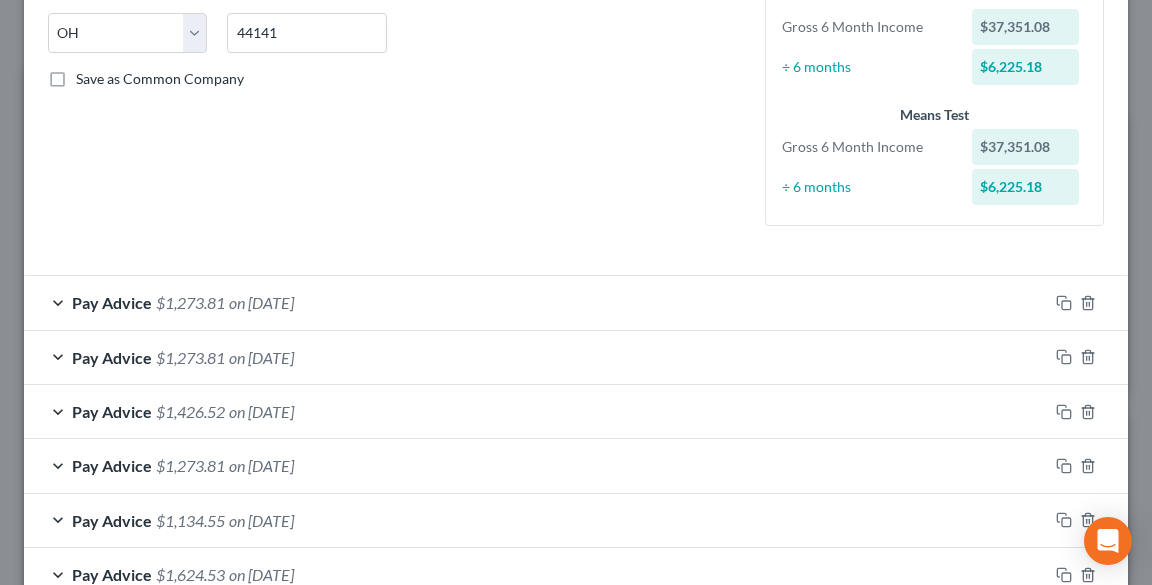 click on "Pay Advice $1,273.81 on [DATE]" at bounding box center [536, 302] 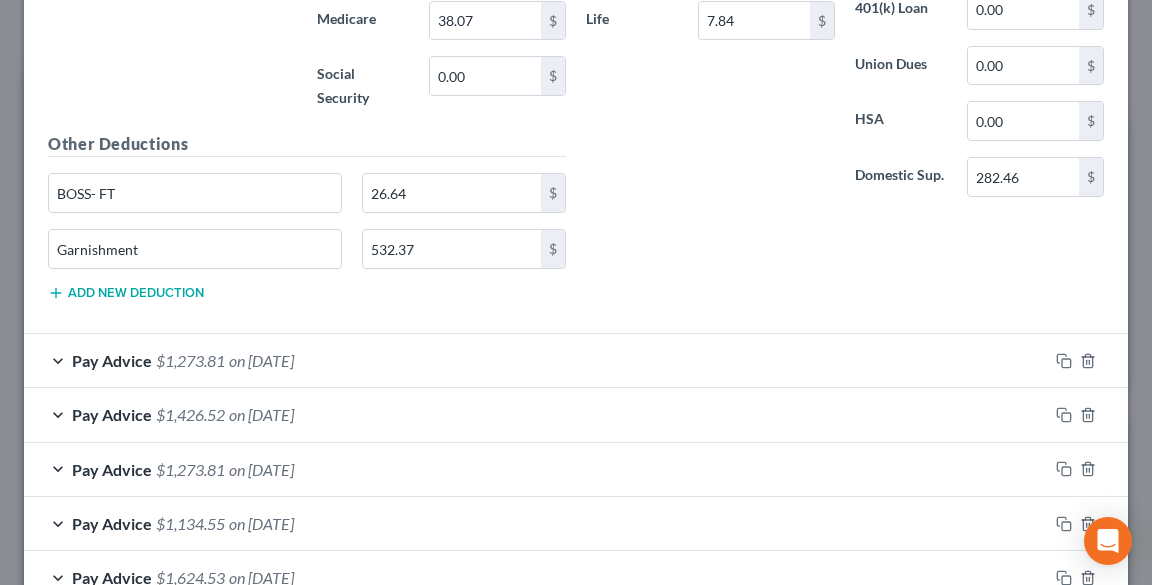 scroll, scrollTop: 1040, scrollLeft: 0, axis: vertical 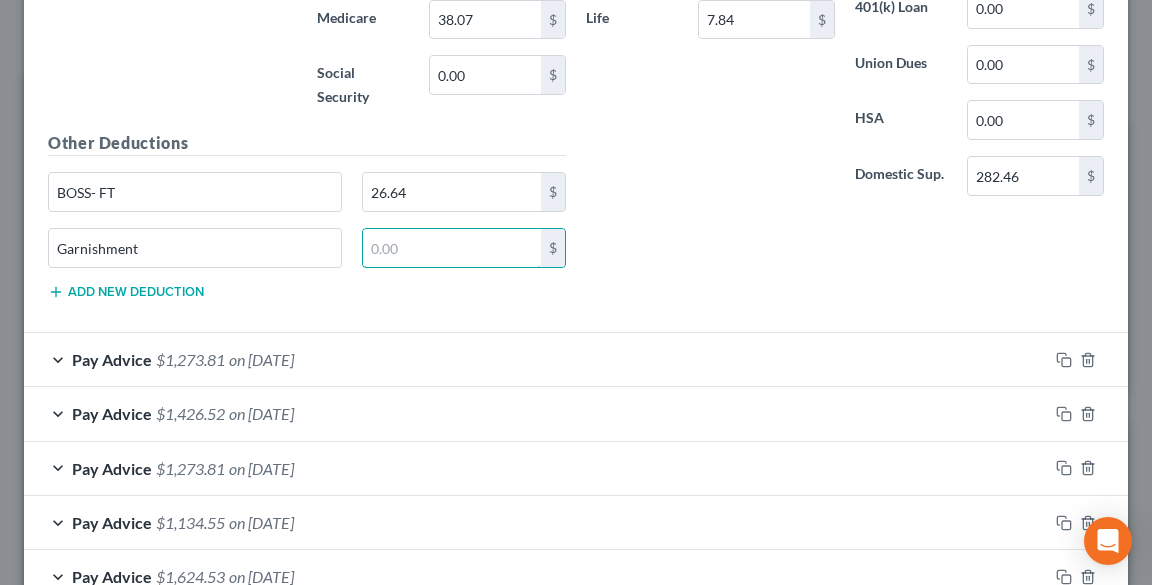 type 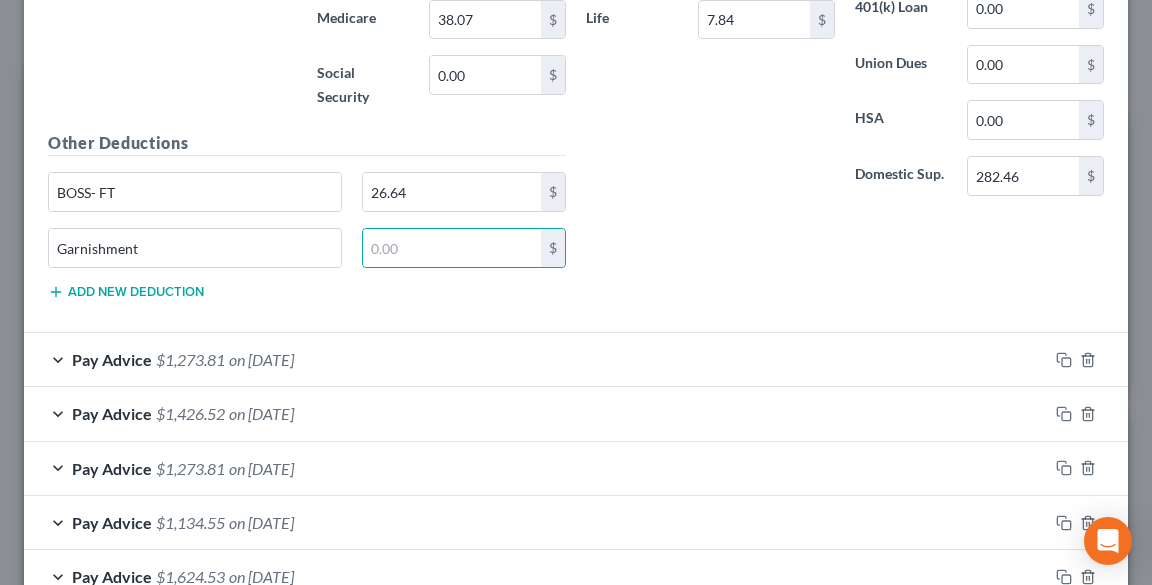 click on "Pay Advice $1,273.81 on [DATE]" at bounding box center (536, 359) 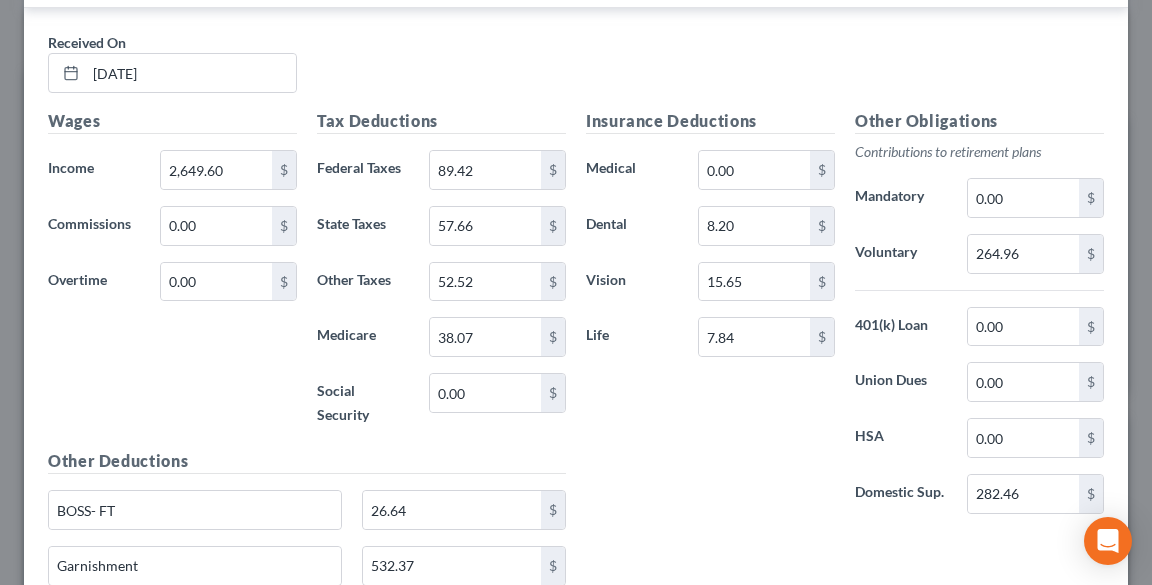 scroll, scrollTop: 1680, scrollLeft: 0, axis: vertical 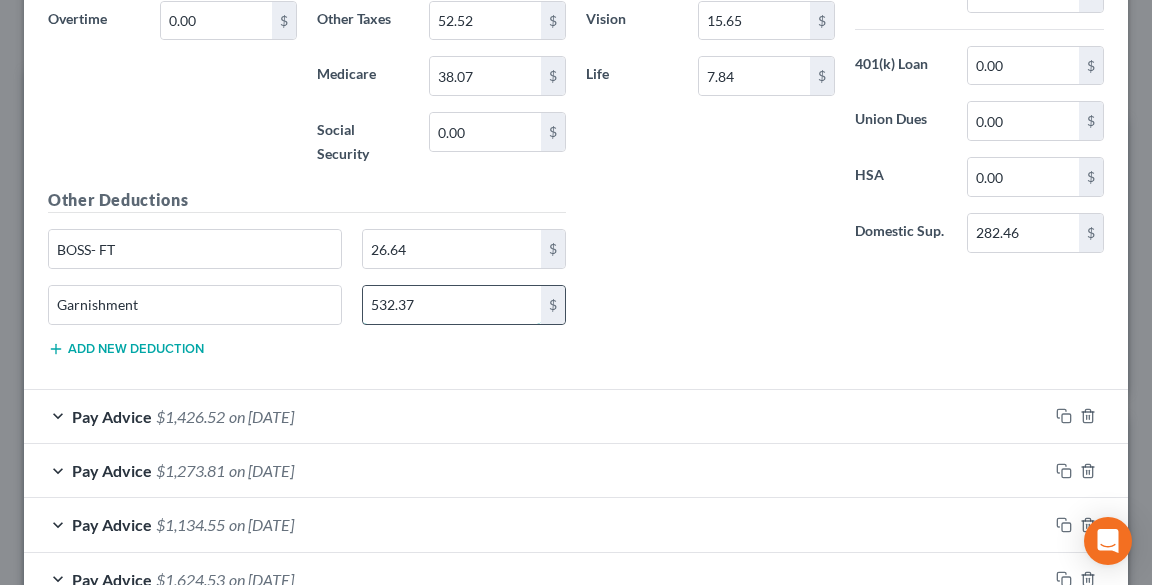 click on "532.37" at bounding box center [452, 305] 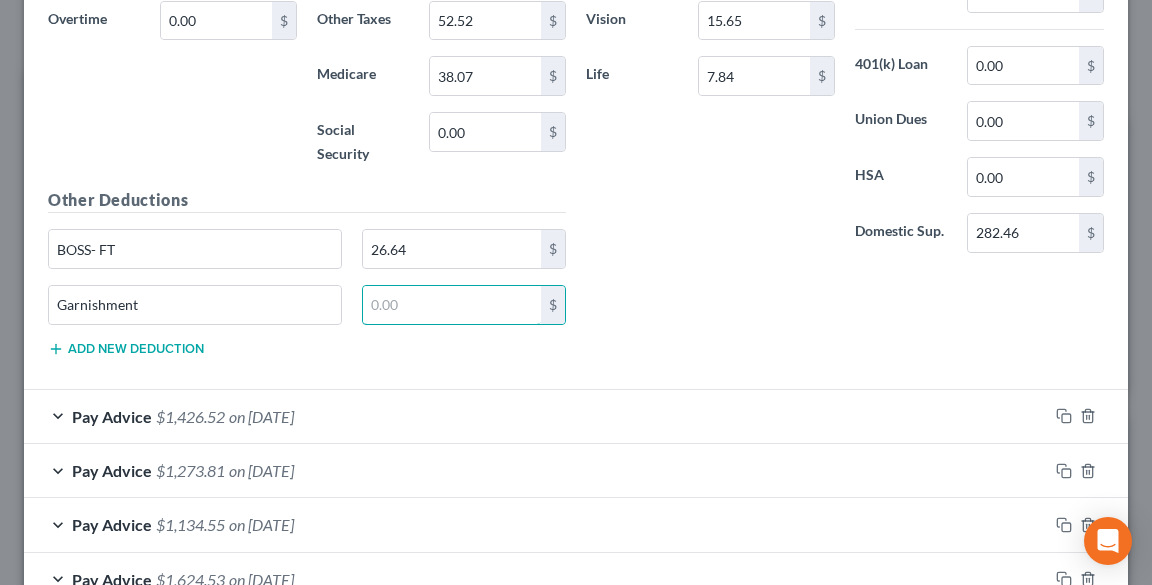 type 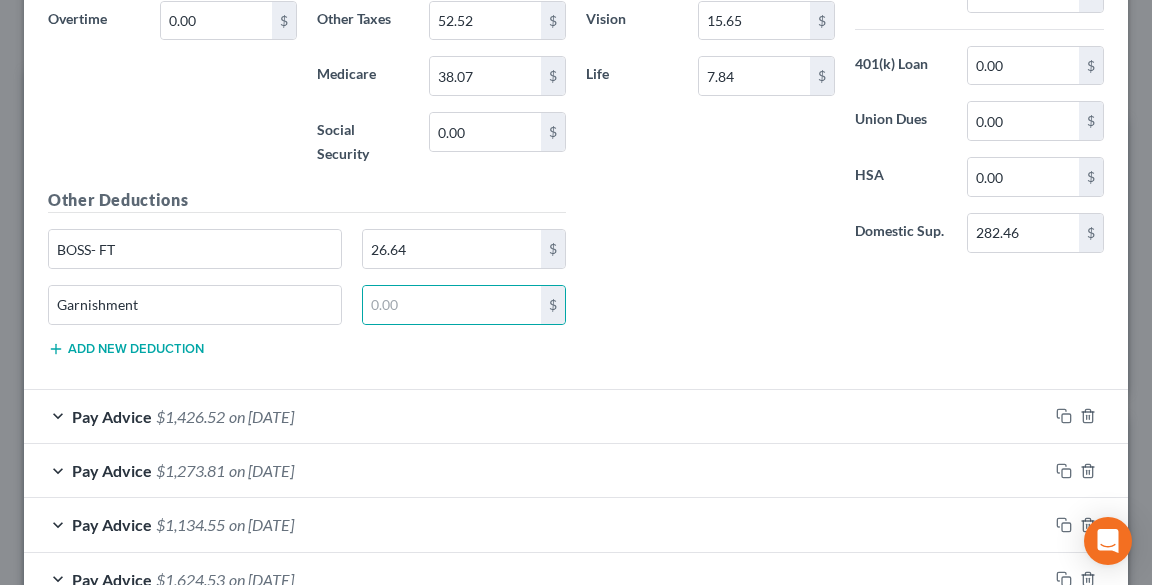 click on "on [DATE]" at bounding box center [261, 416] 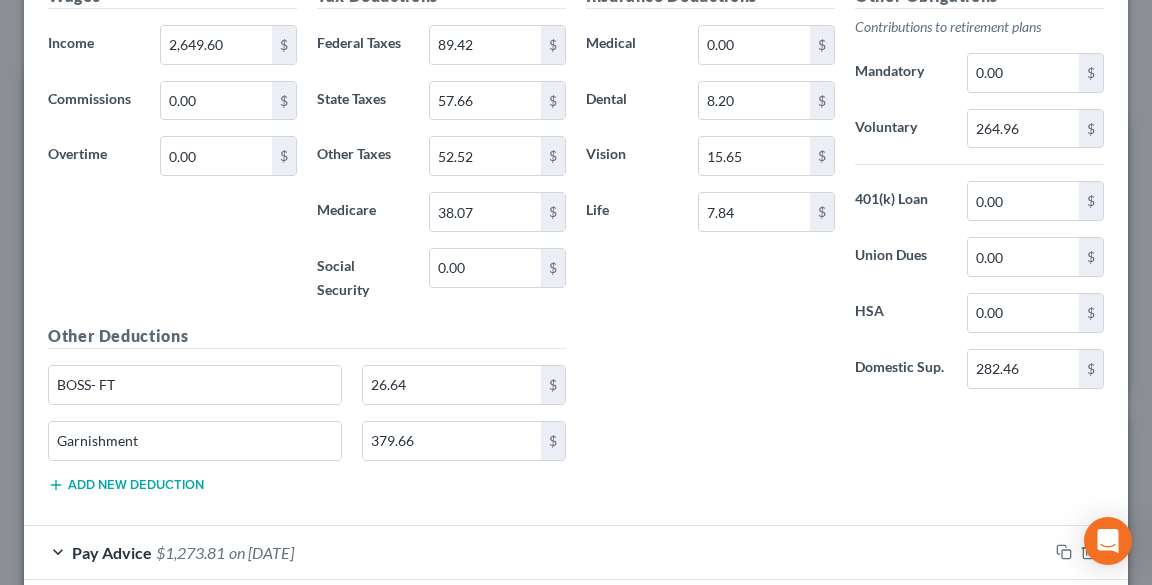 scroll, scrollTop: 2480, scrollLeft: 0, axis: vertical 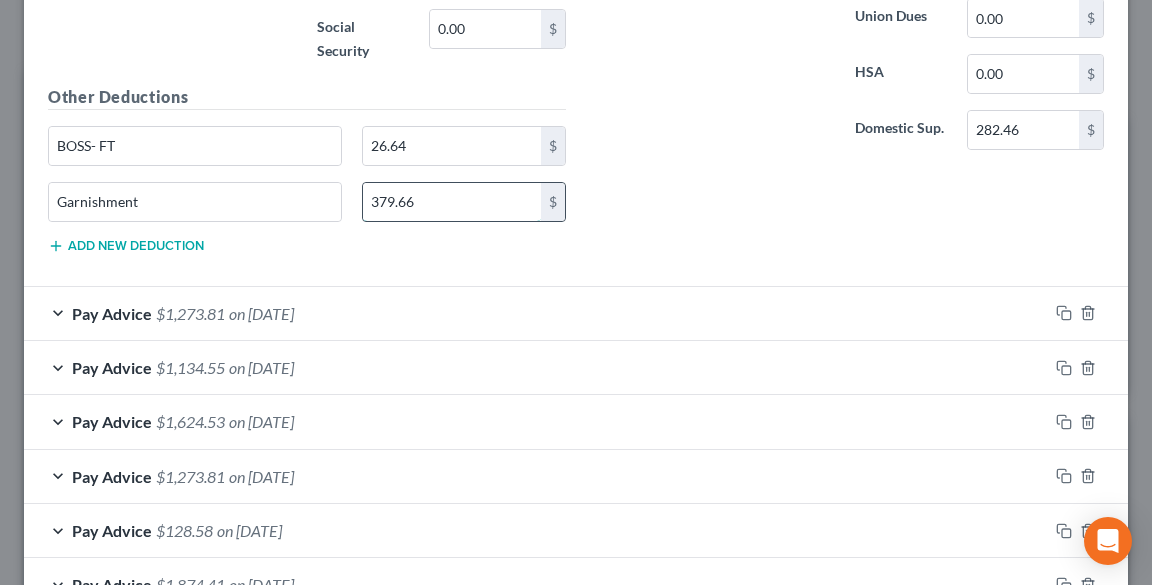 click on "379.66" at bounding box center [452, 202] 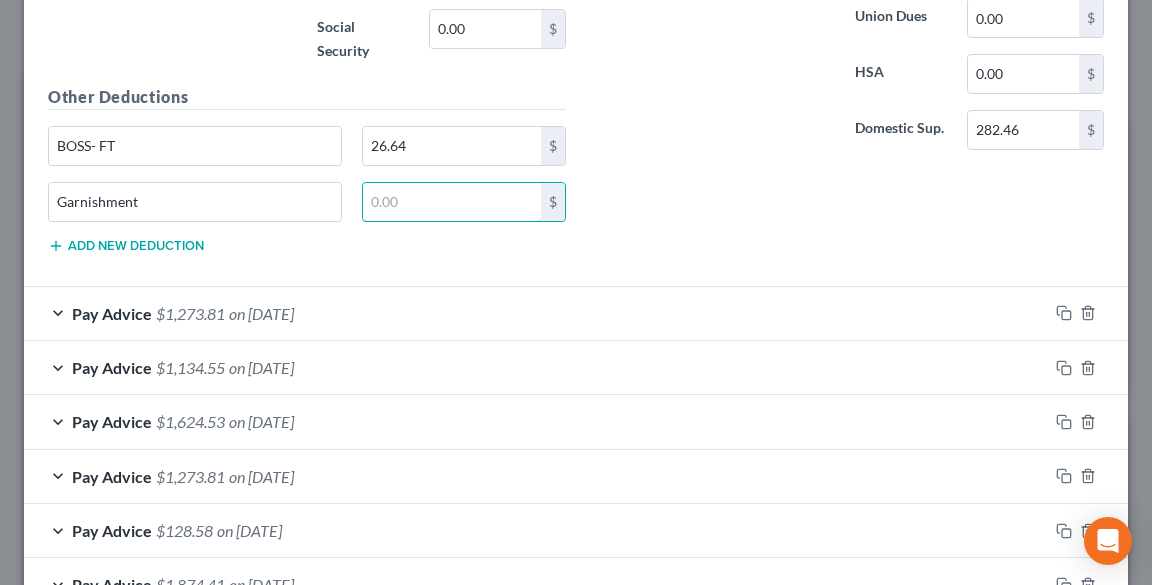 type 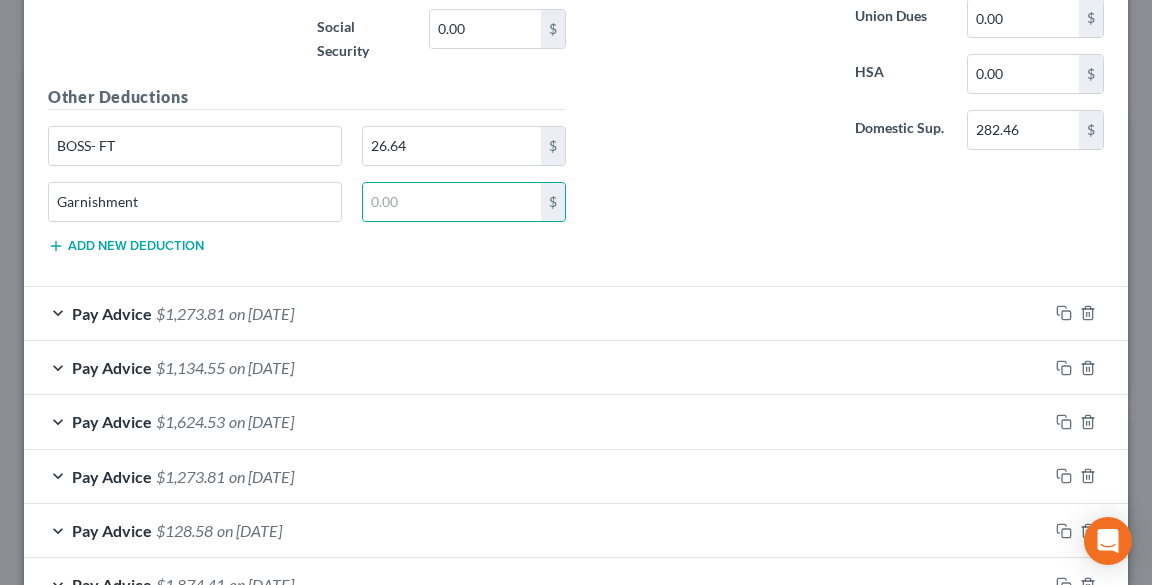 click on "on [DATE]" at bounding box center (261, 313) 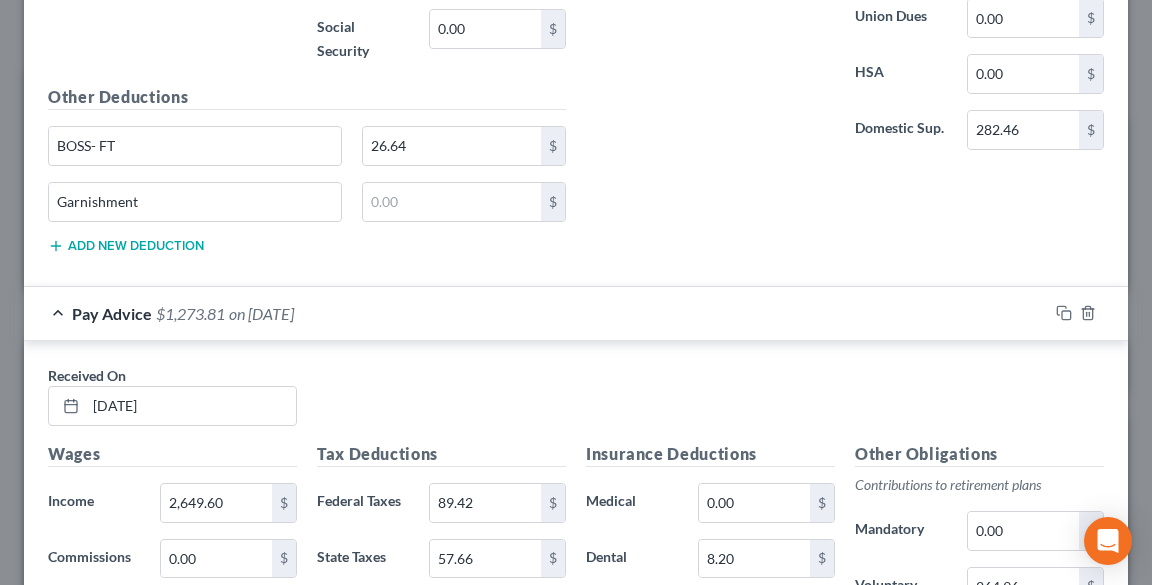 scroll, scrollTop: 2960, scrollLeft: 0, axis: vertical 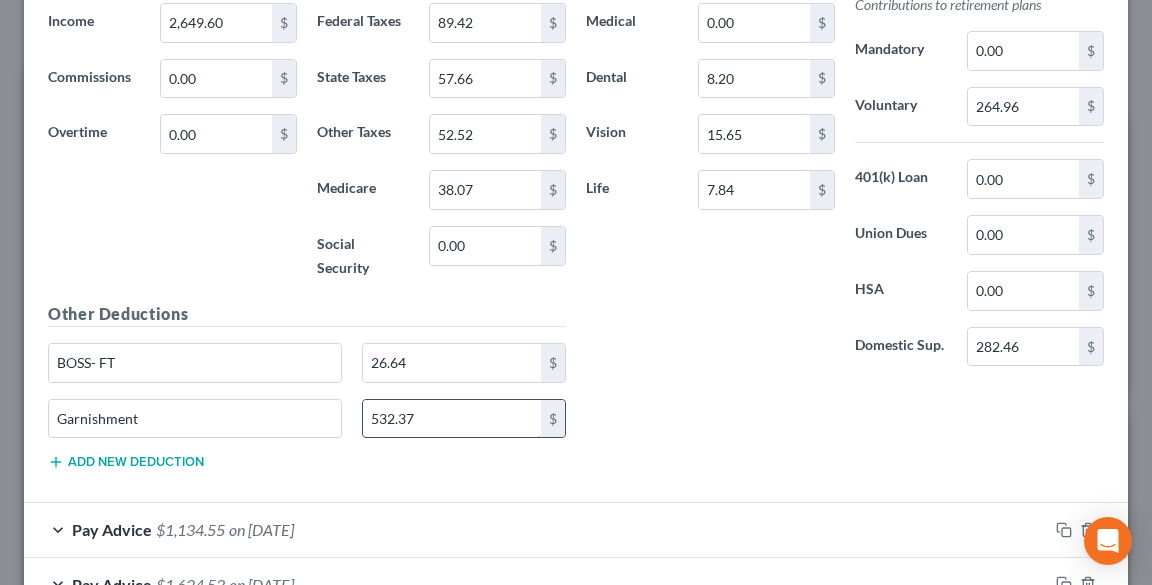click on "532.37" at bounding box center (452, 419) 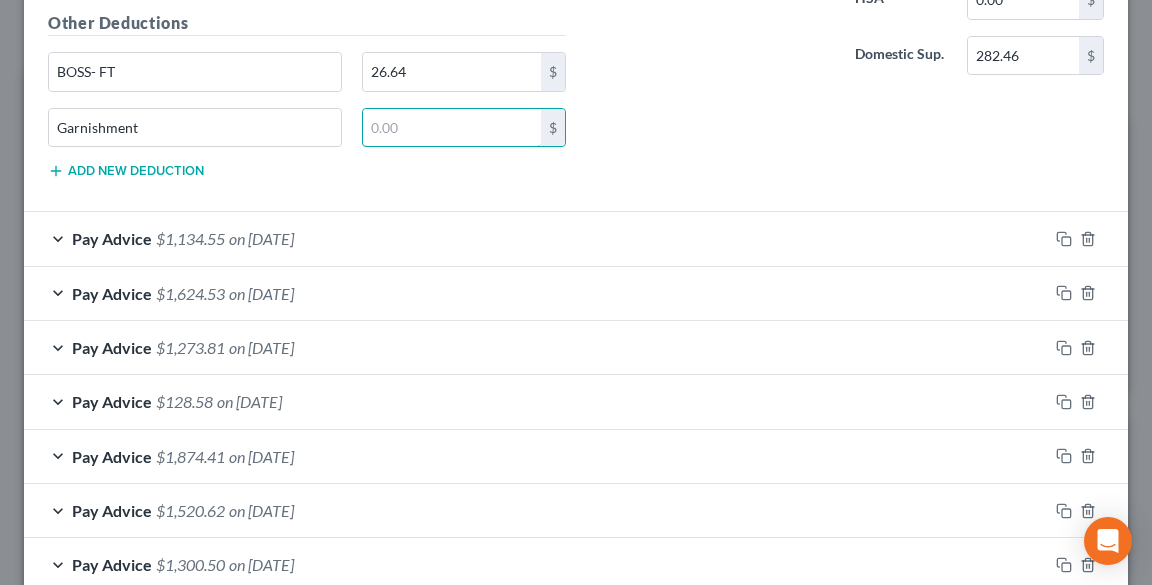 scroll, scrollTop: 3280, scrollLeft: 0, axis: vertical 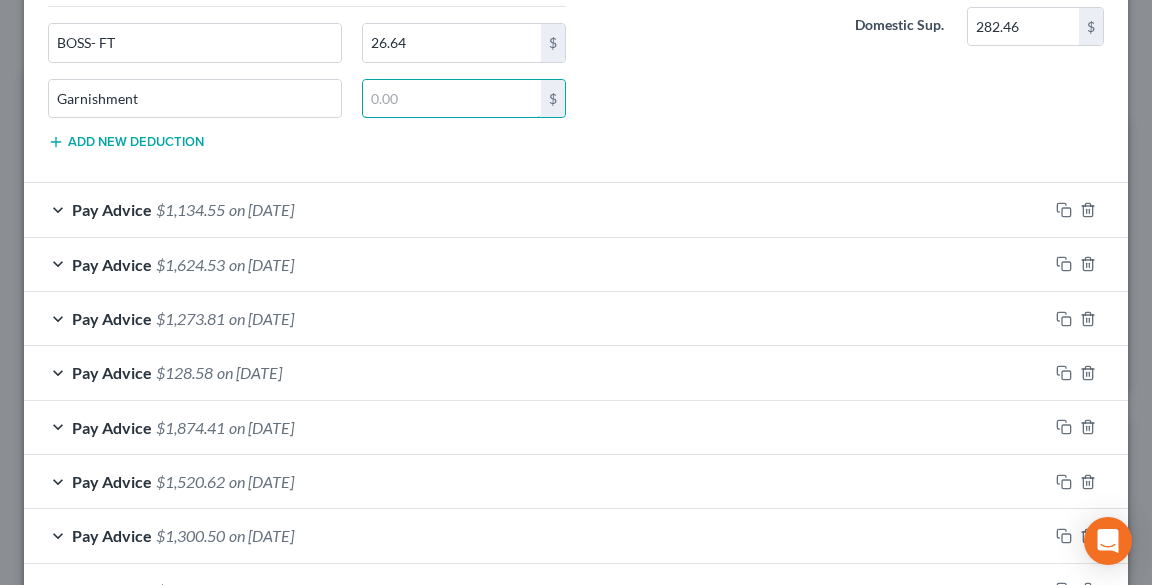 type 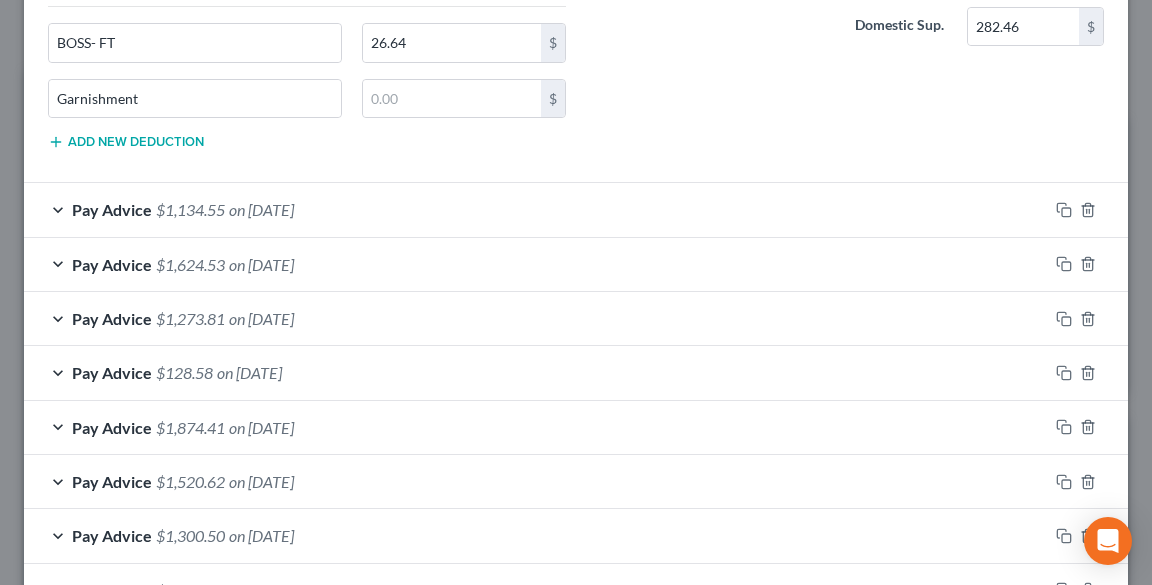 click on "on [DATE]" at bounding box center [261, 209] 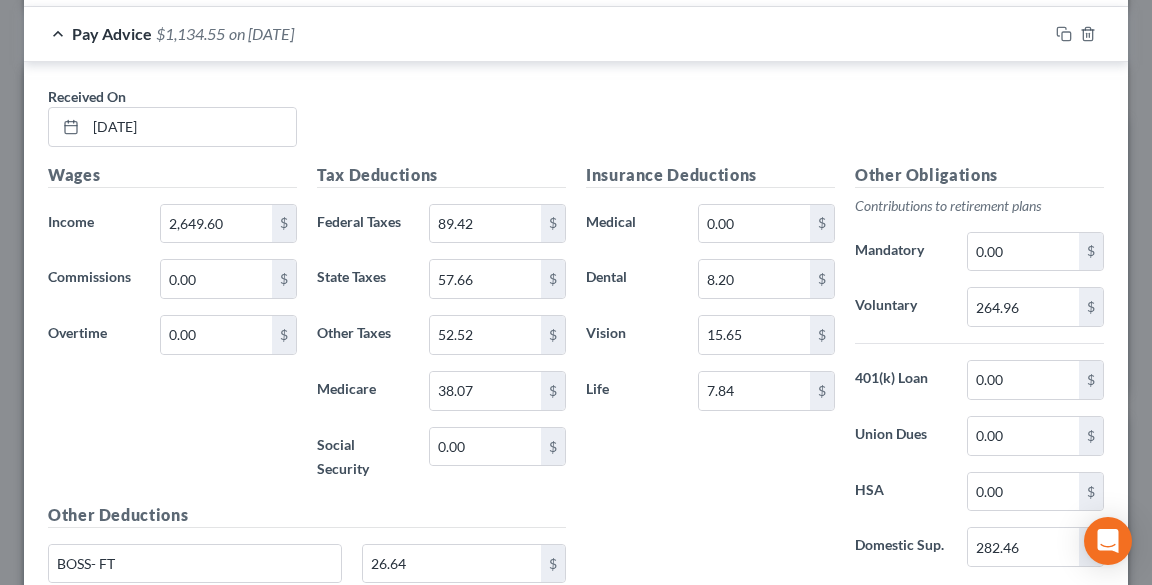 scroll, scrollTop: 3680, scrollLeft: 0, axis: vertical 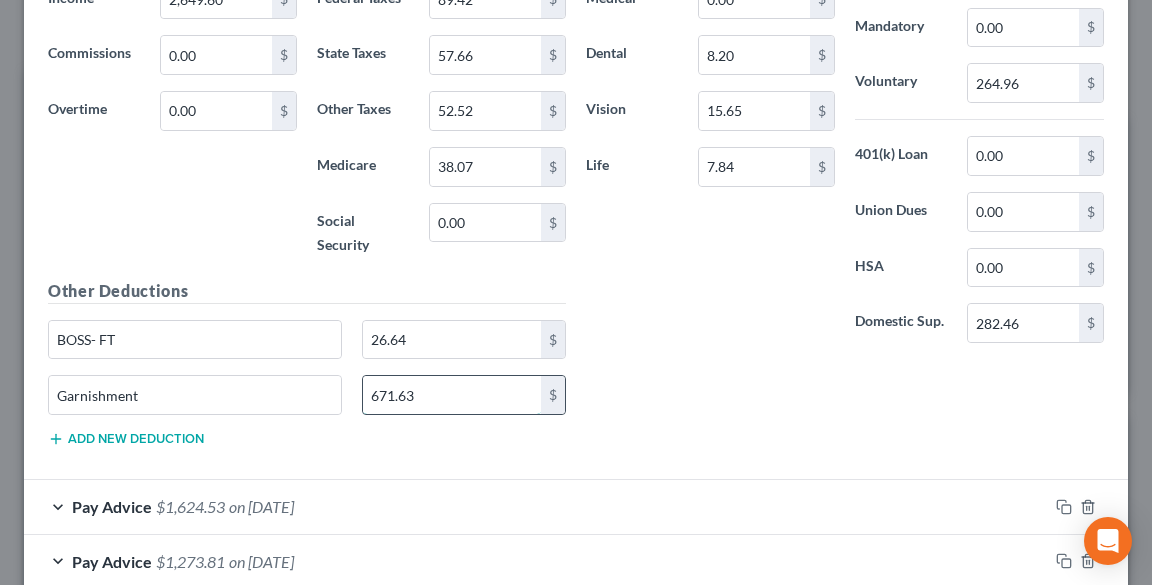 click on "671.63" at bounding box center (452, 395) 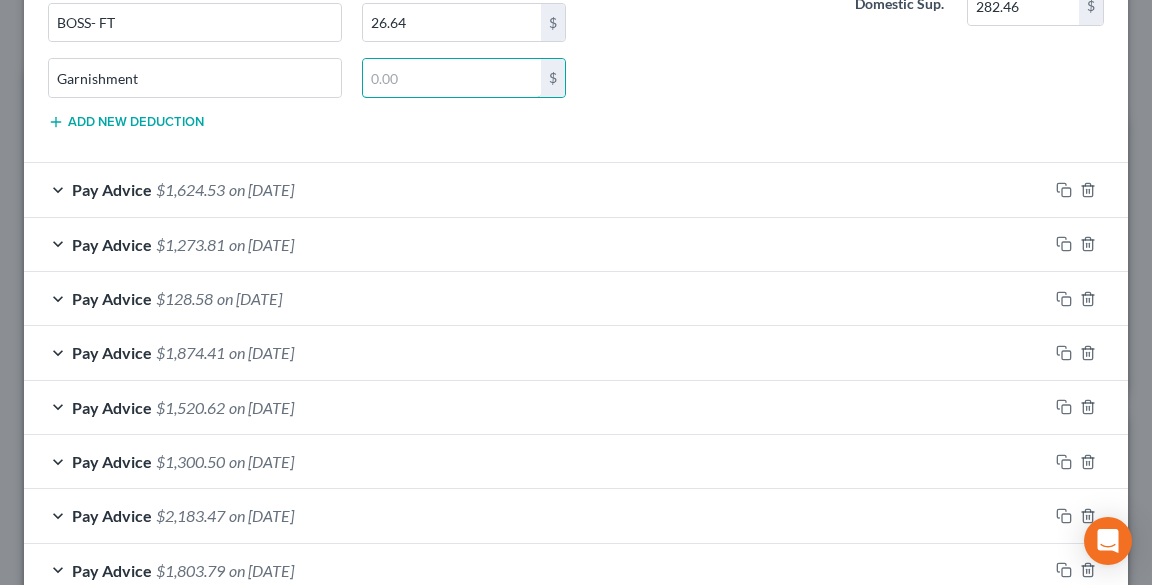 scroll, scrollTop: 4000, scrollLeft: 0, axis: vertical 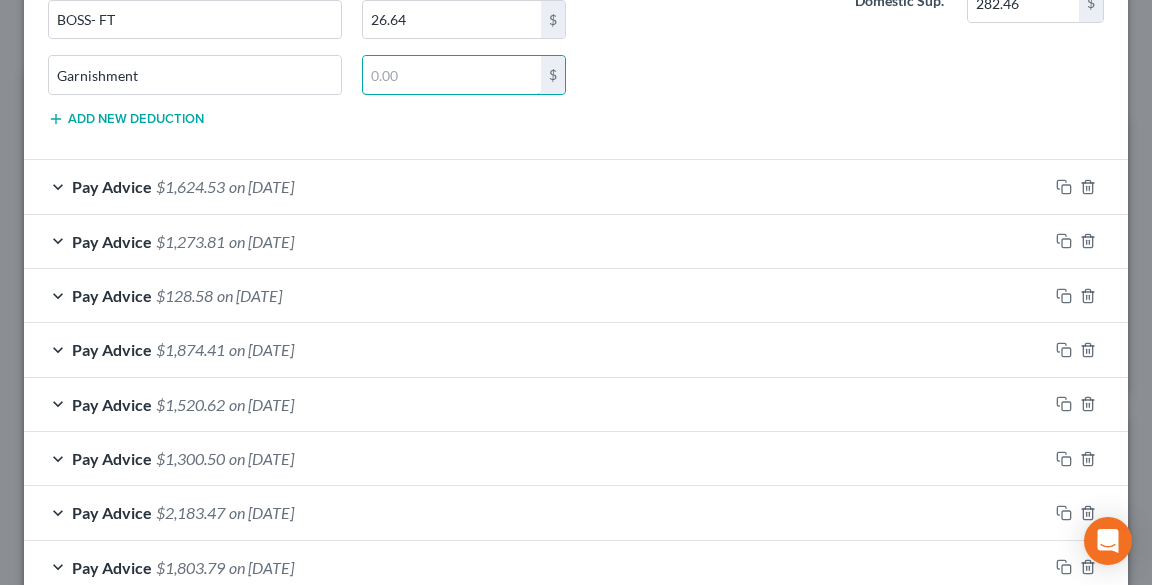 type 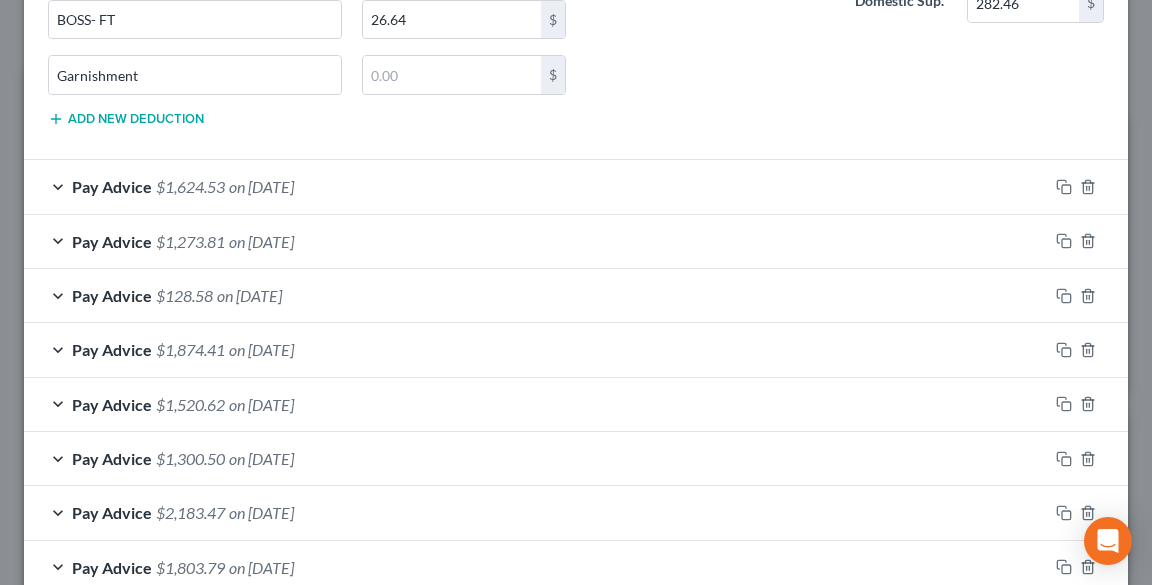 click on "on [DATE]" at bounding box center (261, 186) 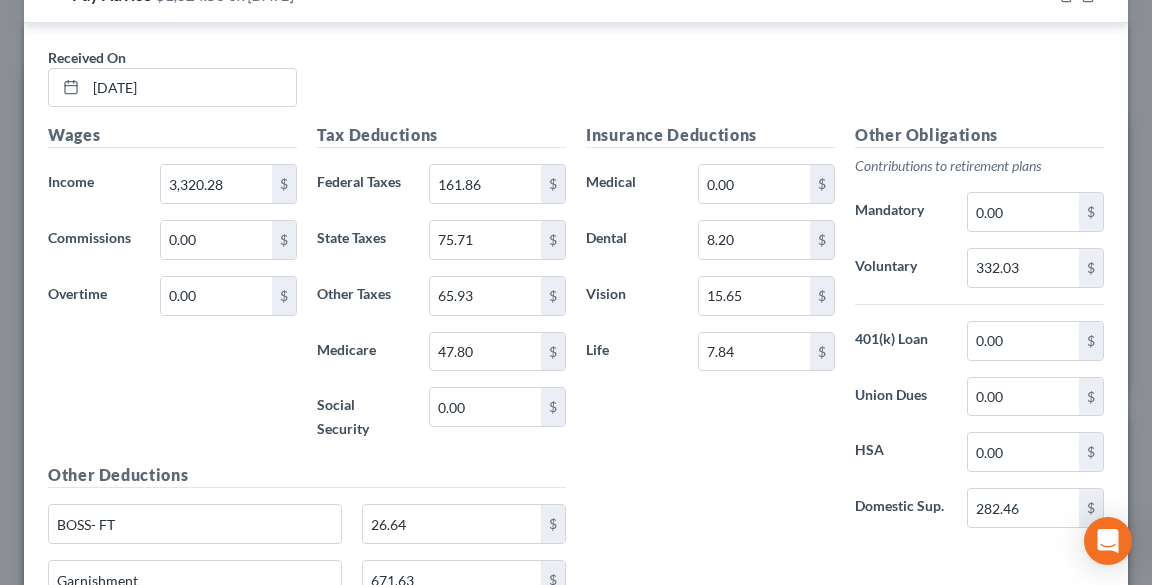 scroll, scrollTop: 4400, scrollLeft: 0, axis: vertical 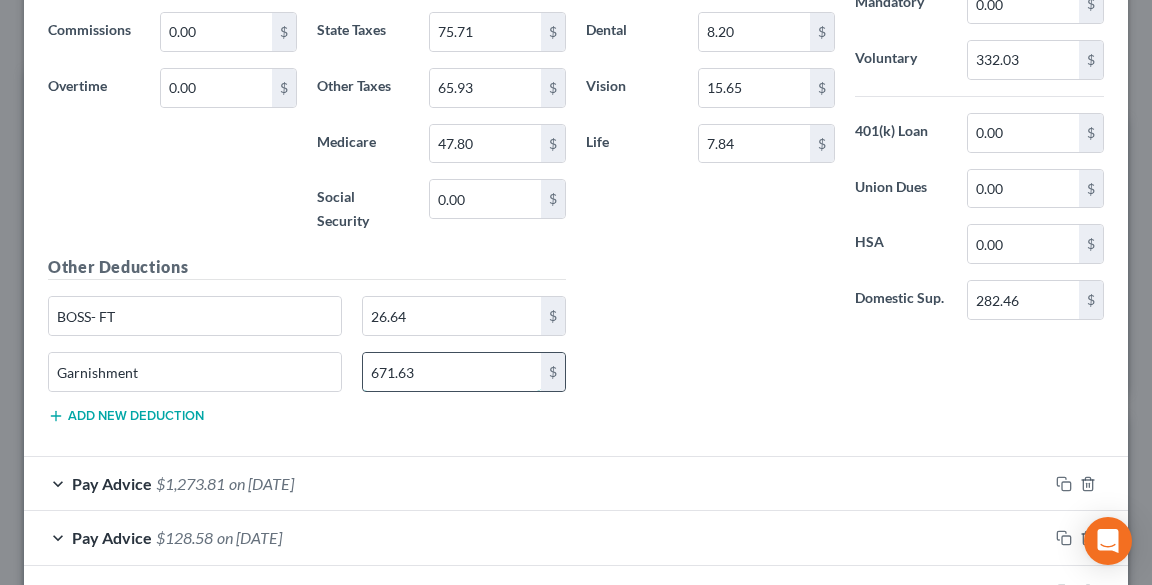 click on "671.63" at bounding box center [452, 372] 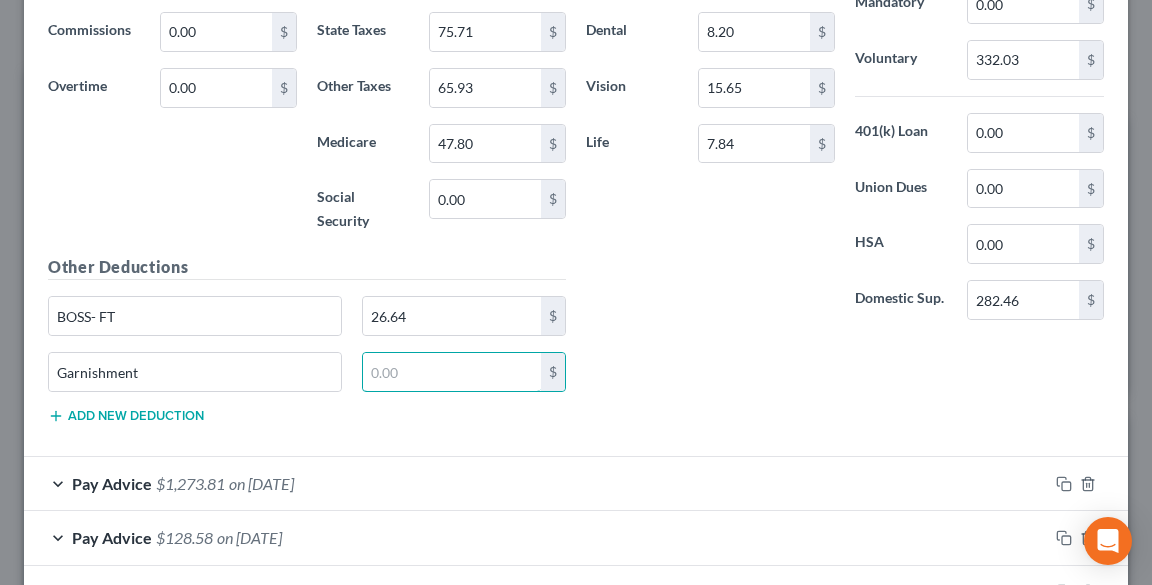 type 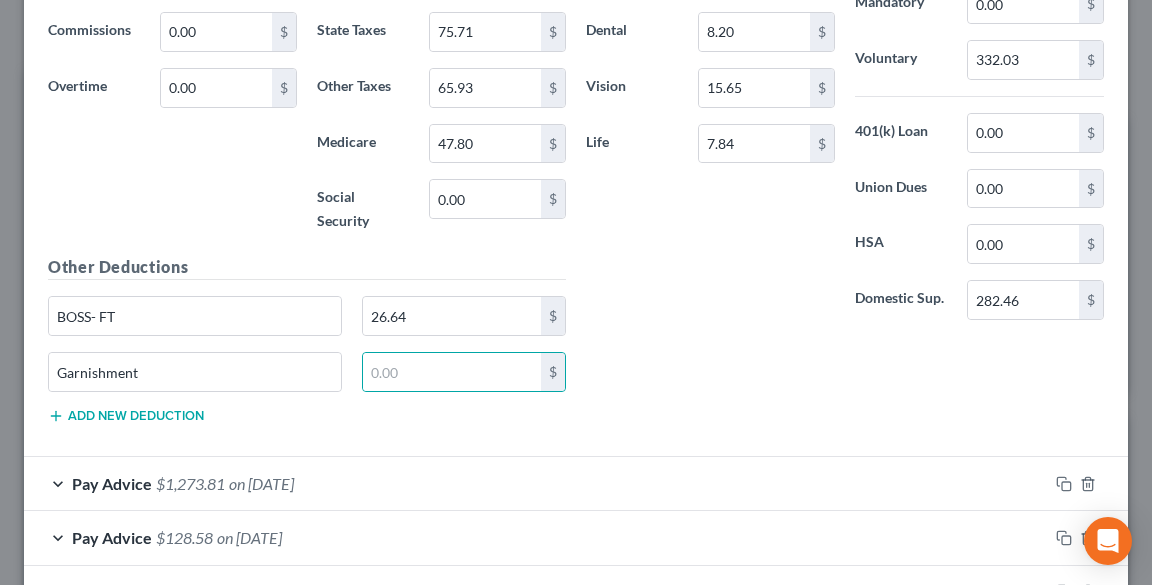 click on "Pay Advice $1,273.81 on [DATE]" at bounding box center [536, 483] 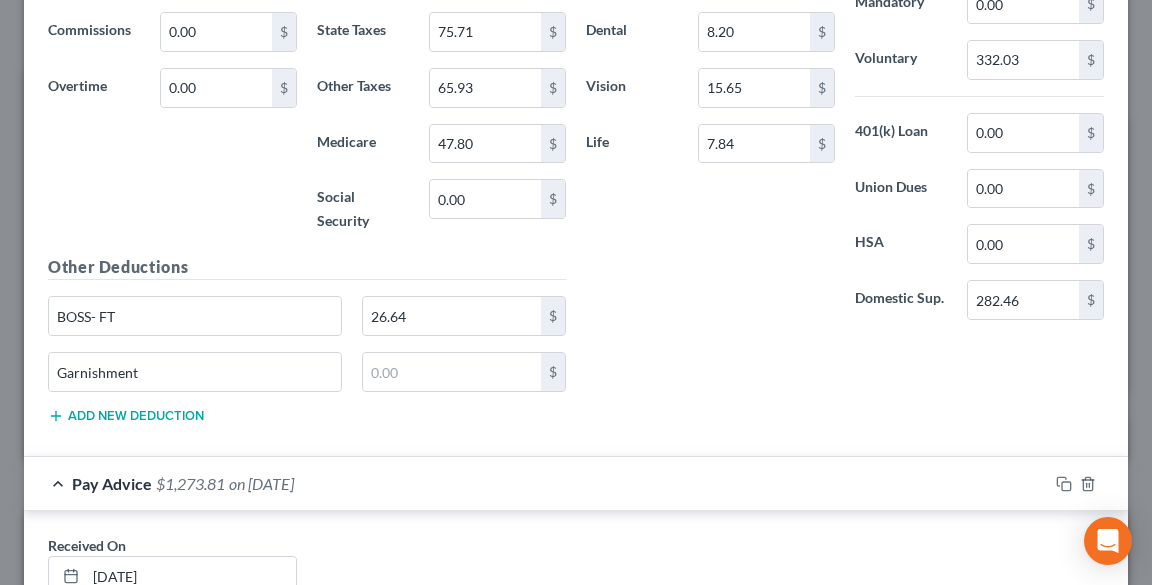 click on "on [DATE]" at bounding box center [261, 483] 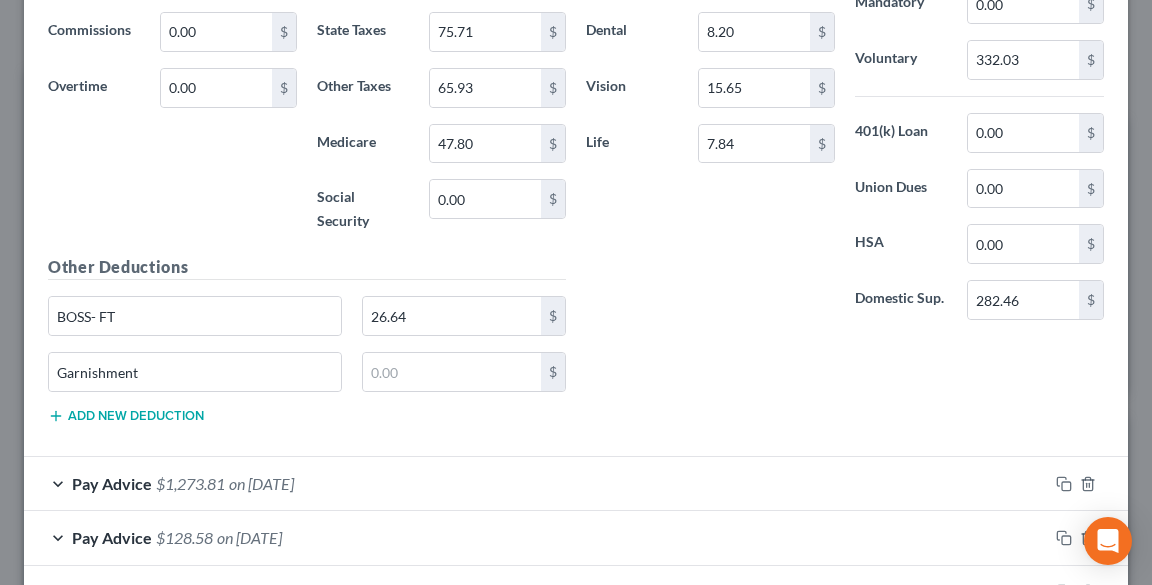 click on "on [DATE]" at bounding box center (261, 483) 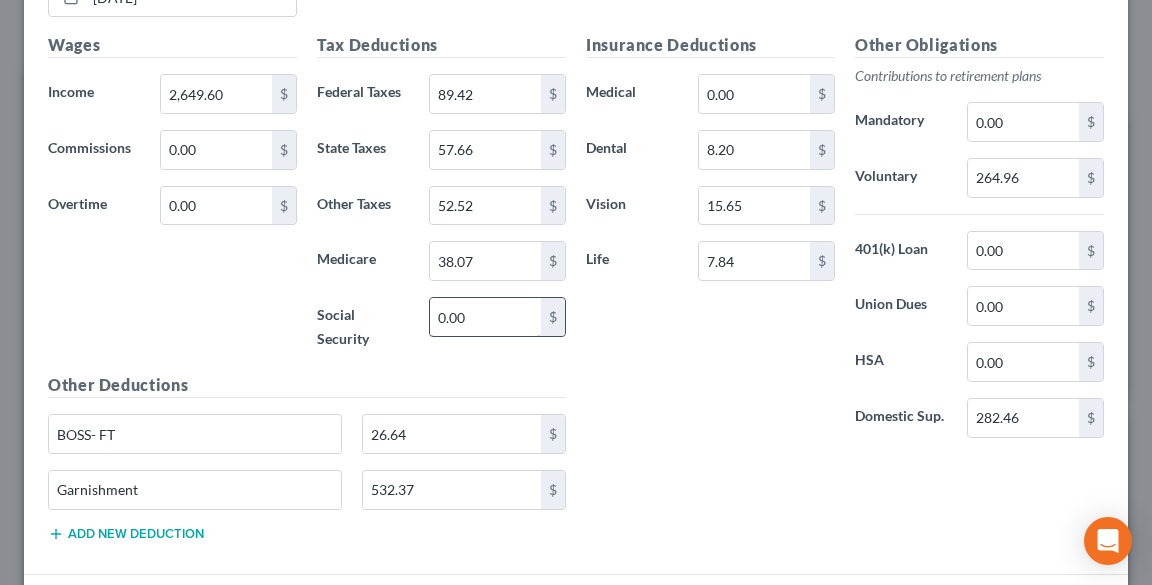 scroll, scrollTop: 5200, scrollLeft: 0, axis: vertical 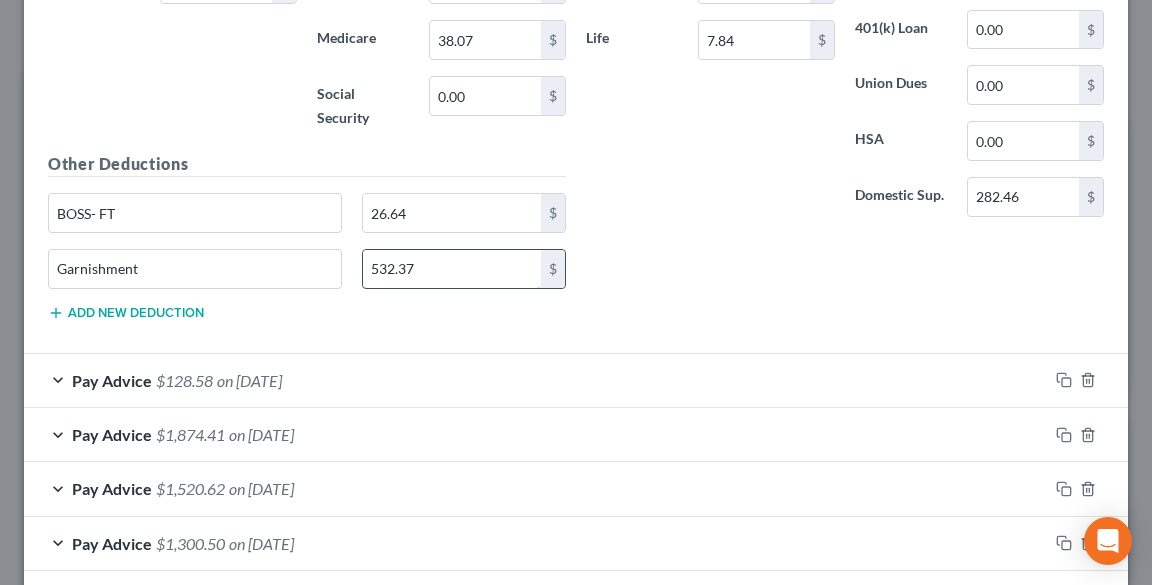 click on "532.37" at bounding box center [452, 269] 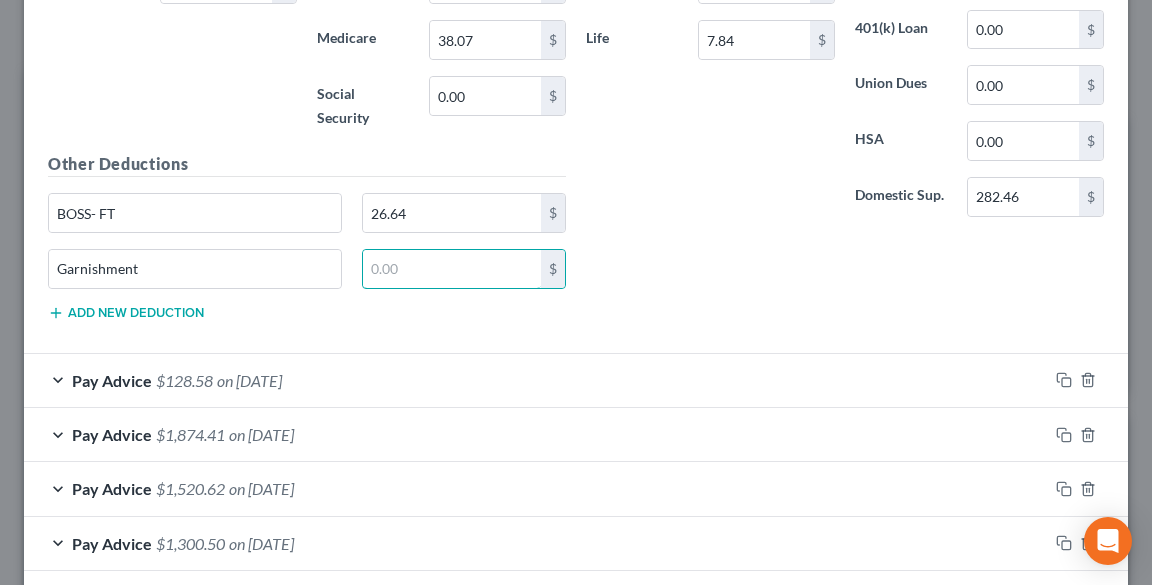 type 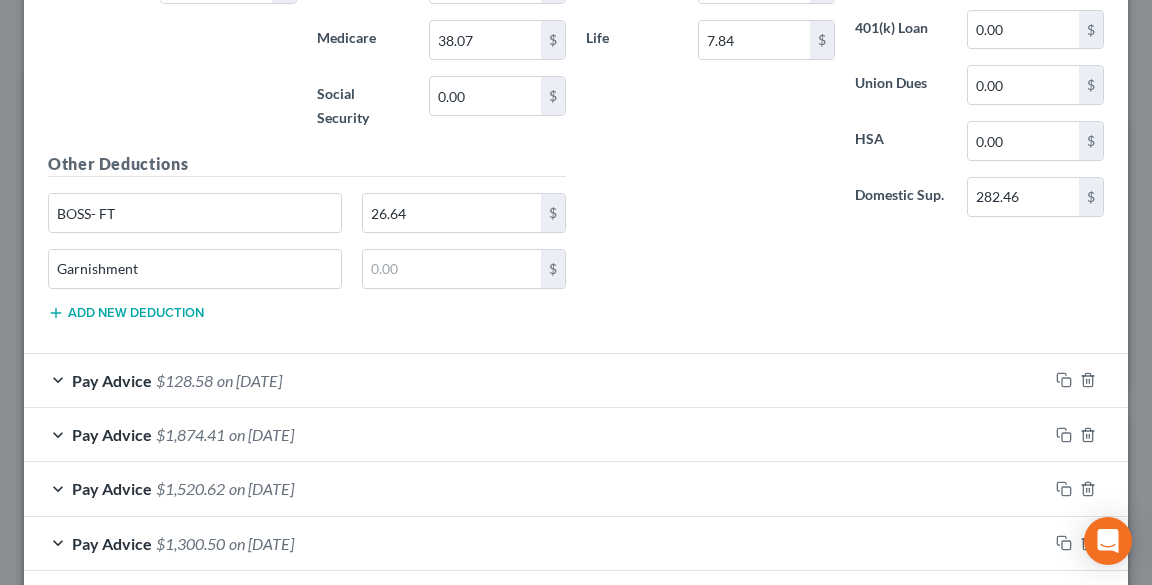 click on "Pay Advice $128.58 on [DATE]" at bounding box center [536, 380] 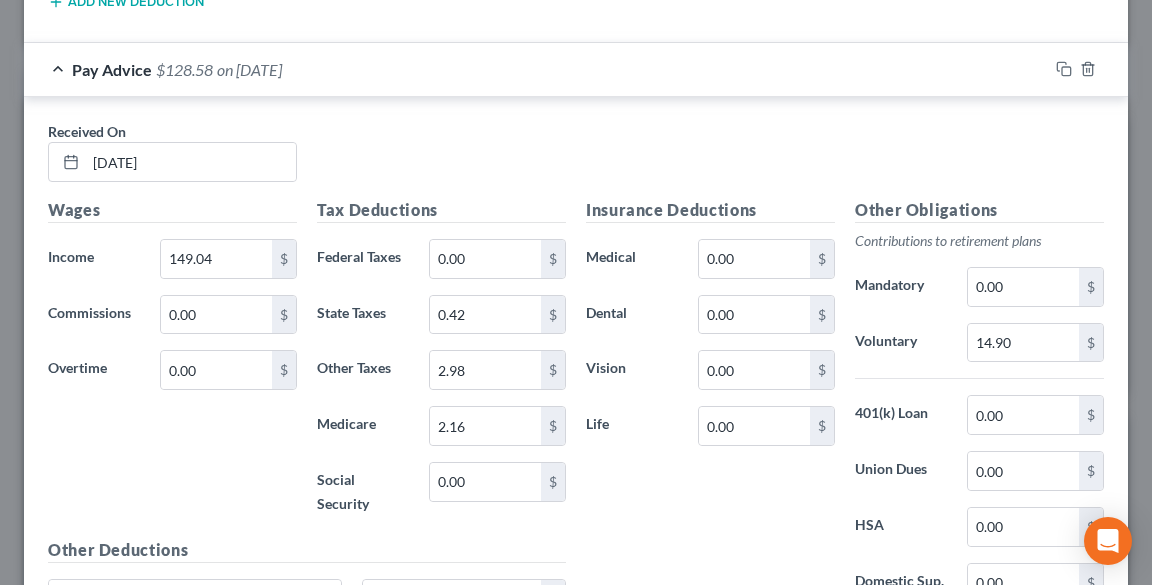 scroll, scrollTop: 5760, scrollLeft: 0, axis: vertical 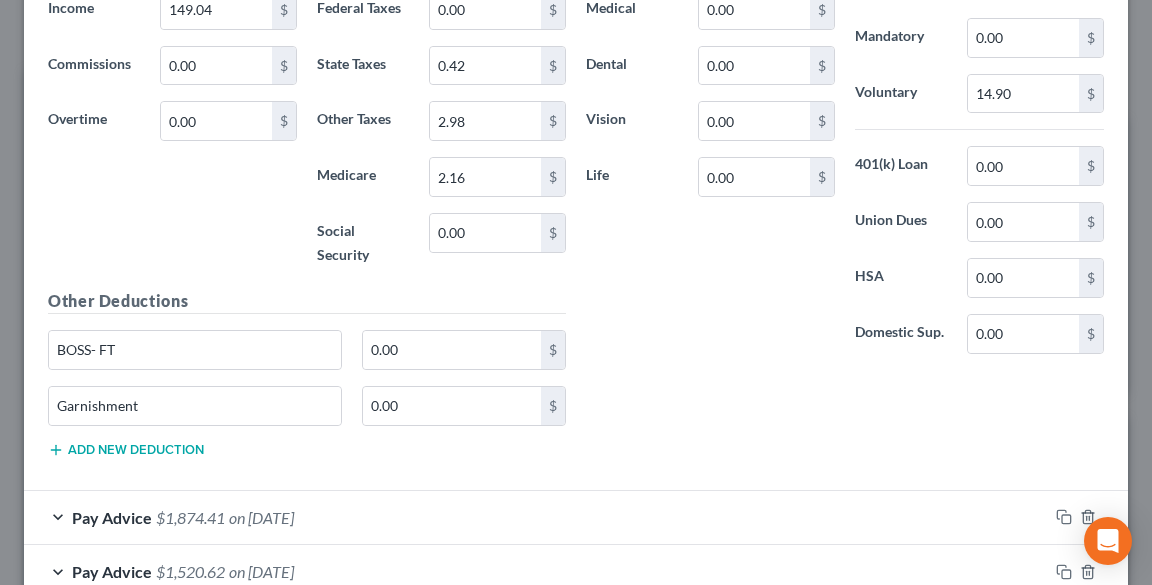 click on "Pay Advice $1,874.41 on [DATE]" at bounding box center [536, 517] 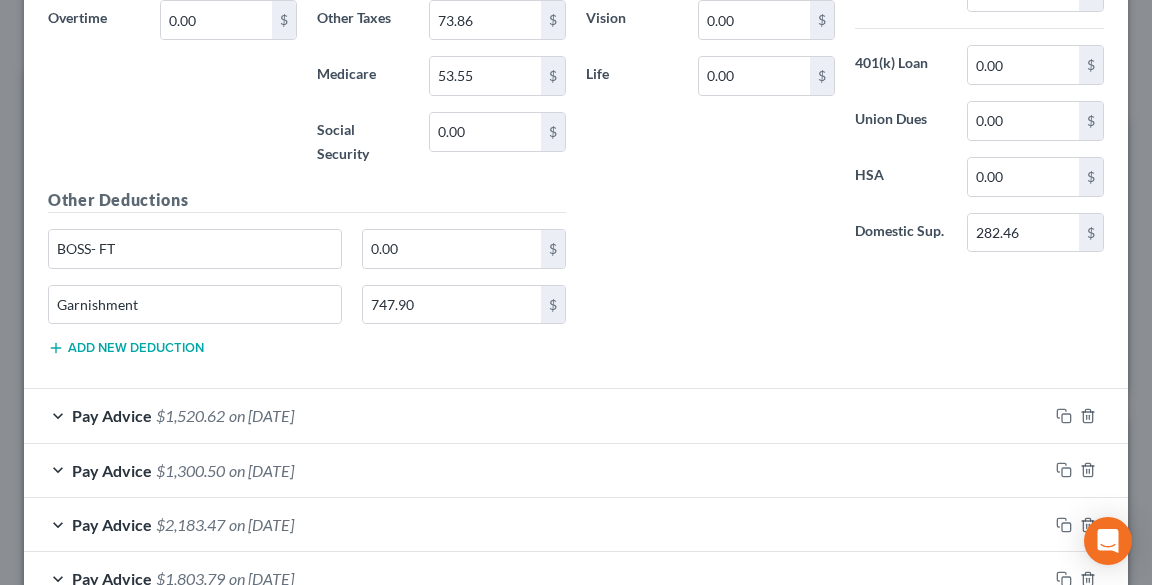 scroll, scrollTop: 6560, scrollLeft: 0, axis: vertical 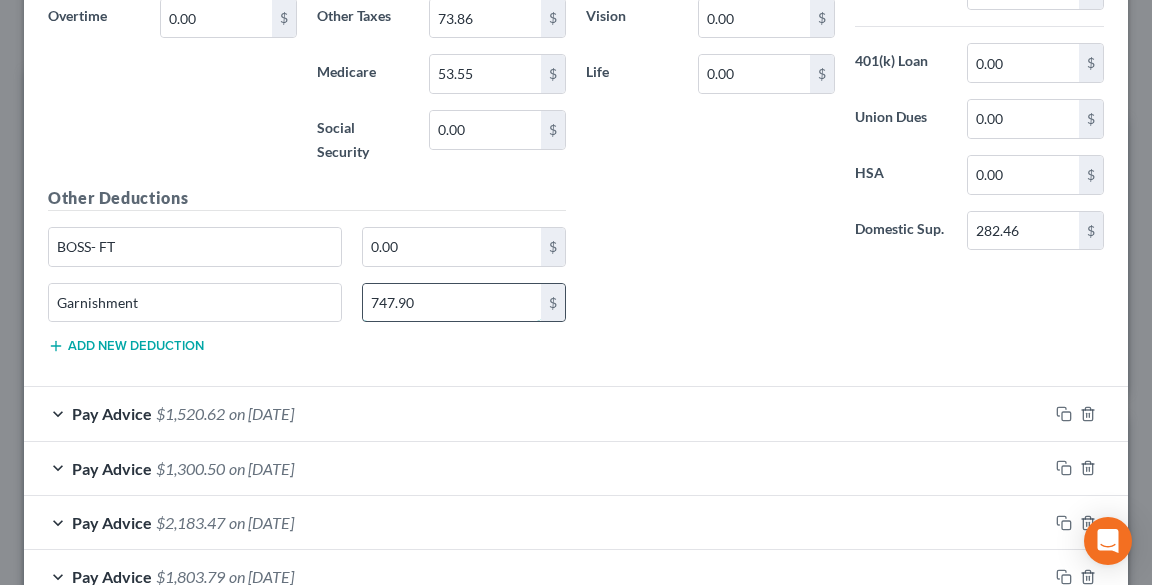 click on "747.90" at bounding box center [452, 303] 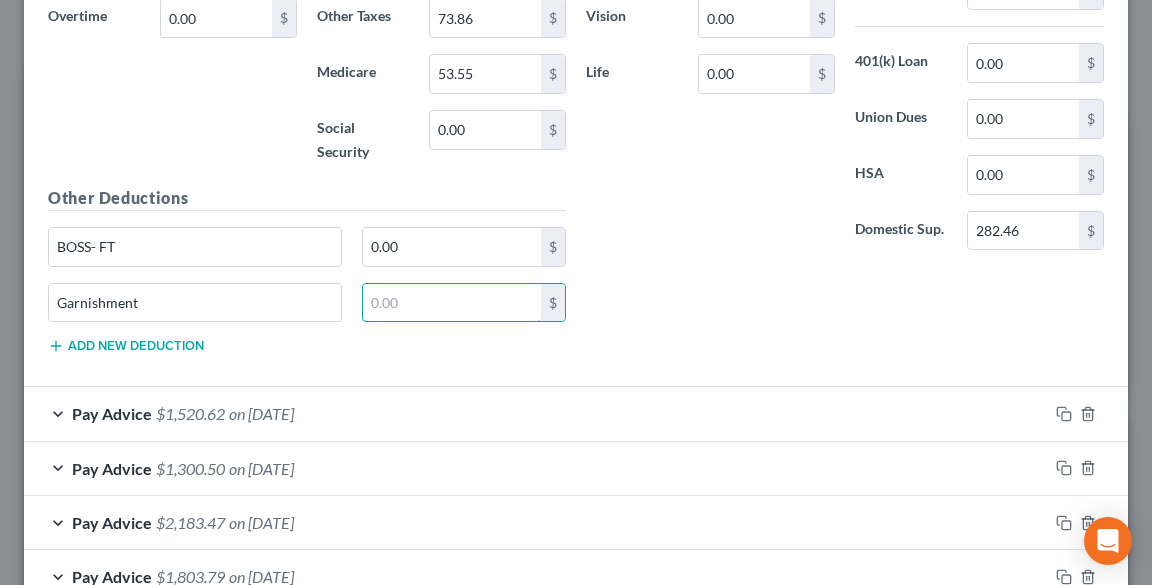type 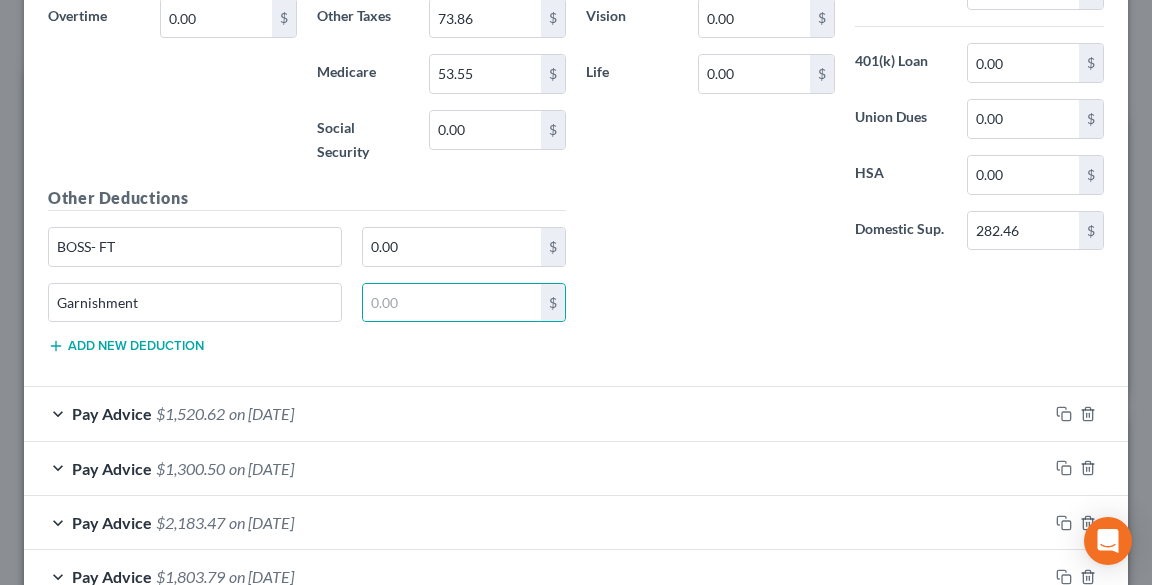click on "on [DATE]" at bounding box center (261, 413) 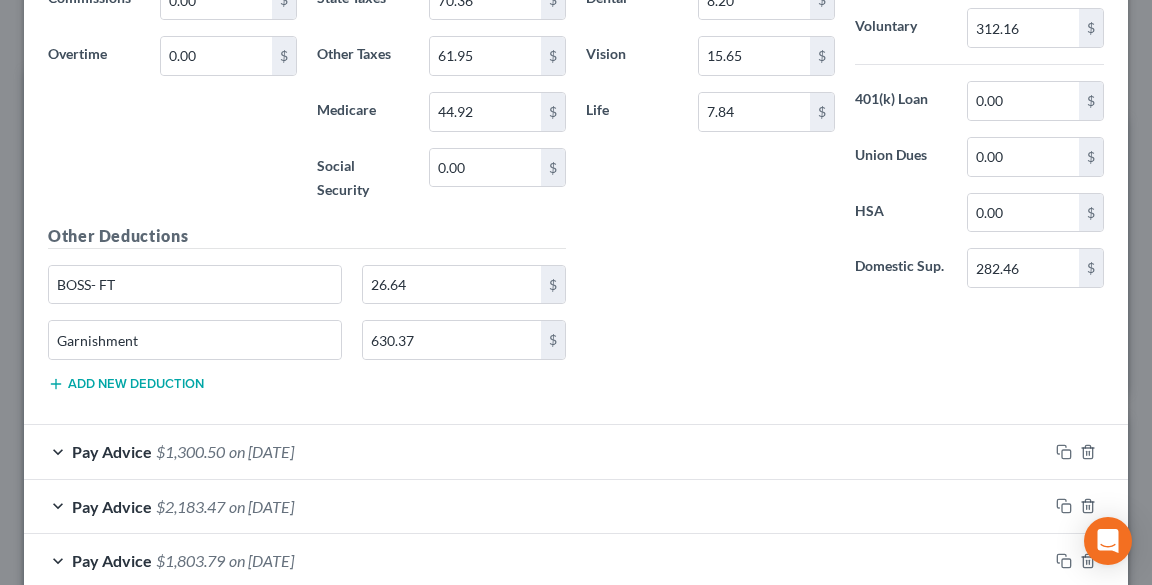 scroll, scrollTop: 7280, scrollLeft: 0, axis: vertical 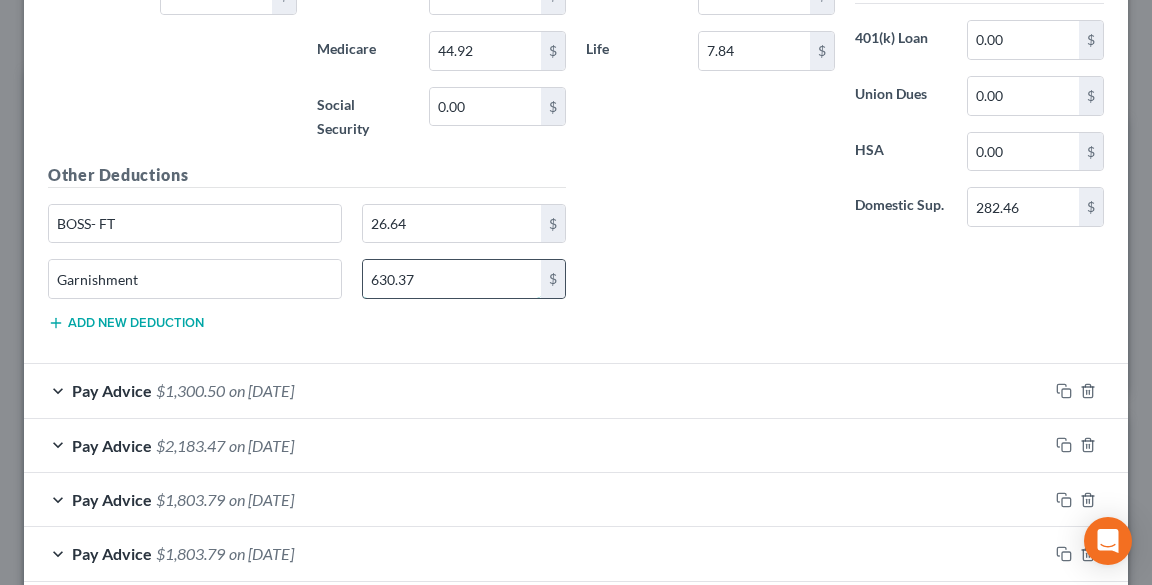 click on "630.37" at bounding box center [452, 279] 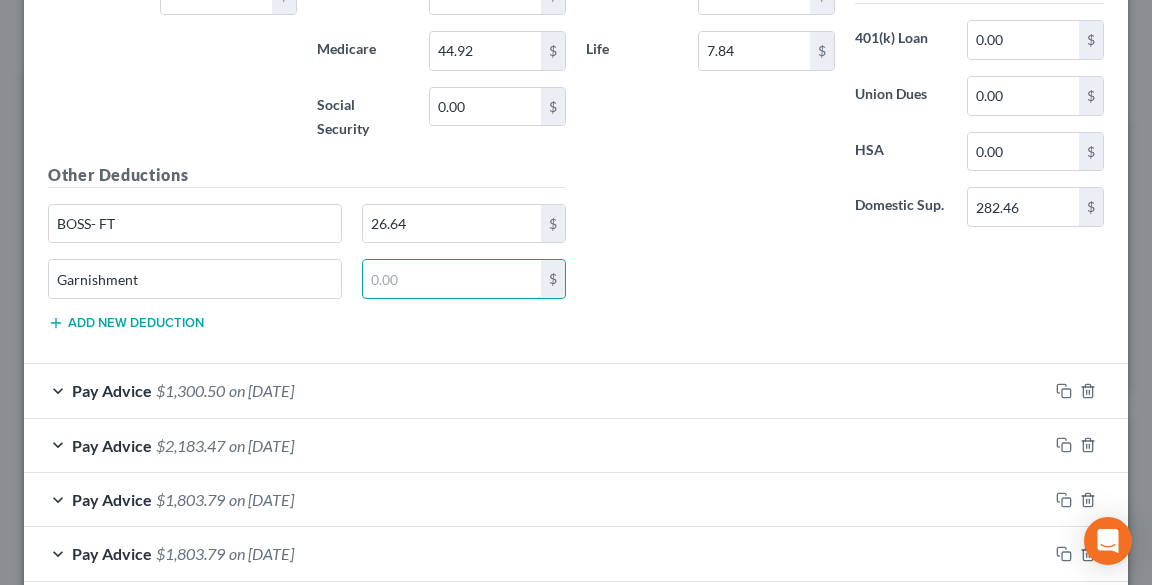 type 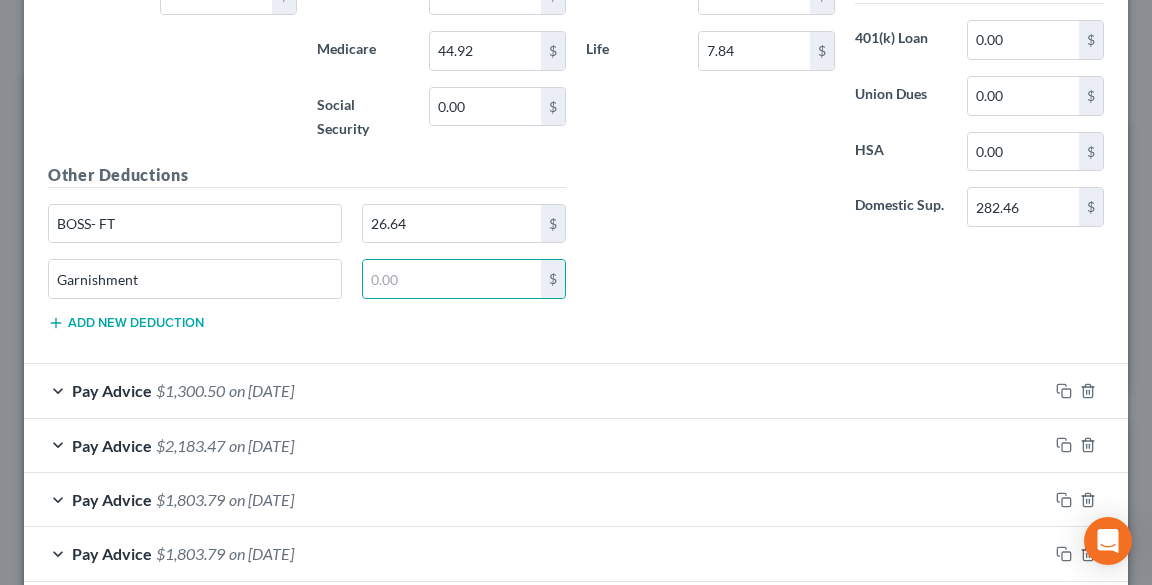 click on "Pay Advice $1,300.50 on [DATE]" at bounding box center [536, 390] 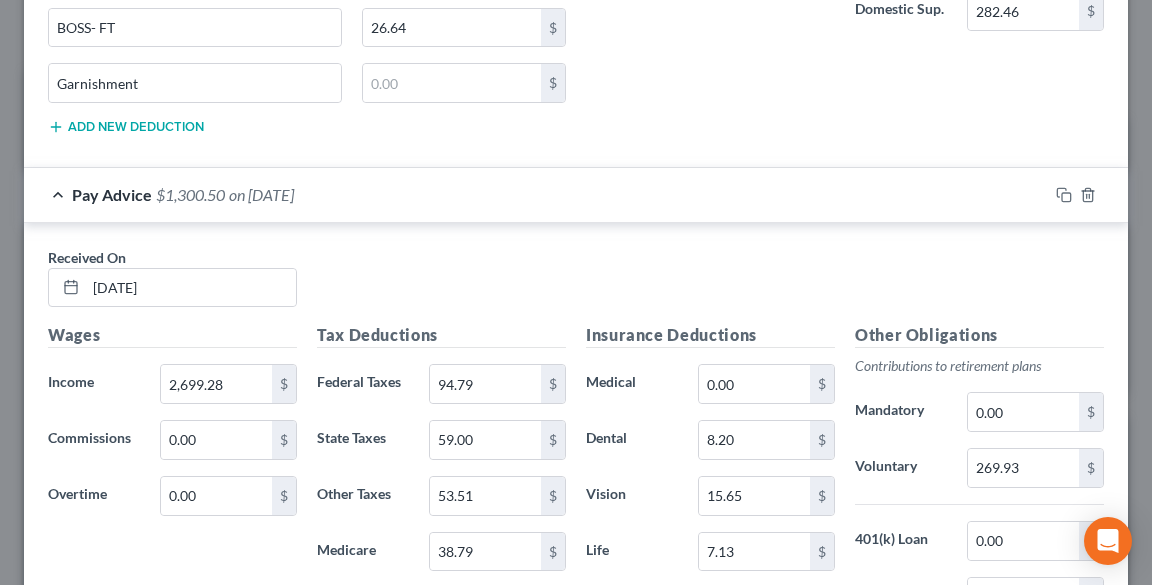 scroll, scrollTop: 7760, scrollLeft: 0, axis: vertical 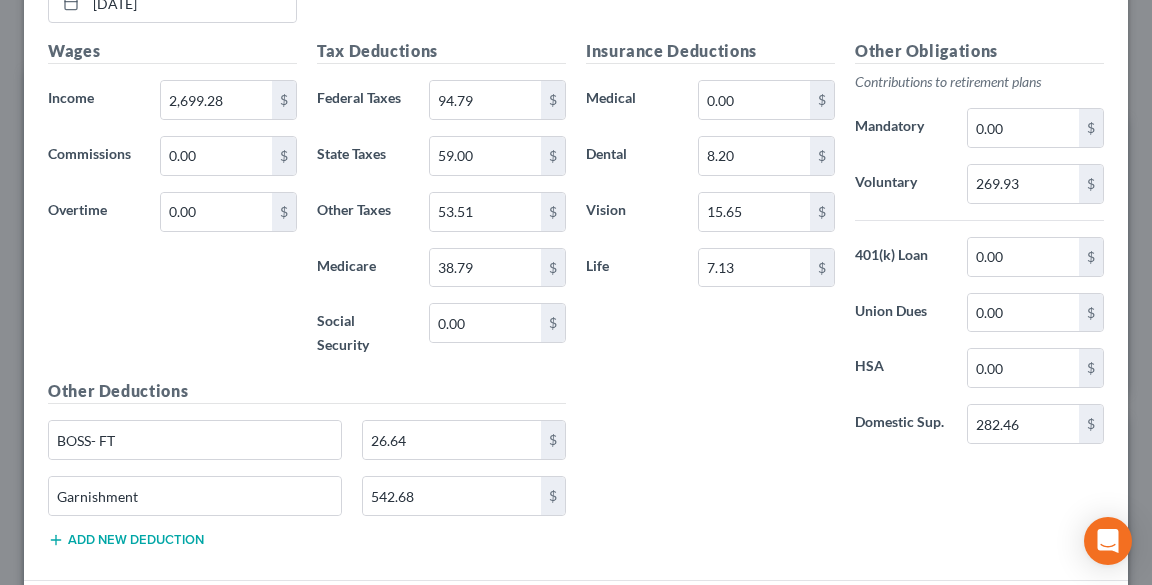 click on "BOSS- FT 26.64 $" at bounding box center (307, 448) 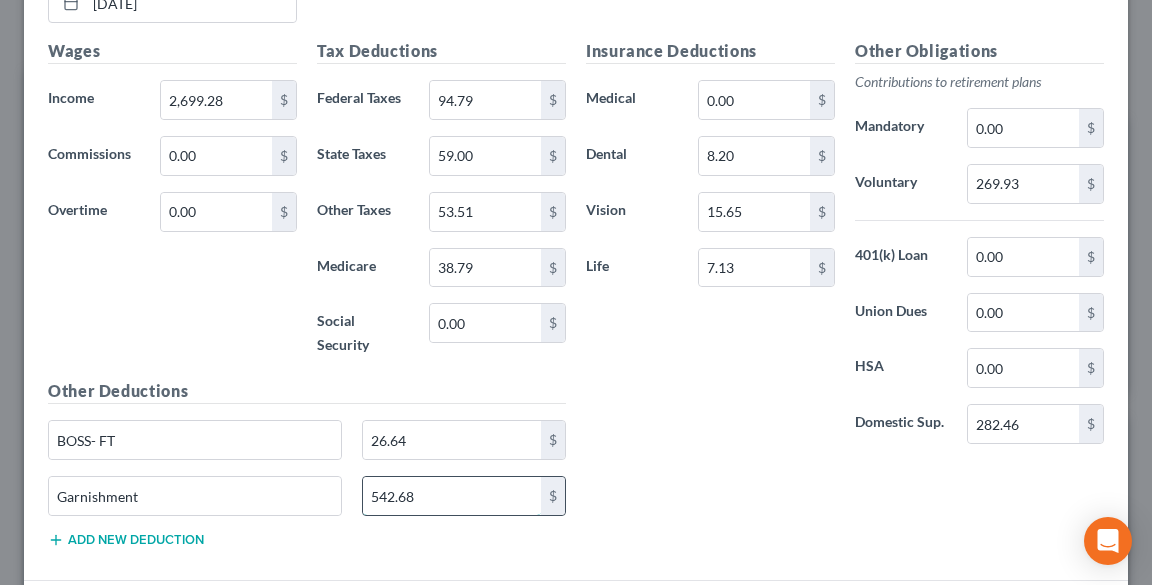 click on "542.68" at bounding box center (452, 496) 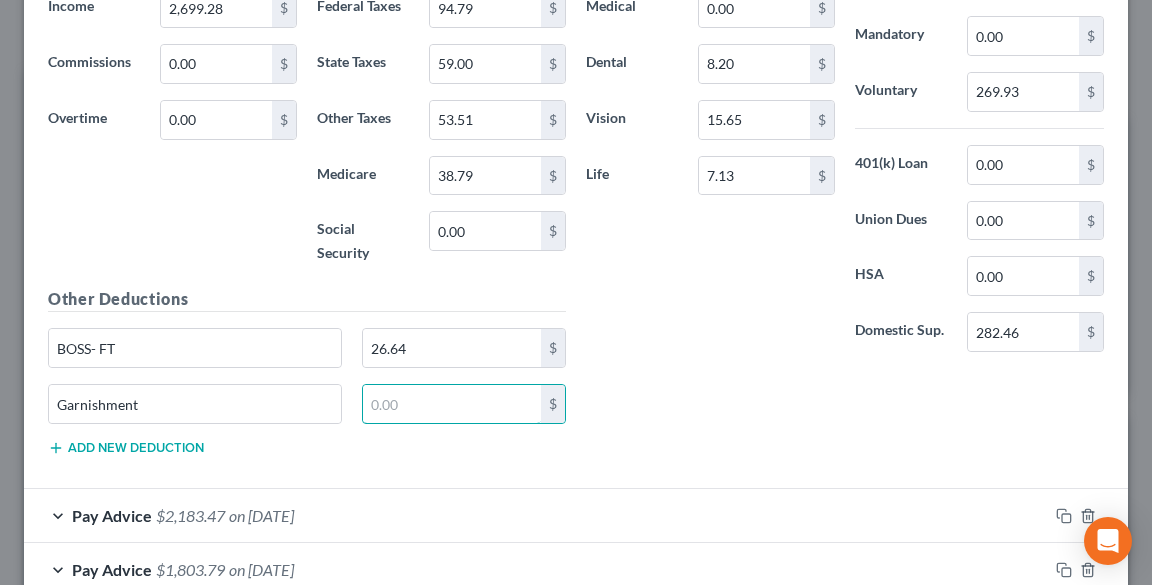 scroll, scrollTop: 8043, scrollLeft: 0, axis: vertical 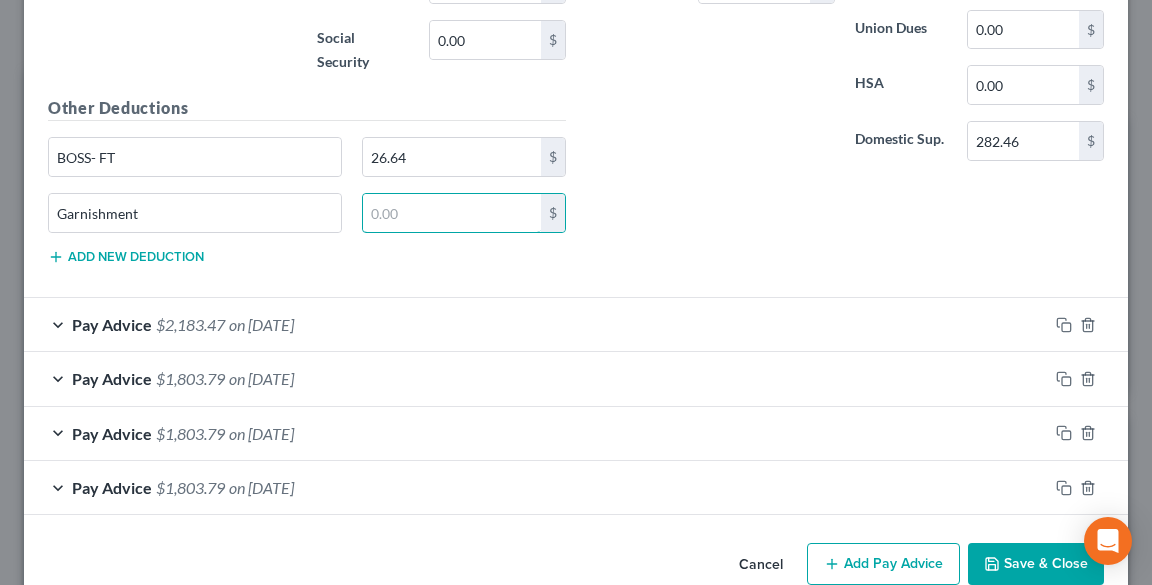 type 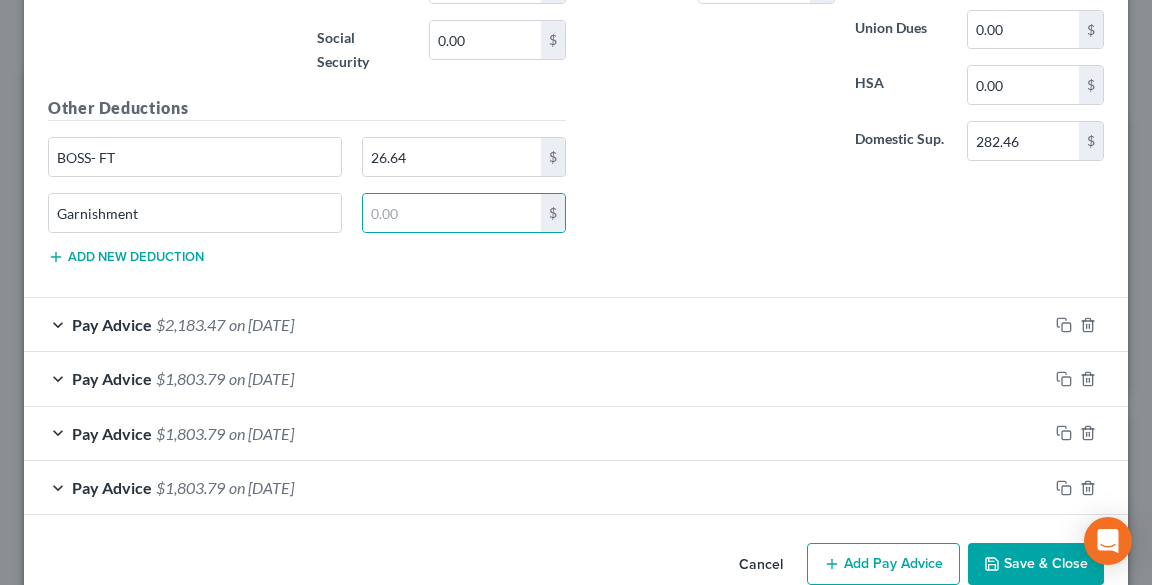 click on "on [DATE]" at bounding box center (261, 324) 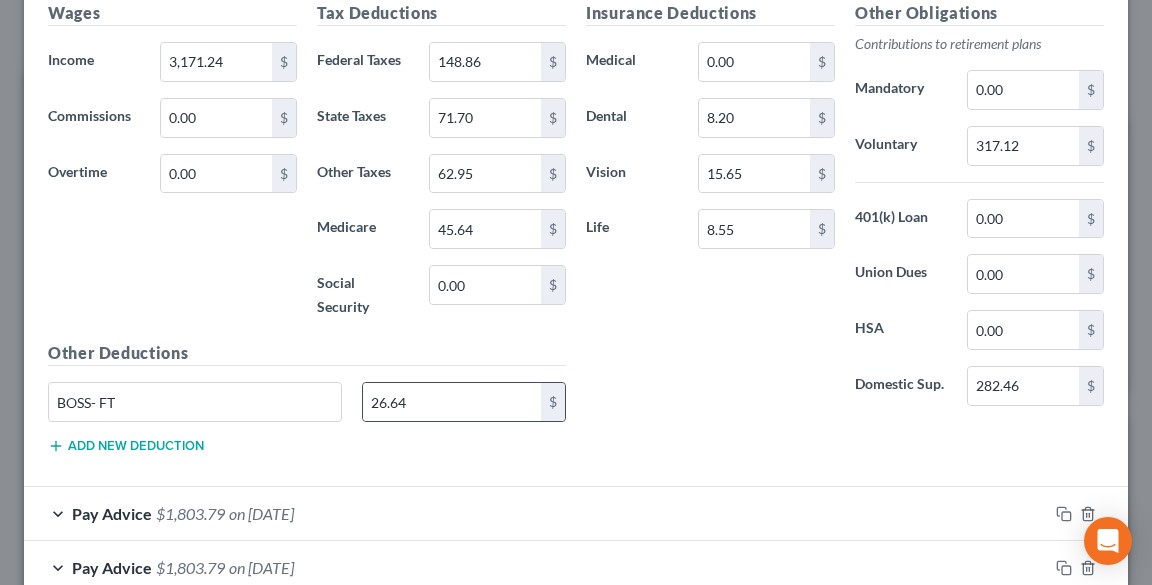 scroll, scrollTop: 8523, scrollLeft: 0, axis: vertical 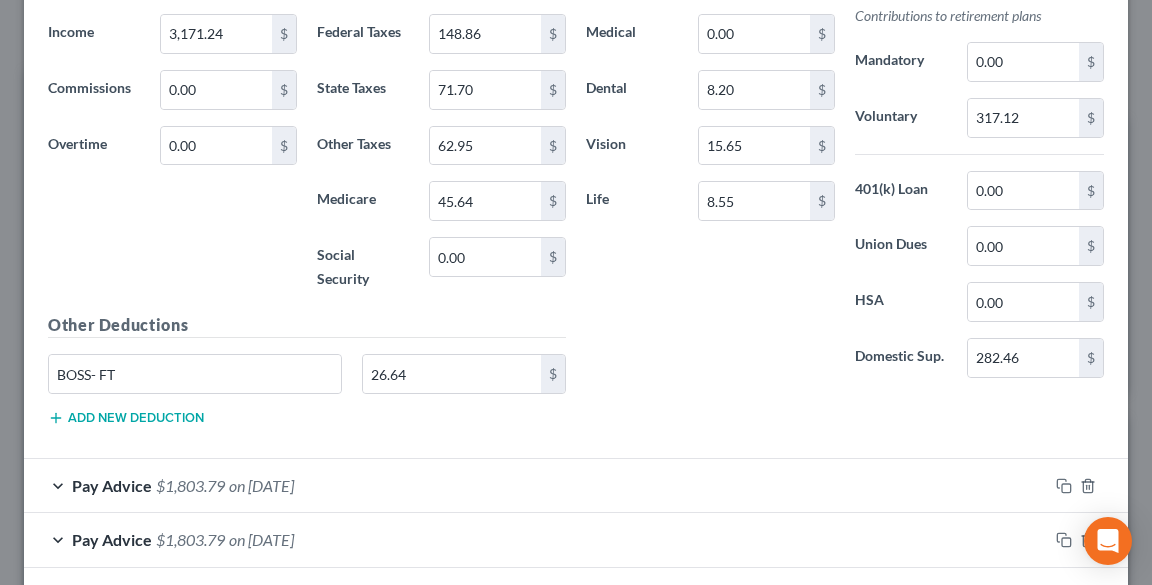 click on "on [DATE]" at bounding box center (261, 485) 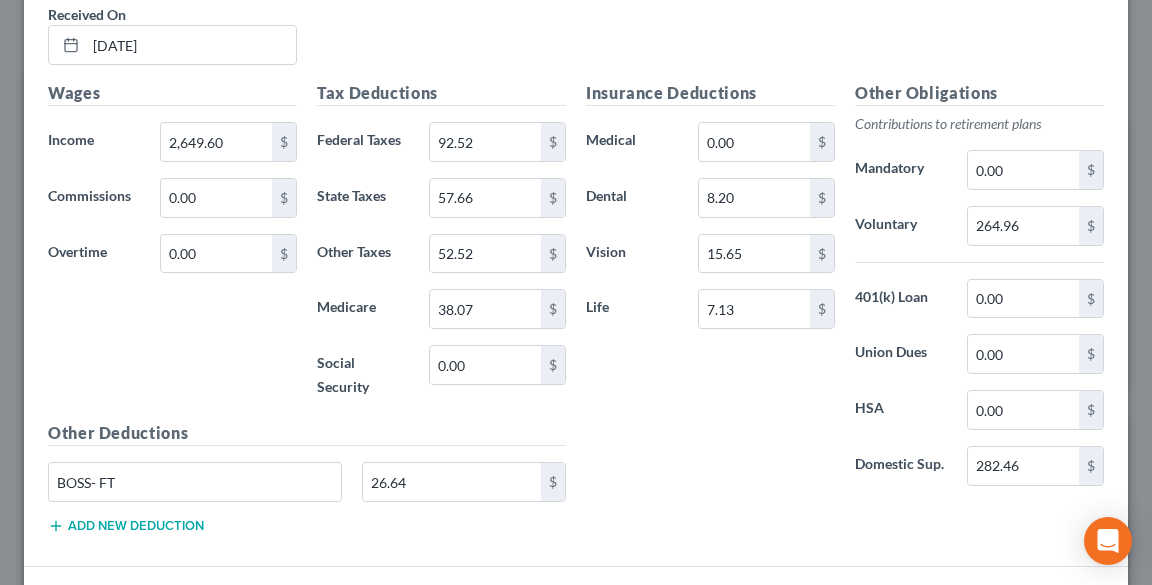 scroll, scrollTop: 9211, scrollLeft: 0, axis: vertical 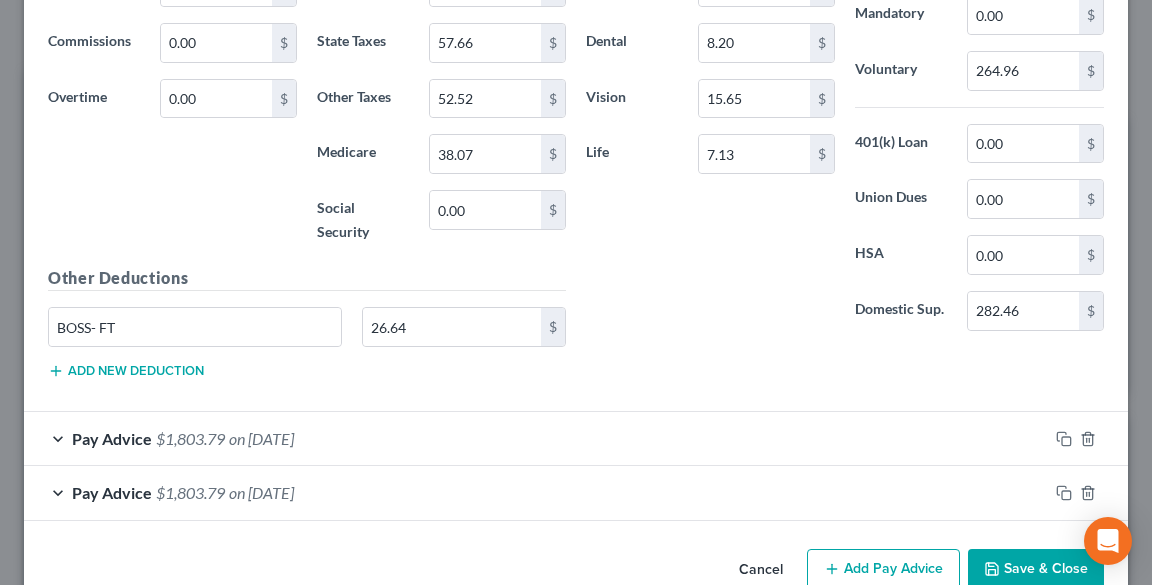 click on "on [DATE]" at bounding box center (261, 438) 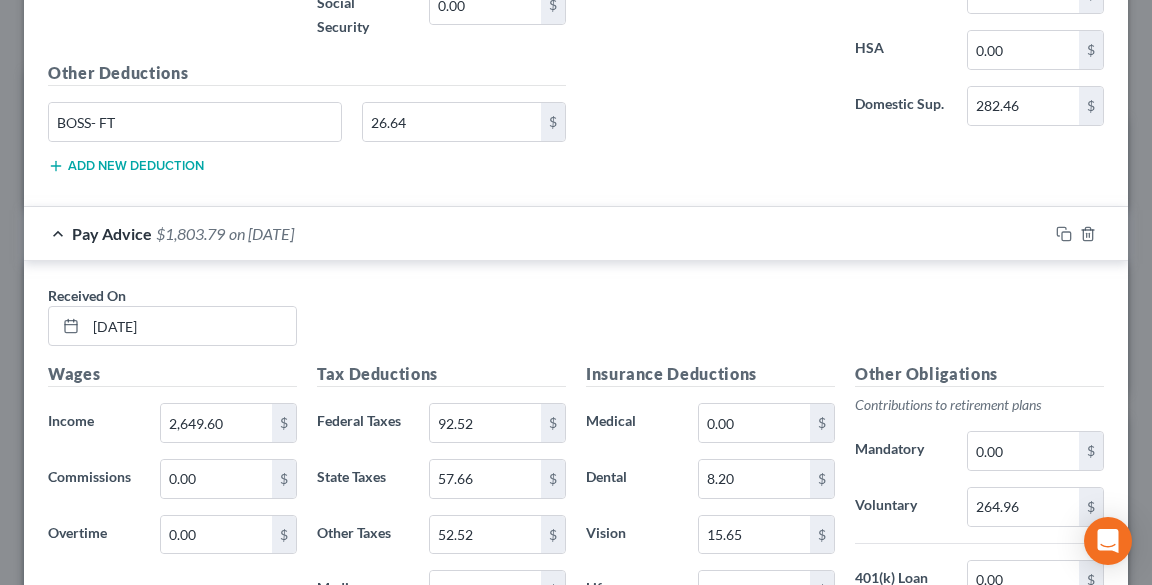 scroll, scrollTop: 9771, scrollLeft: 0, axis: vertical 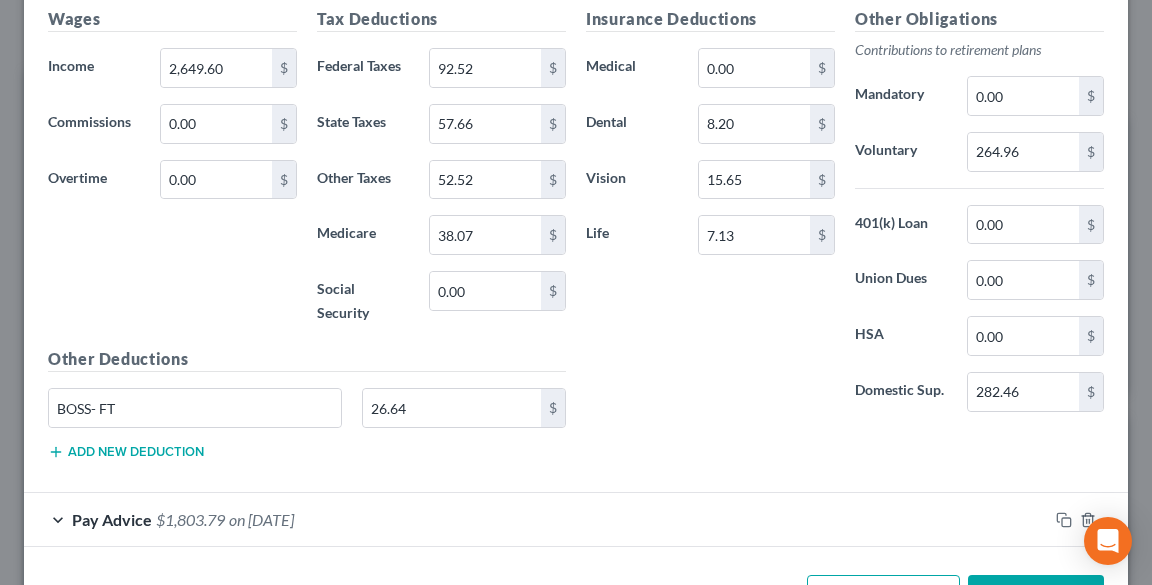 click on "on [DATE]" at bounding box center [261, 519] 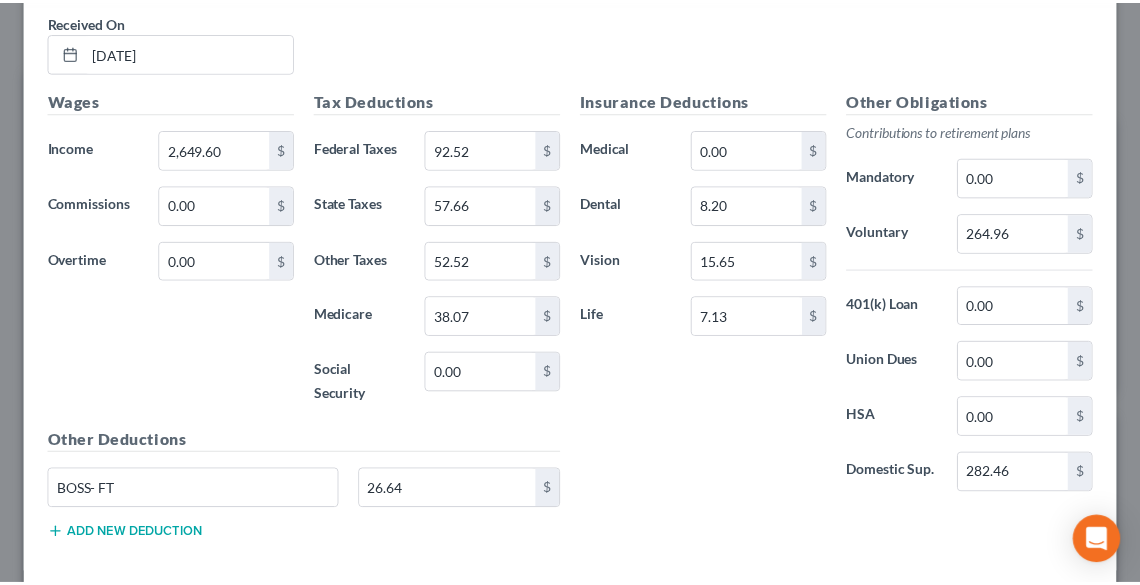scroll, scrollTop: 10377, scrollLeft: 0, axis: vertical 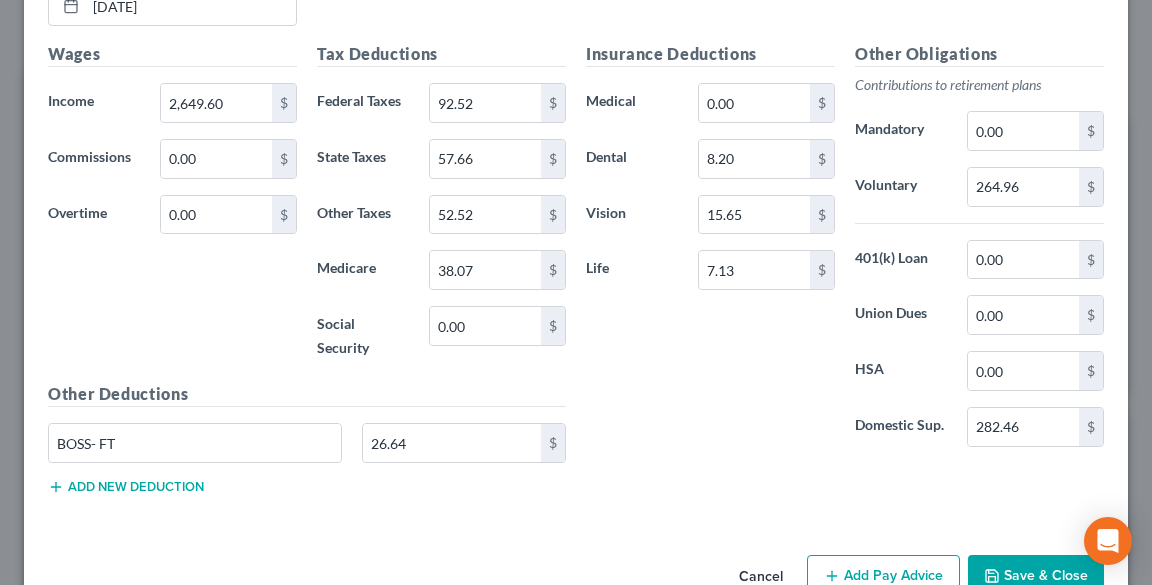 drag, startPoint x: 997, startPoint y: 517, endPoint x: 939, endPoint y: 429, distance: 105.3945 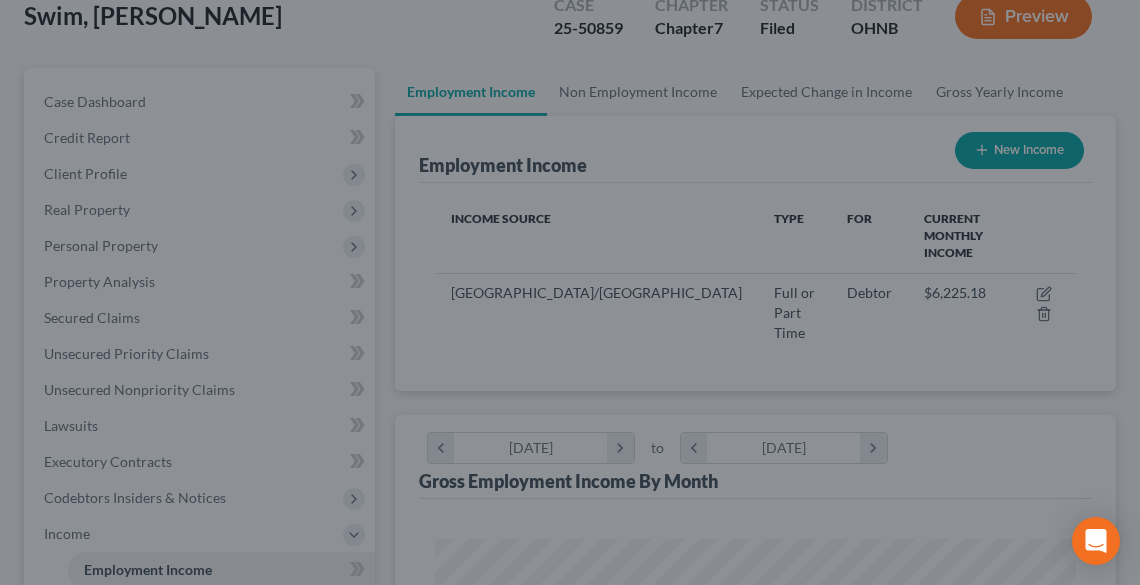 scroll, scrollTop: 320, scrollLeft: 680, axis: both 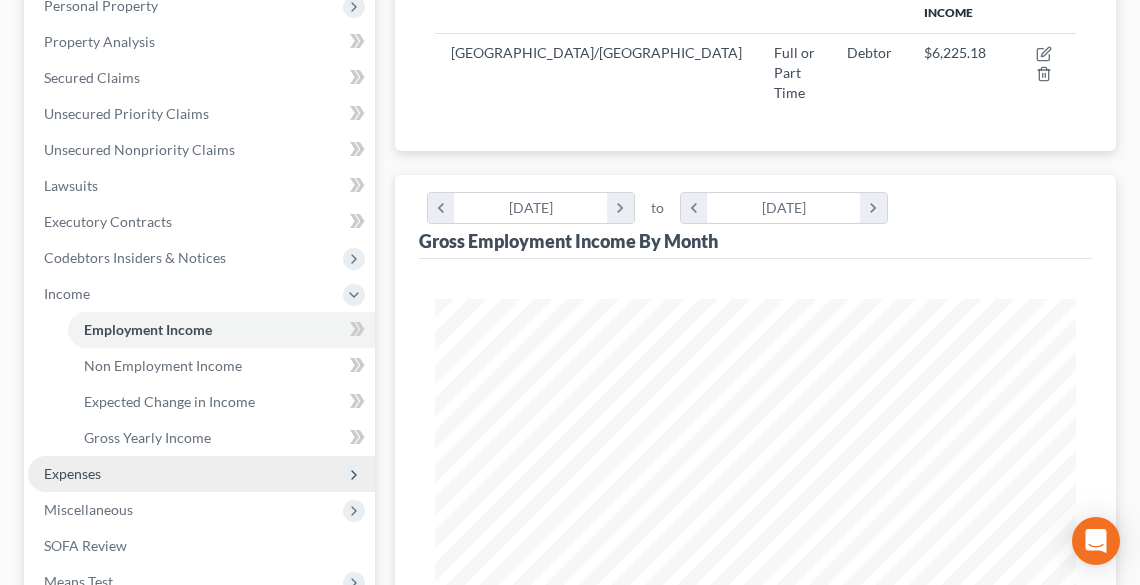 click on "Expenses" at bounding box center (72, 473) 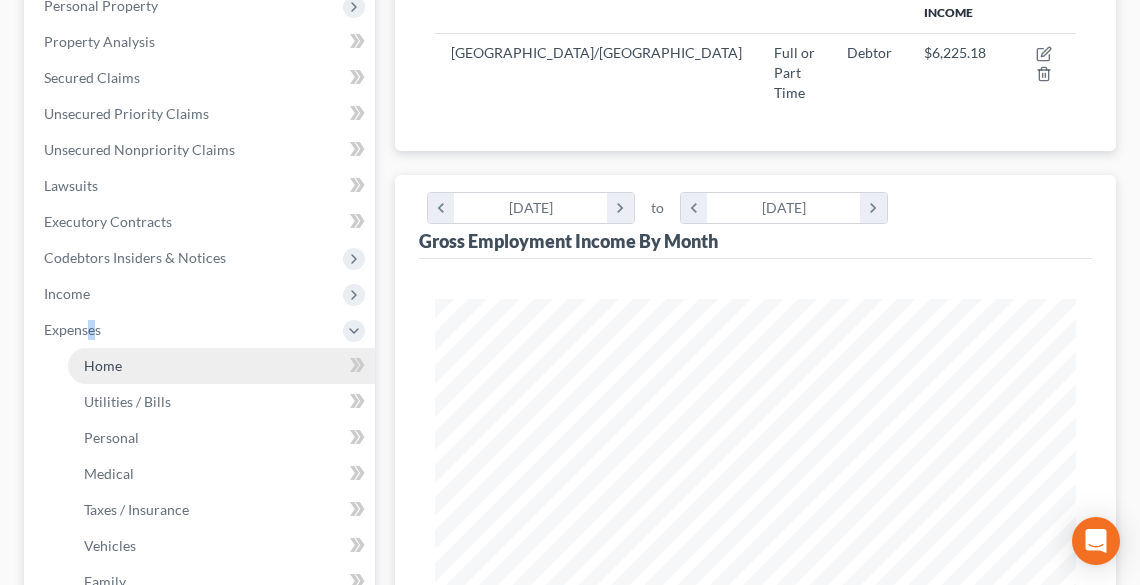 click on "Home" at bounding box center (221, 366) 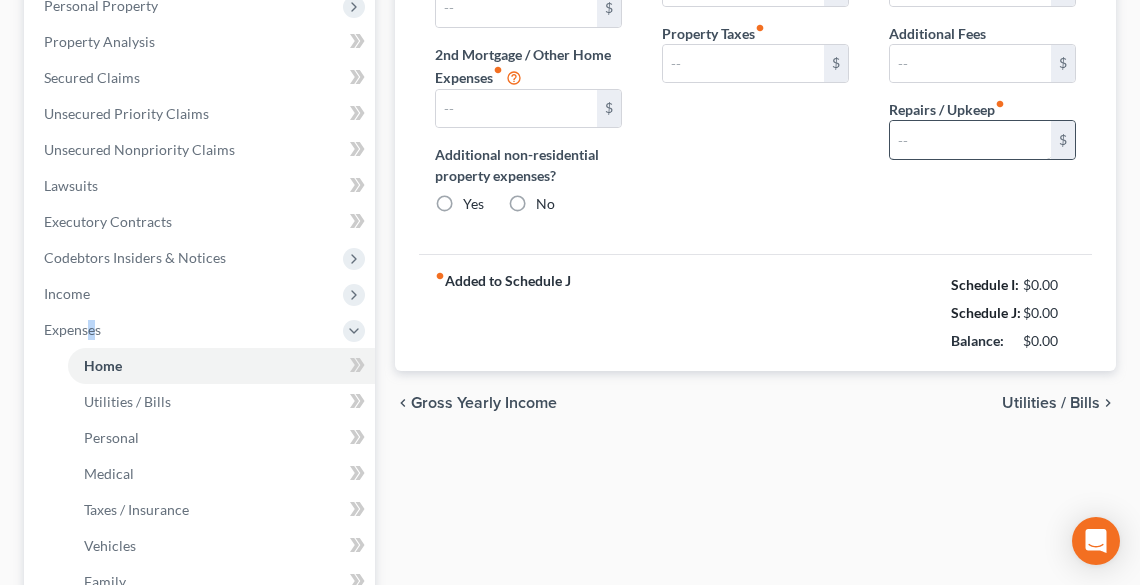 type on "0.00" 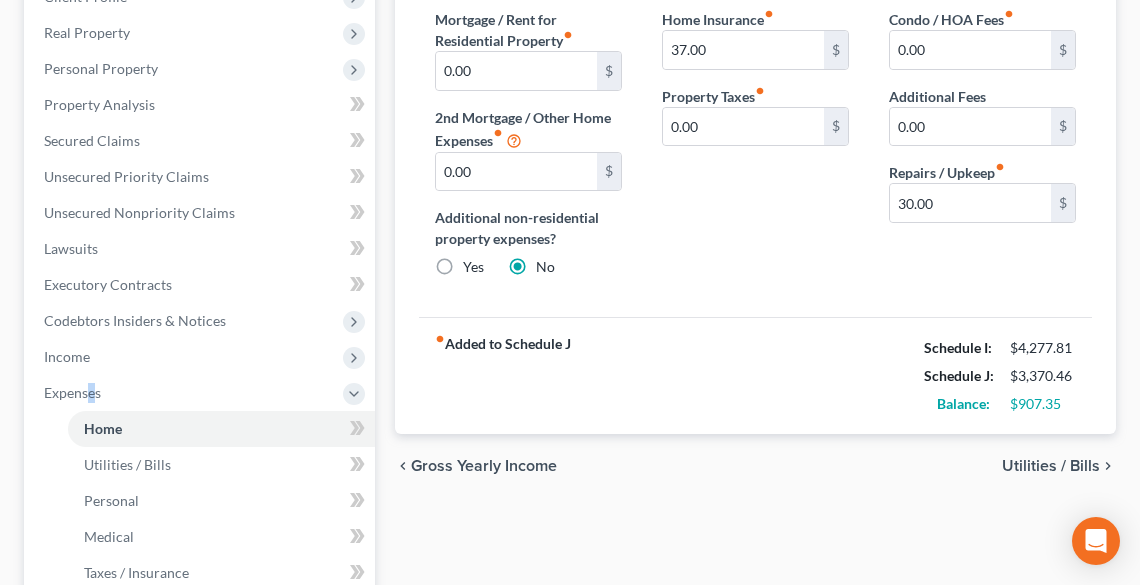 scroll, scrollTop: 160, scrollLeft: 0, axis: vertical 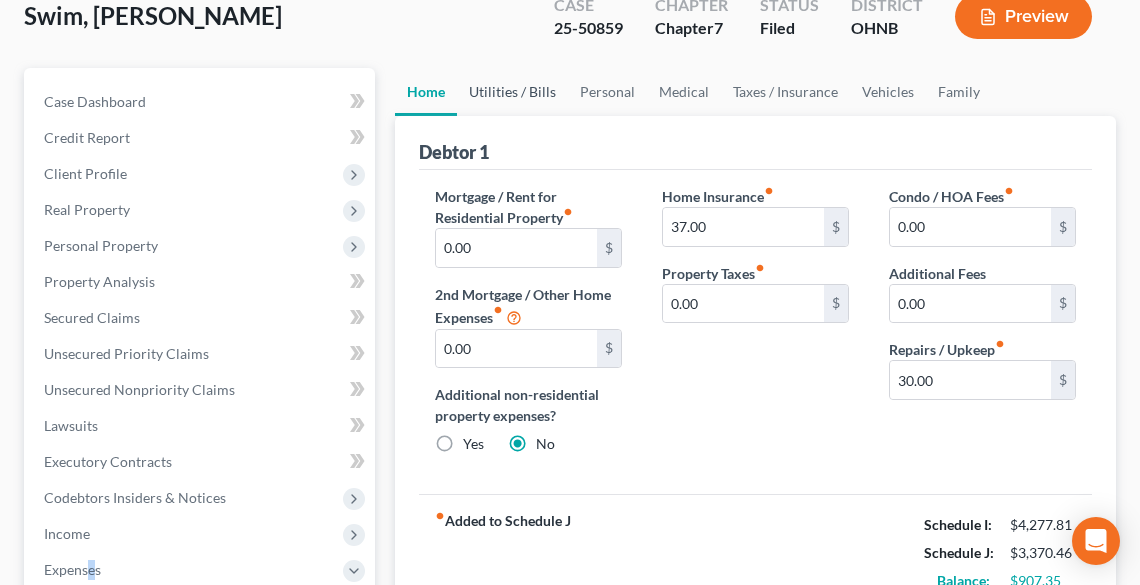 click on "Utilities / Bills" at bounding box center (512, 92) 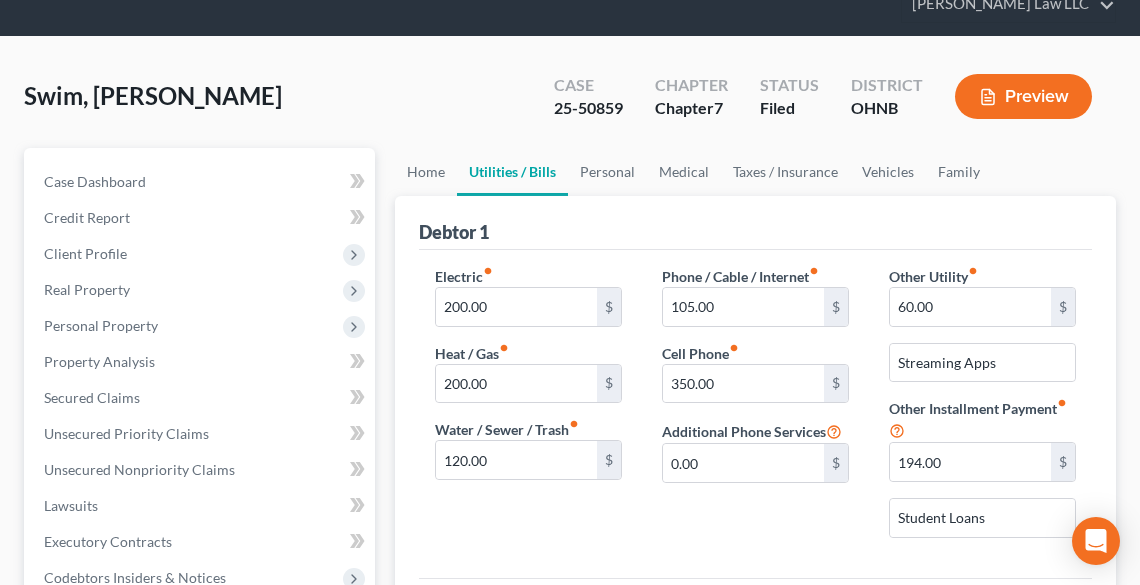 scroll, scrollTop: 0, scrollLeft: 0, axis: both 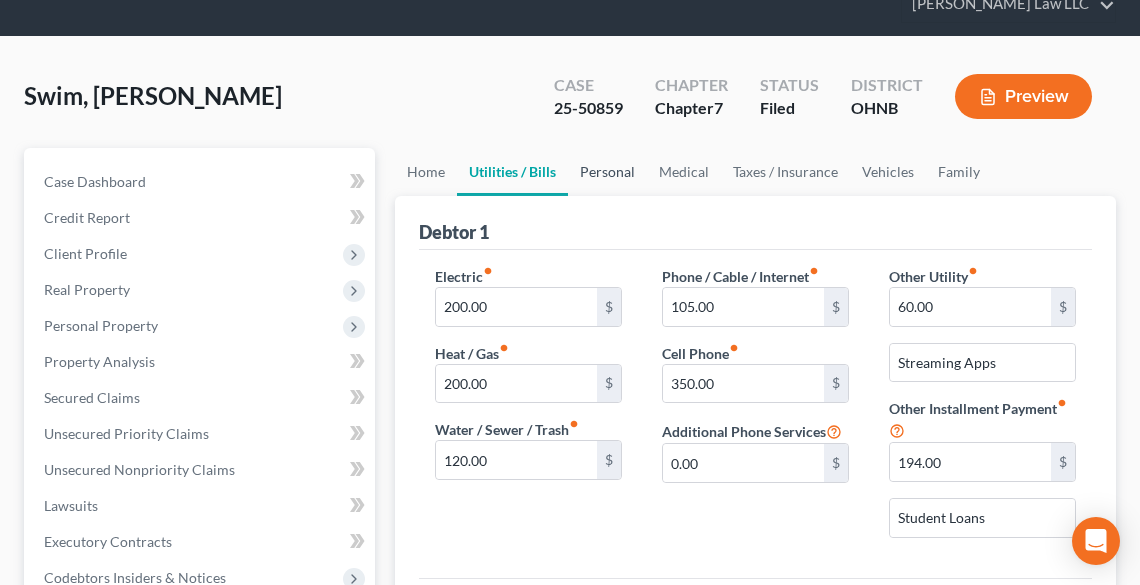 click on "Personal" at bounding box center (607, 172) 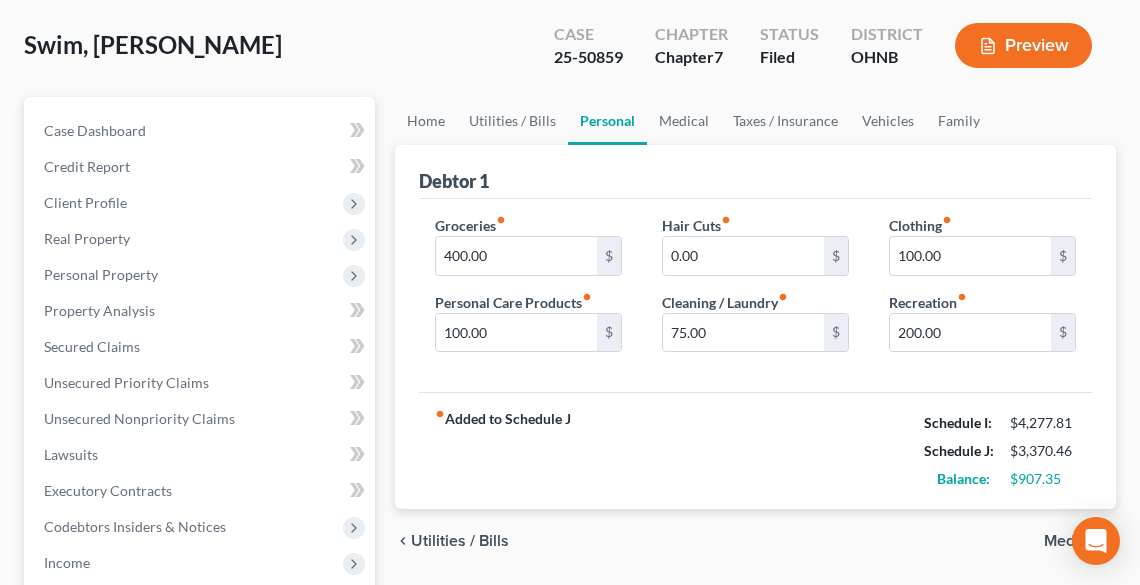 scroll, scrollTop: 160, scrollLeft: 0, axis: vertical 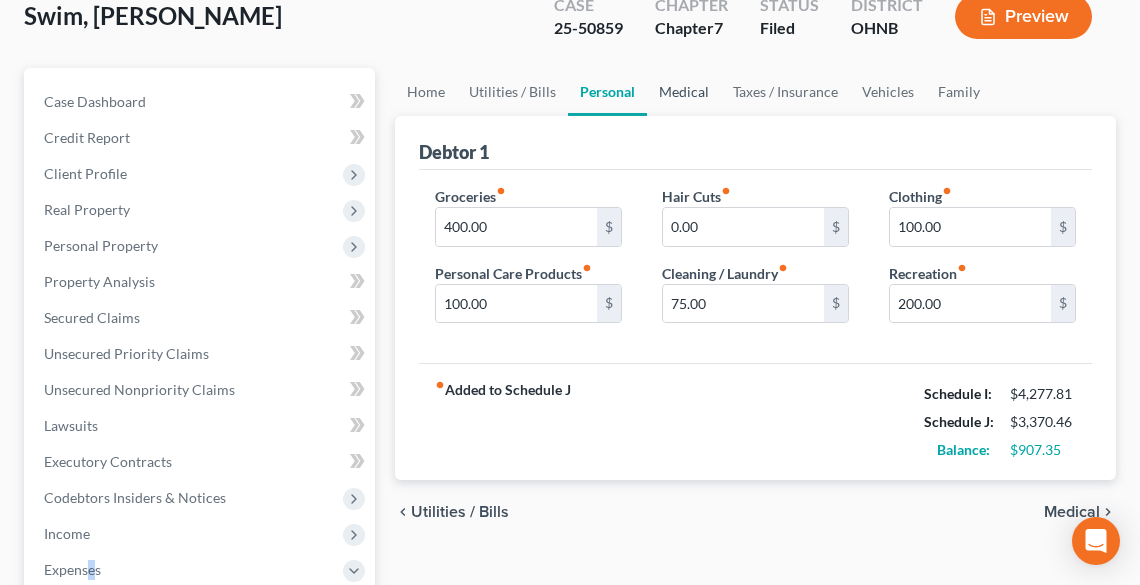 click on "Medical" at bounding box center [684, 92] 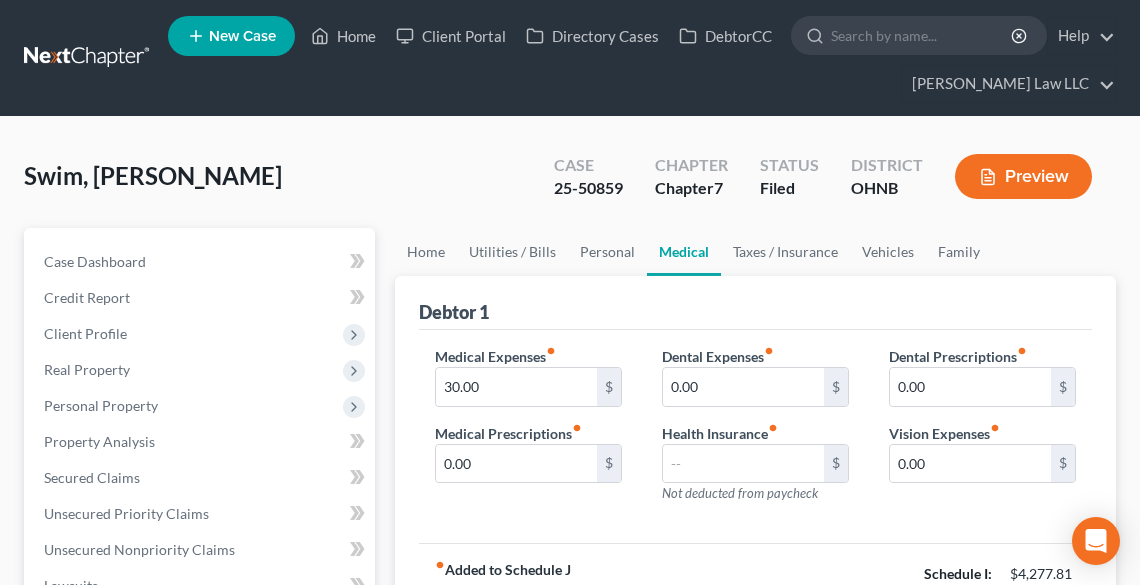 scroll, scrollTop: 80, scrollLeft: 0, axis: vertical 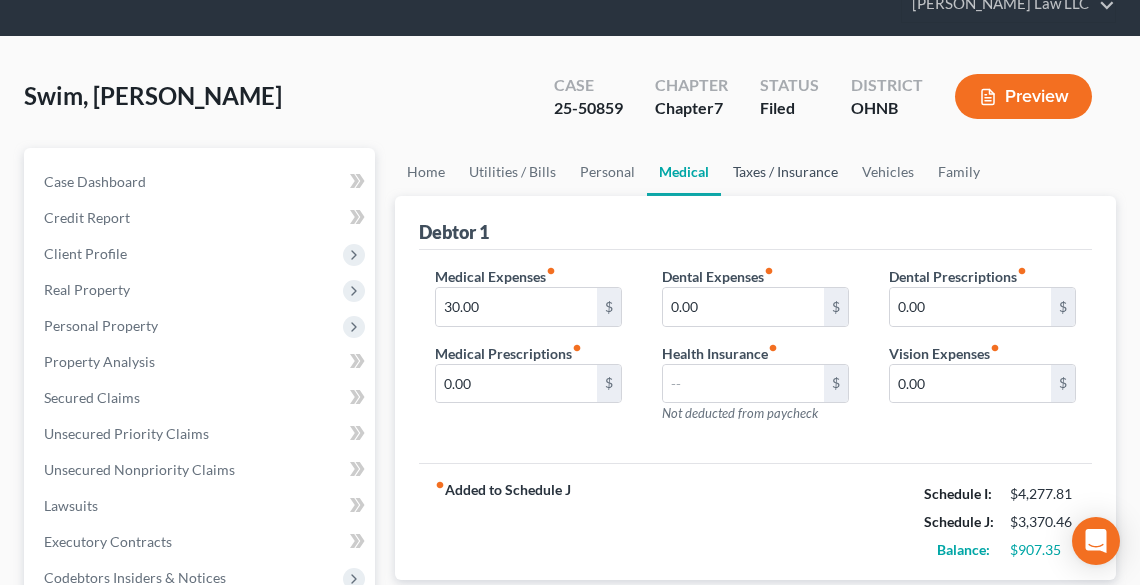 click on "Taxes / Insurance" at bounding box center [785, 172] 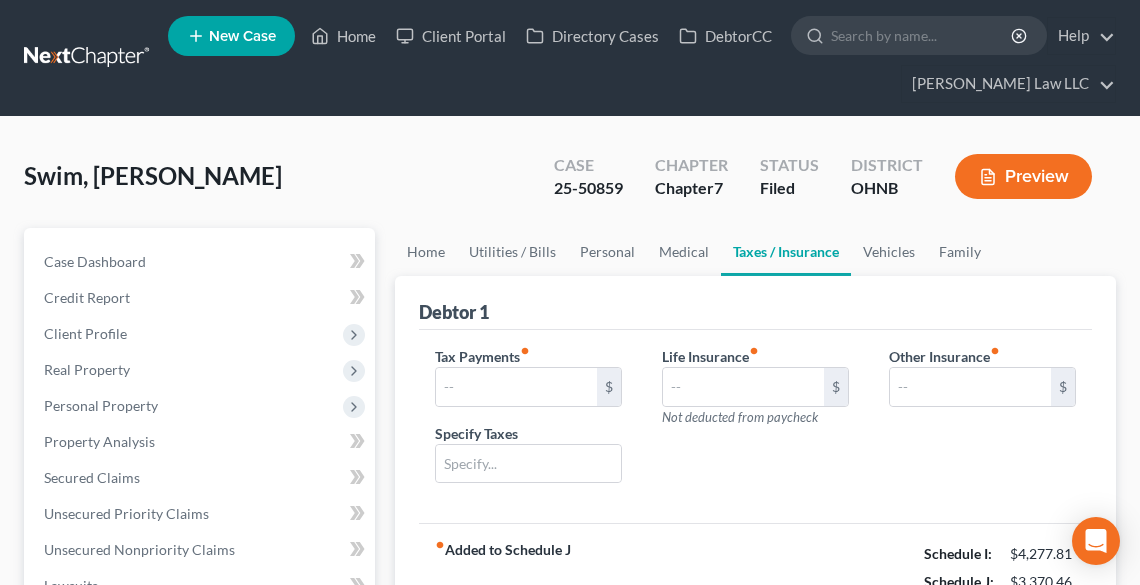scroll, scrollTop: 80, scrollLeft: 0, axis: vertical 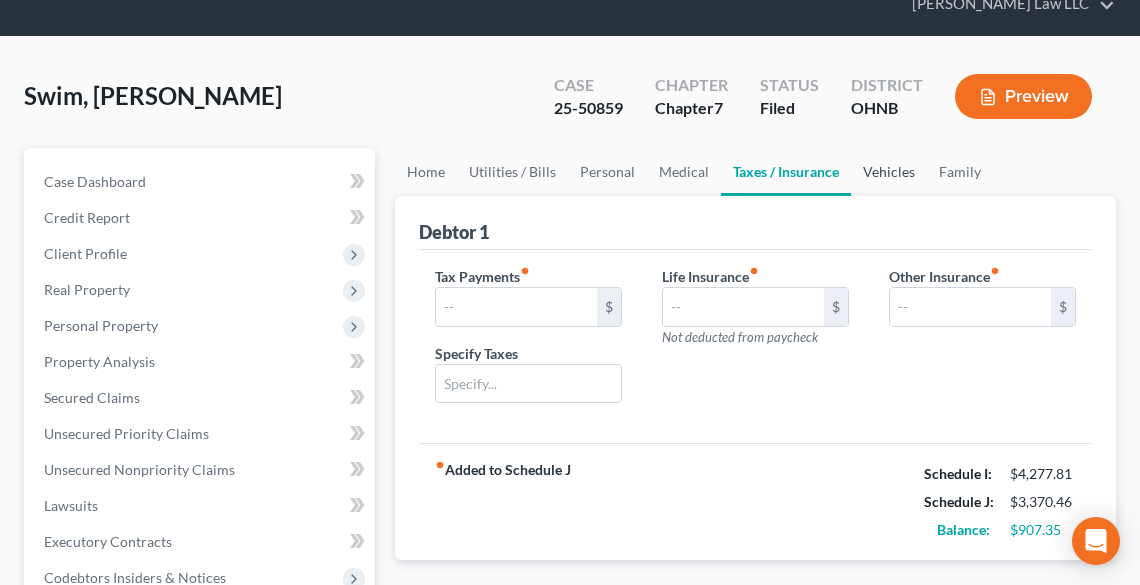 click on "Vehicles" at bounding box center (889, 172) 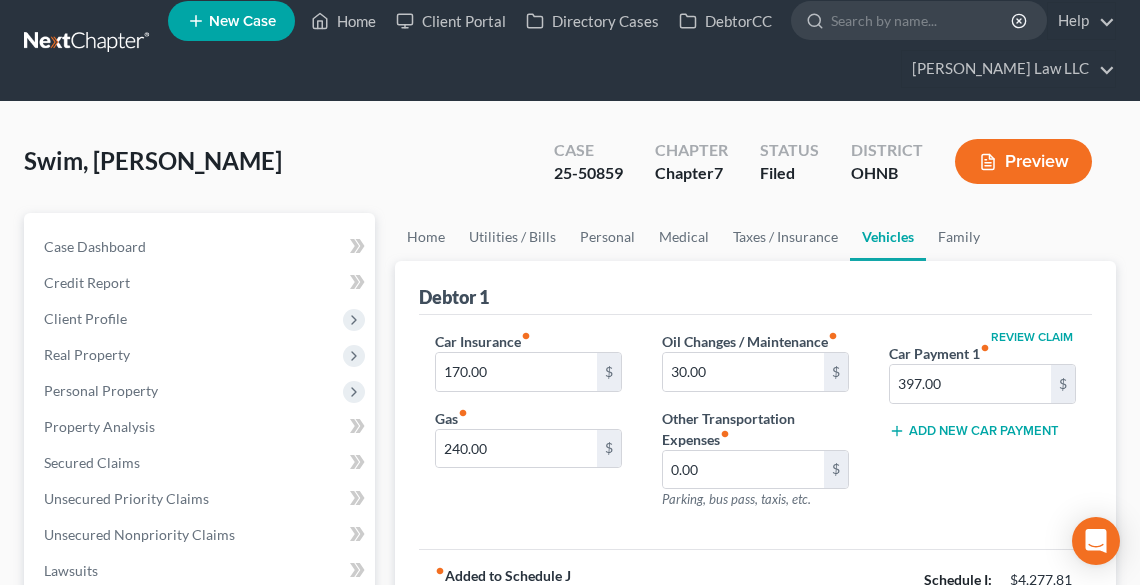 scroll, scrollTop: 0, scrollLeft: 0, axis: both 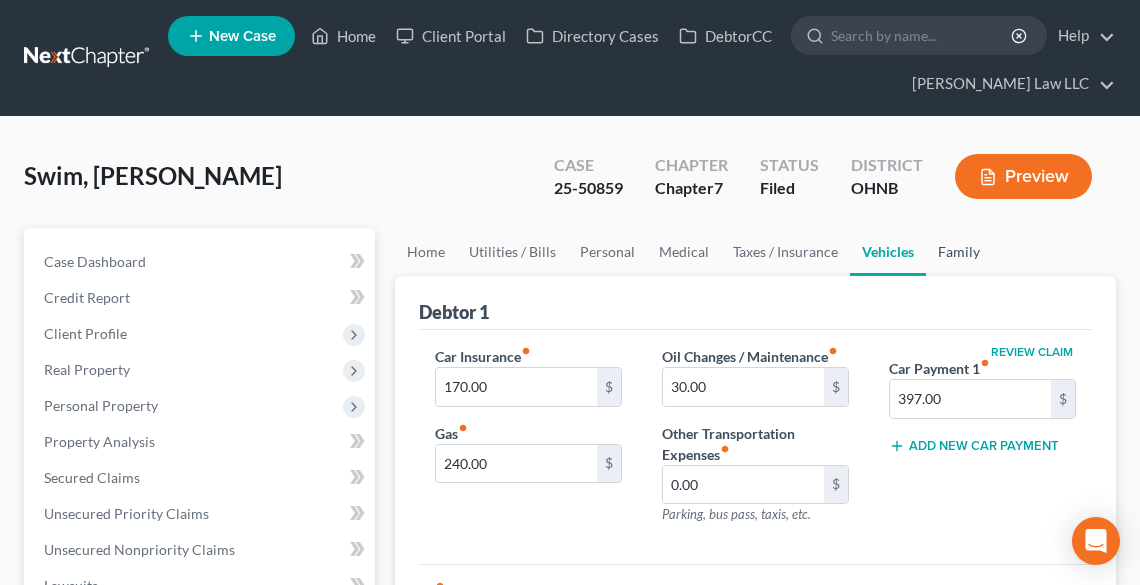 click on "Family" at bounding box center (959, 252) 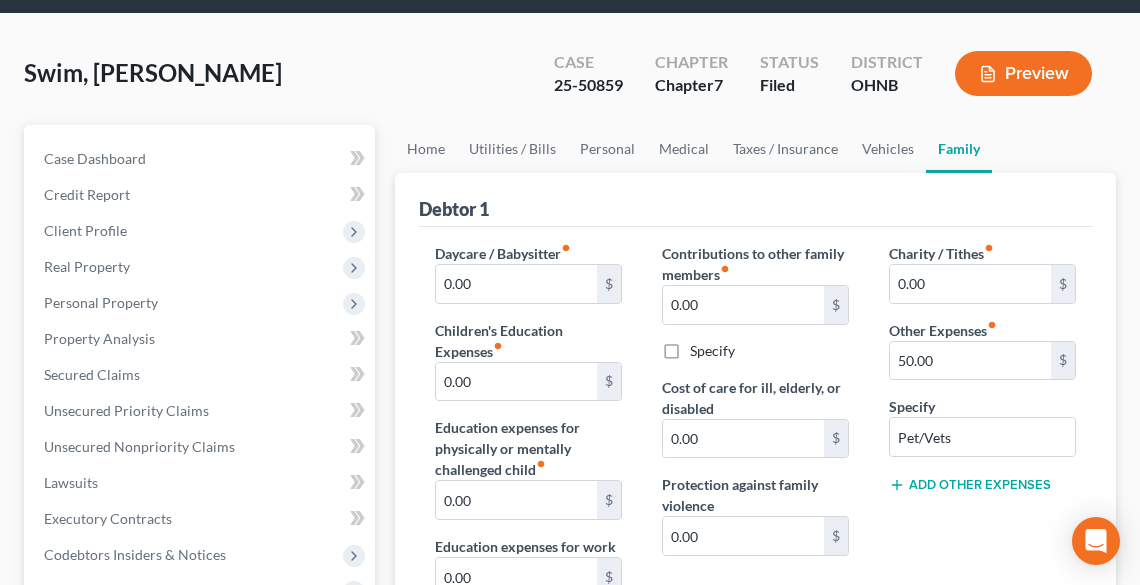 scroll, scrollTop: 80, scrollLeft: 0, axis: vertical 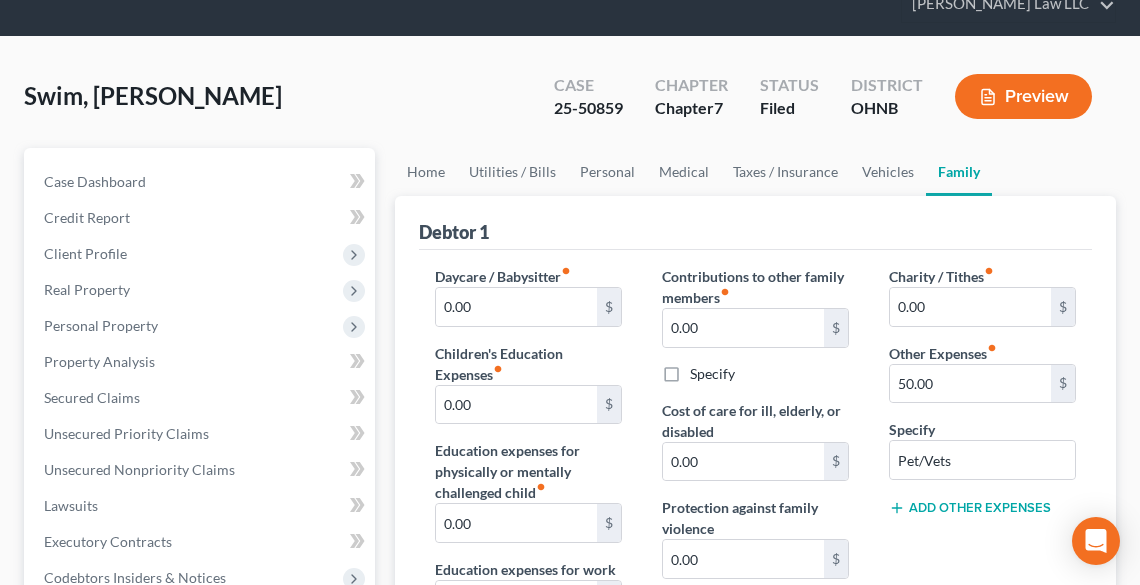 click on "Preview" at bounding box center [1023, 96] 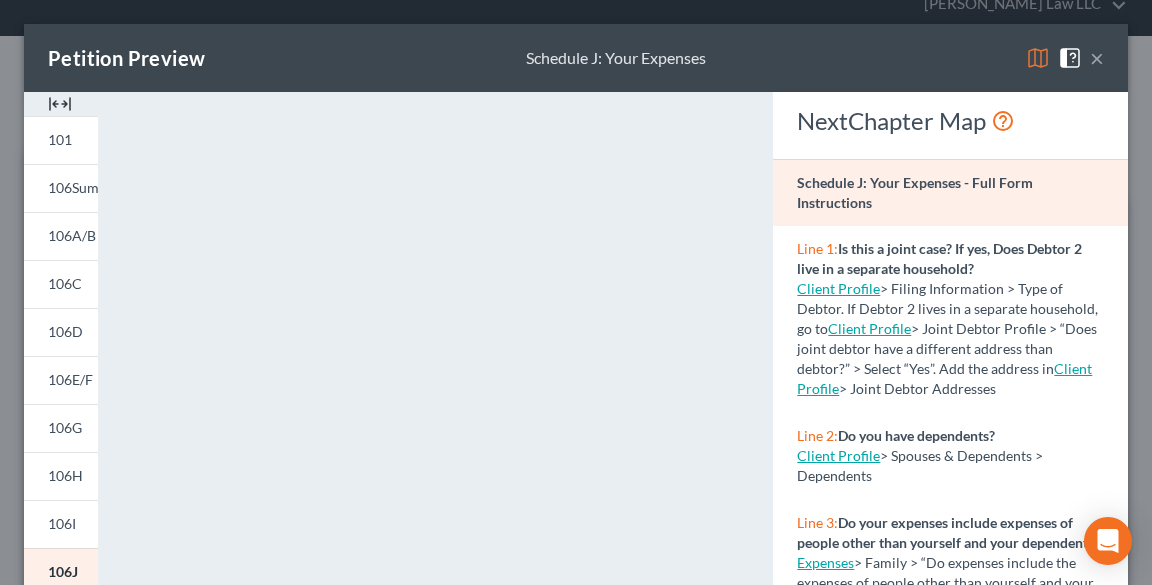 click on "×" at bounding box center (1097, 58) 